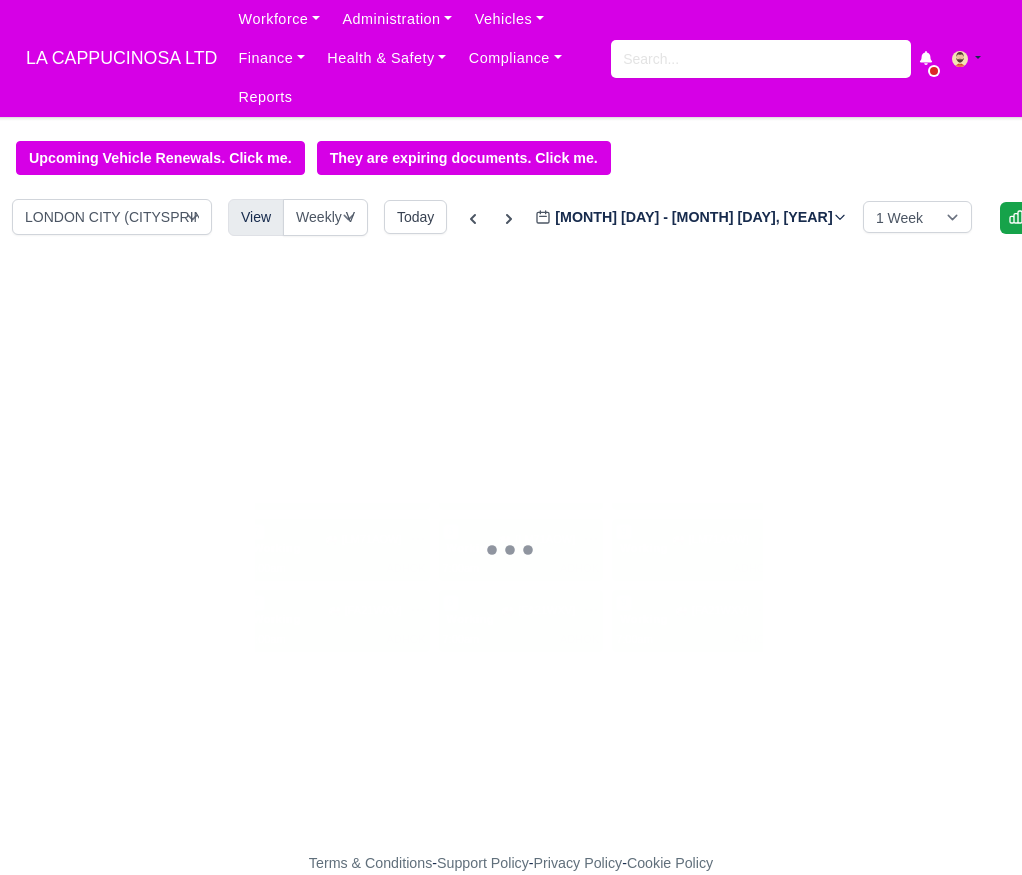 scroll, scrollTop: 0, scrollLeft: 0, axis: both 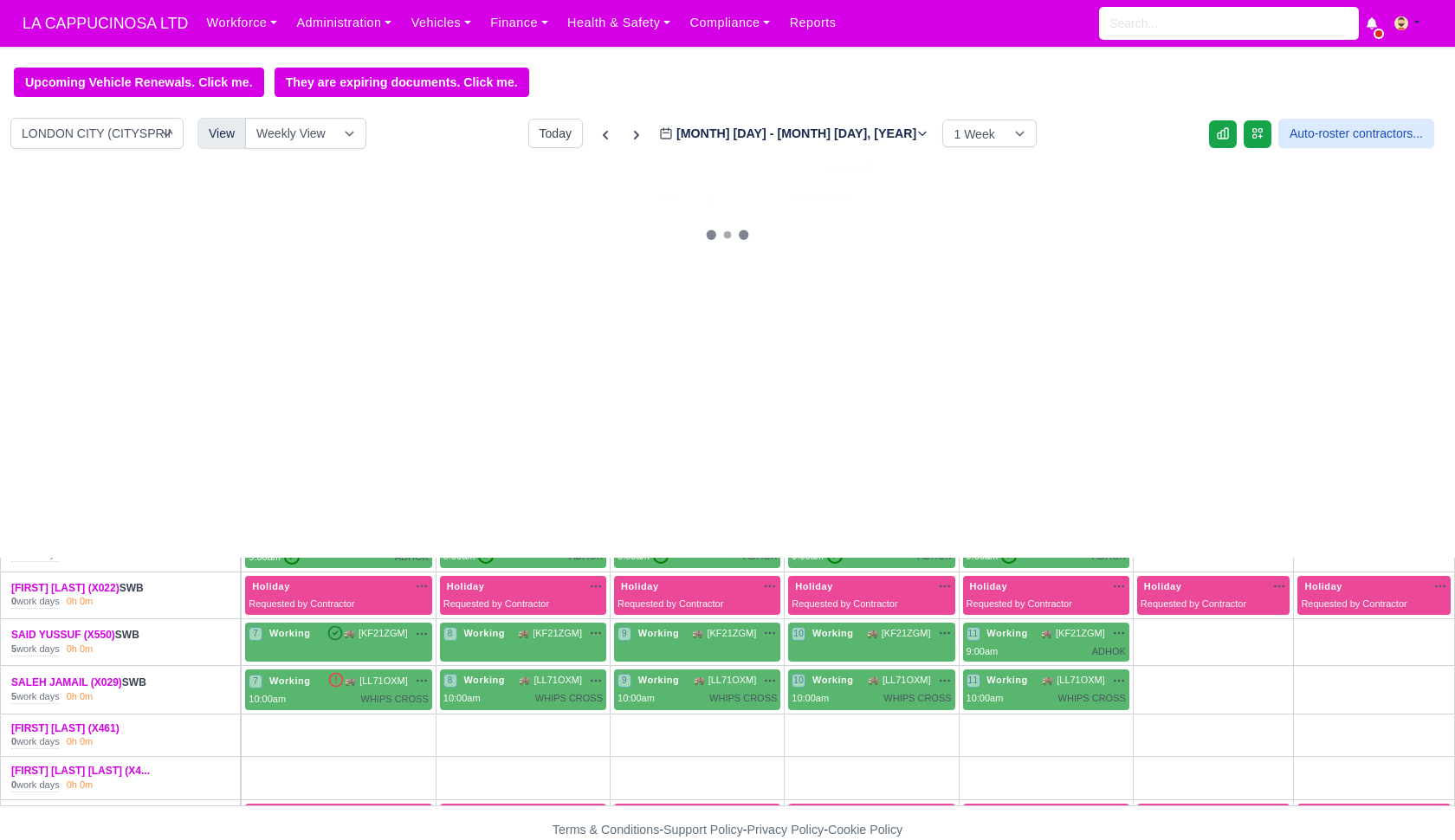 click on "+" at bounding box center (338, 501) 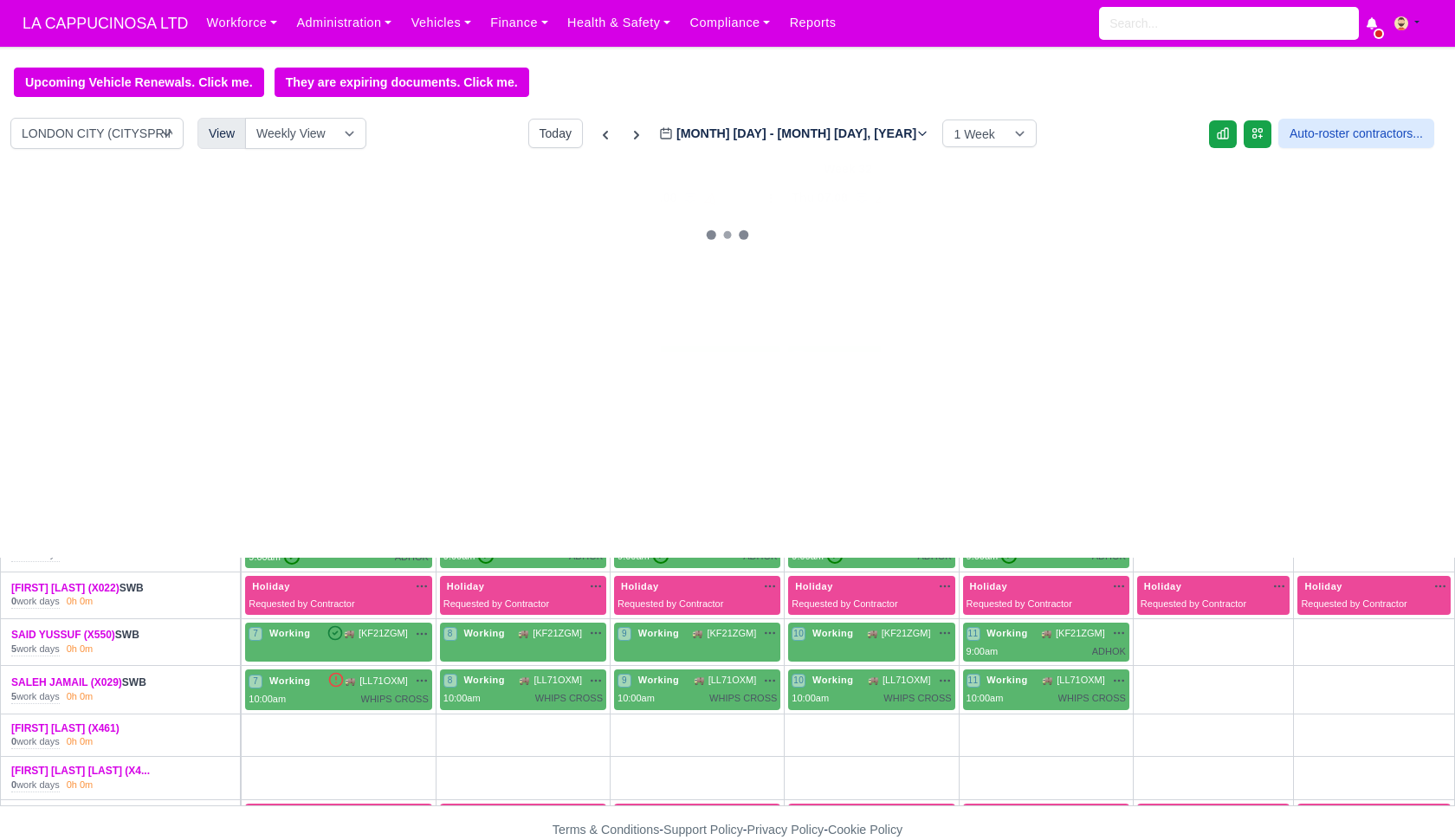 select on "Unasigned" 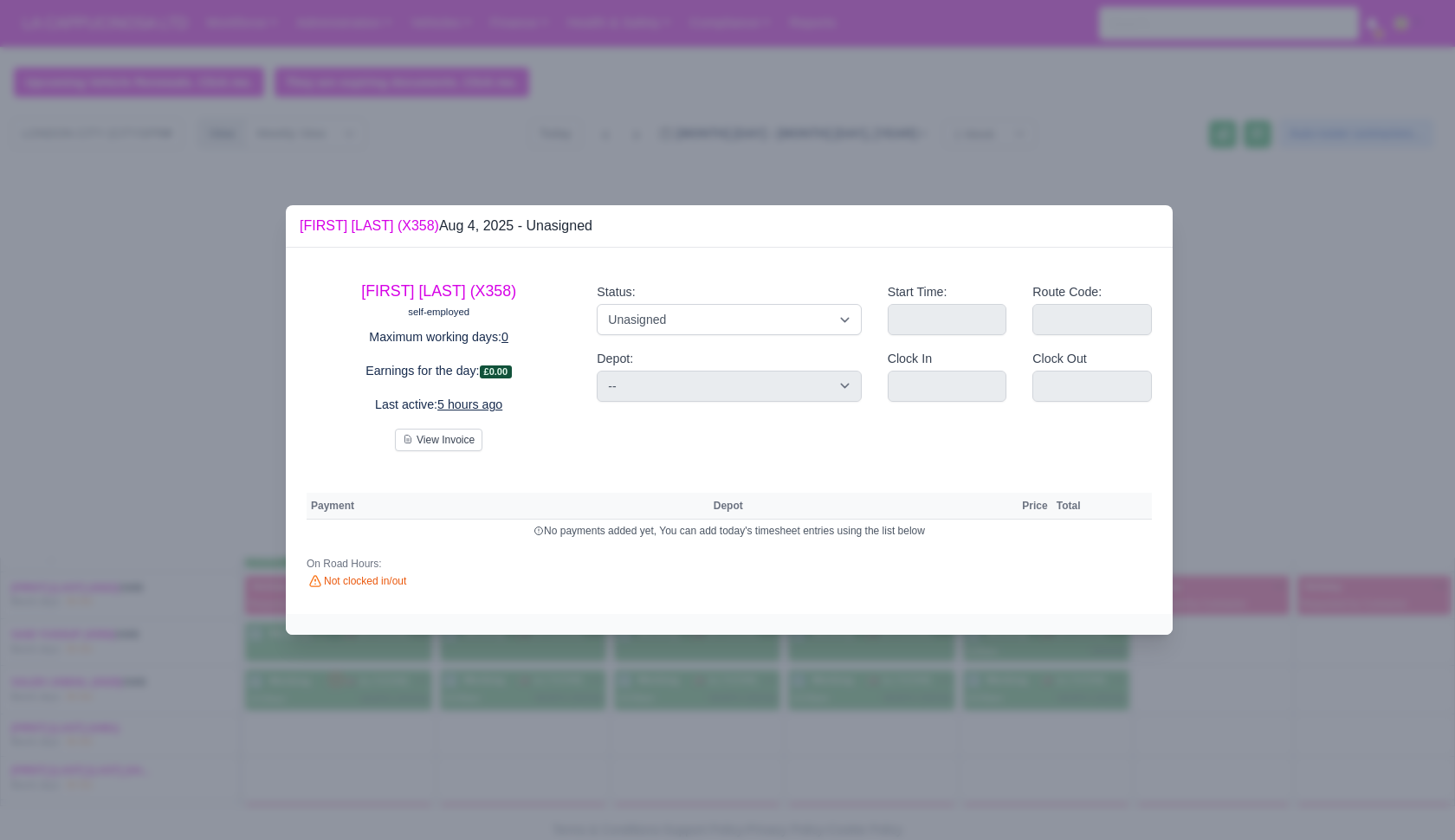 click on "Status:
Working
Day Off
Stand By
Holiday
Other Depot
In Office
OSM
Ridealong
Nursery 1
Nursery 2
Nursery 3
Nursery 4
Training
Debrief Route
Same Day Route
Driver Mate
MFN
Unasigned
Depot:
--
LONDON DOCKLANDS" at bounding box center (728, 359) 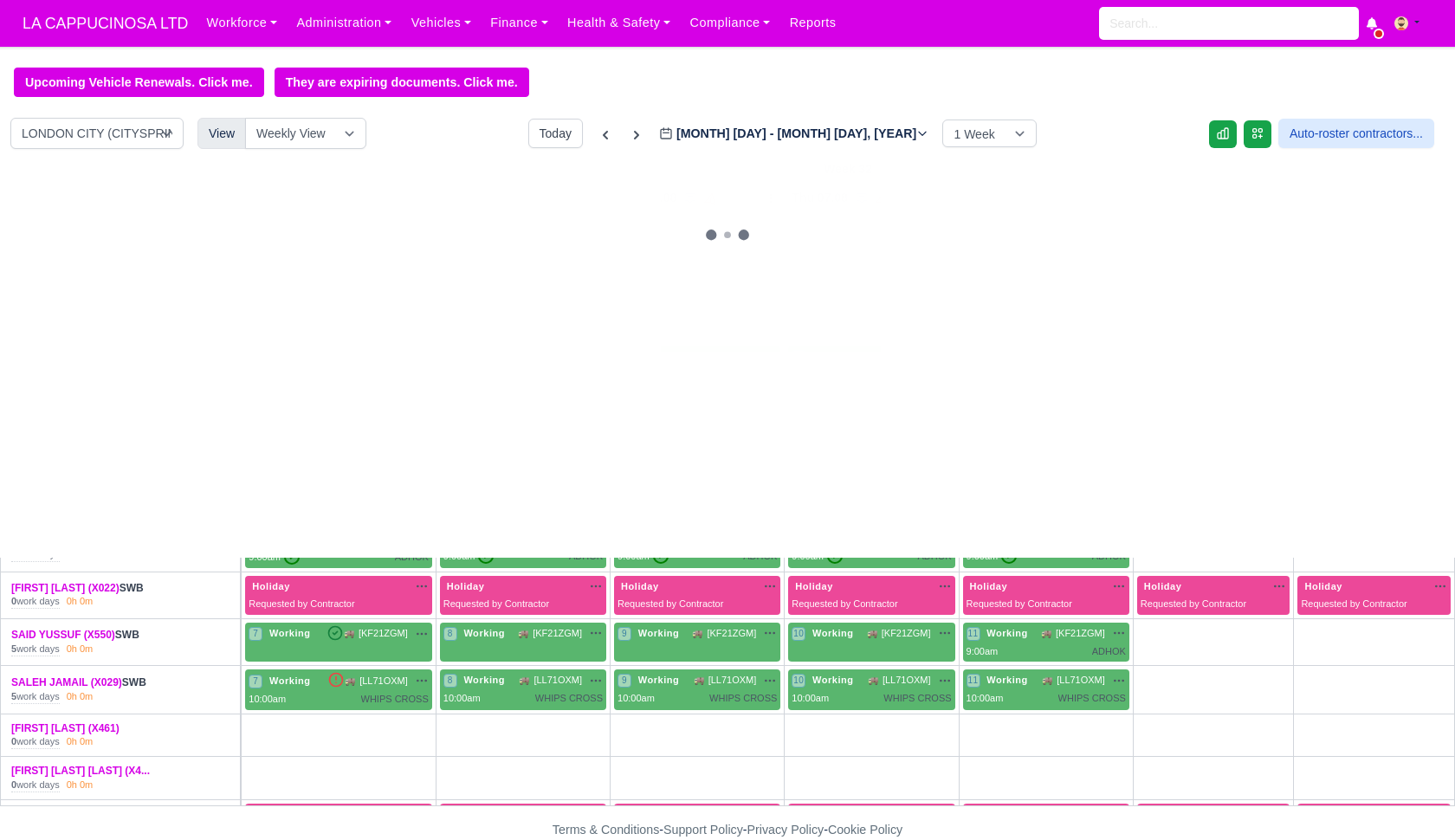 click on "+" at bounding box center [523, 501] 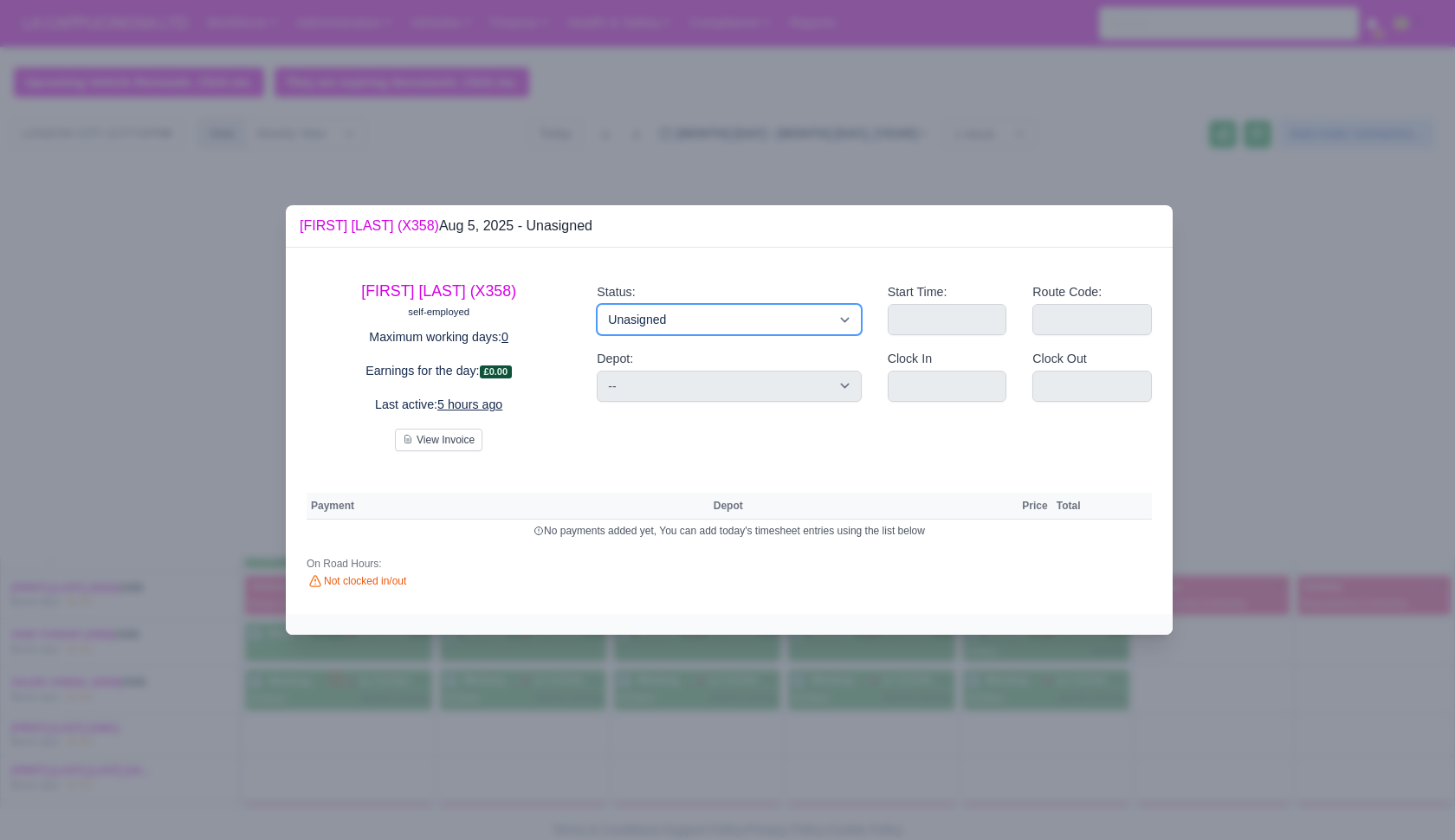select on "Available" 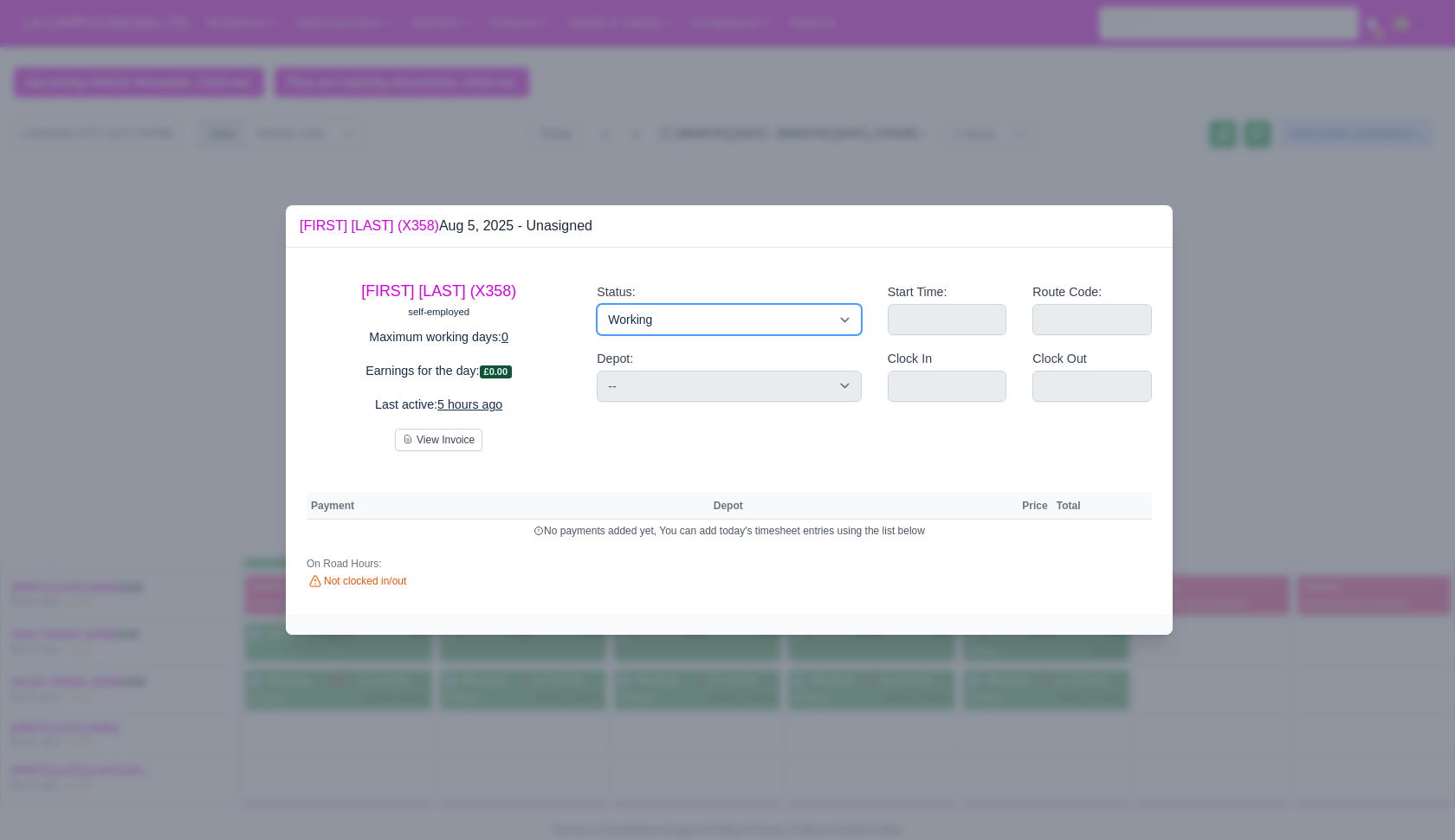 type 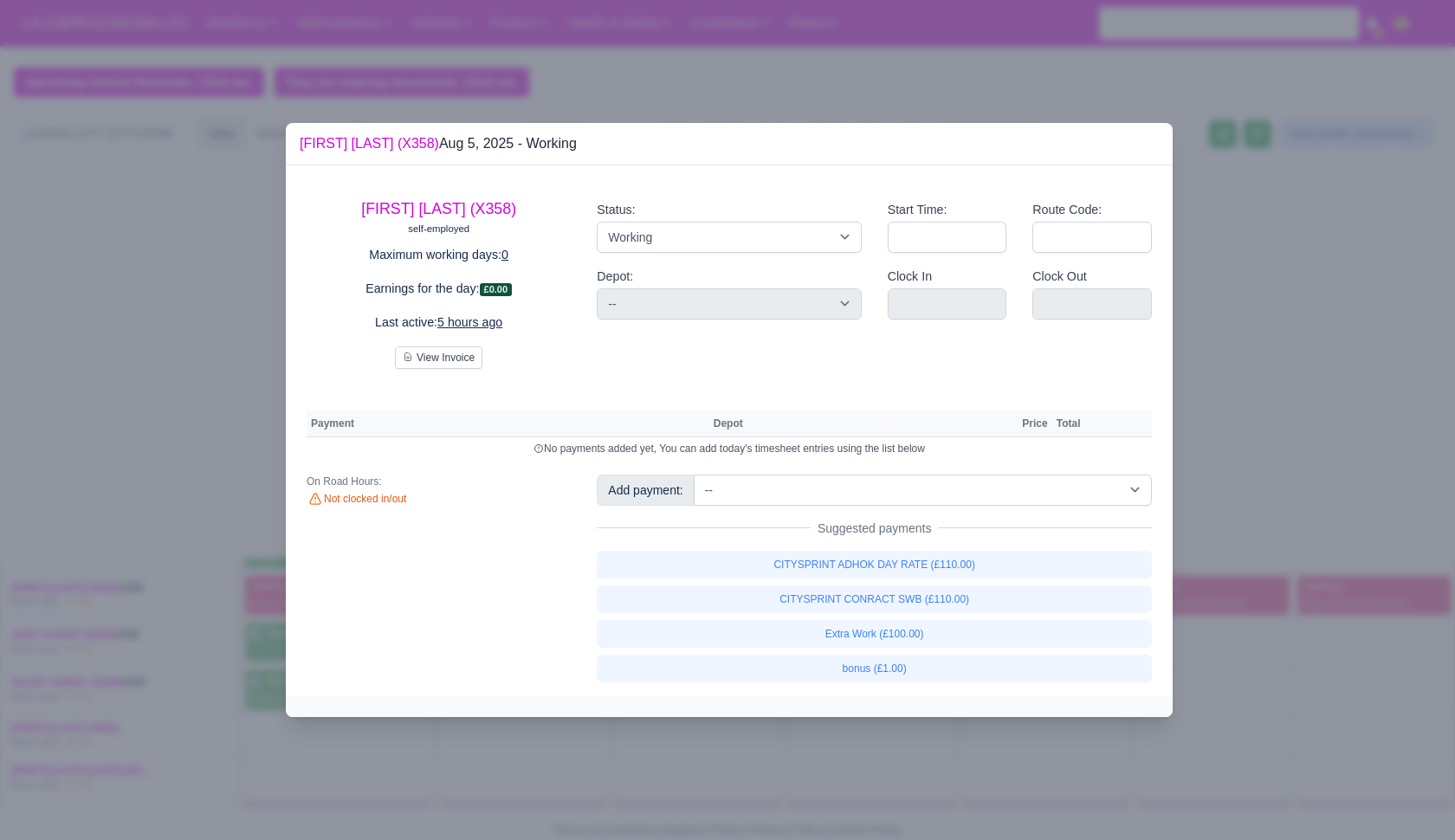 click at bounding box center [728, 420] 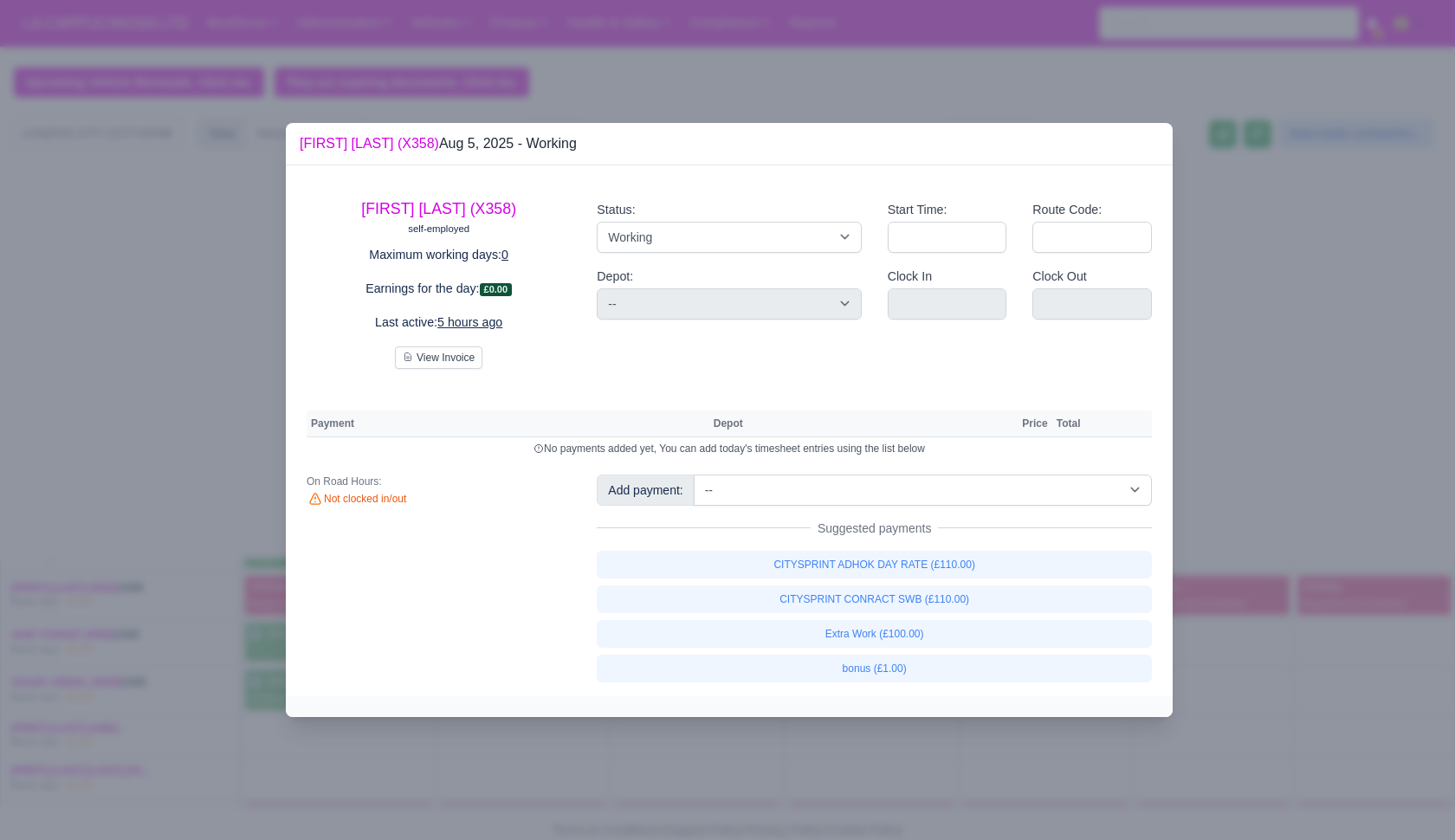 type 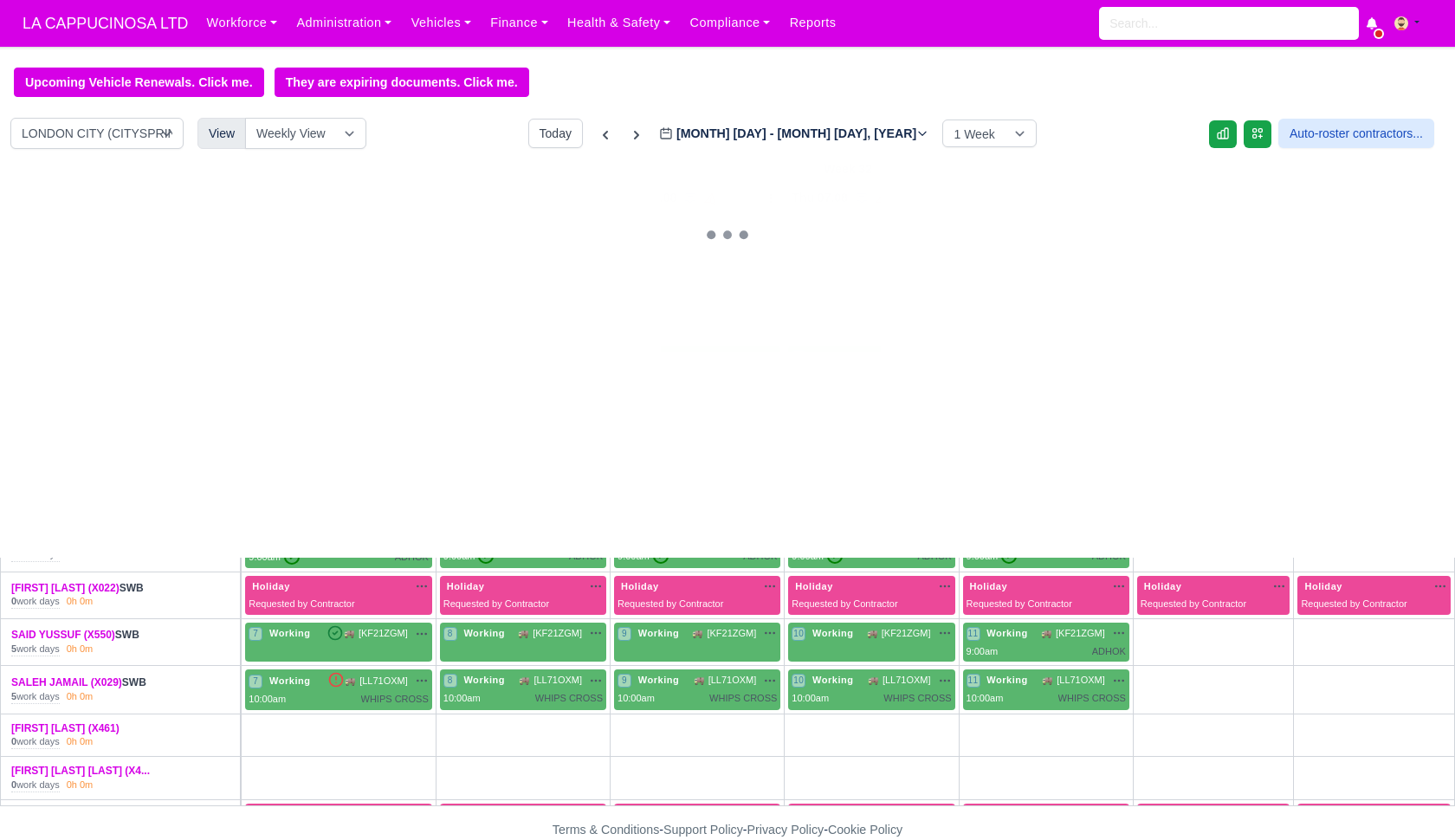 click on "+" at bounding box center (697, 501) 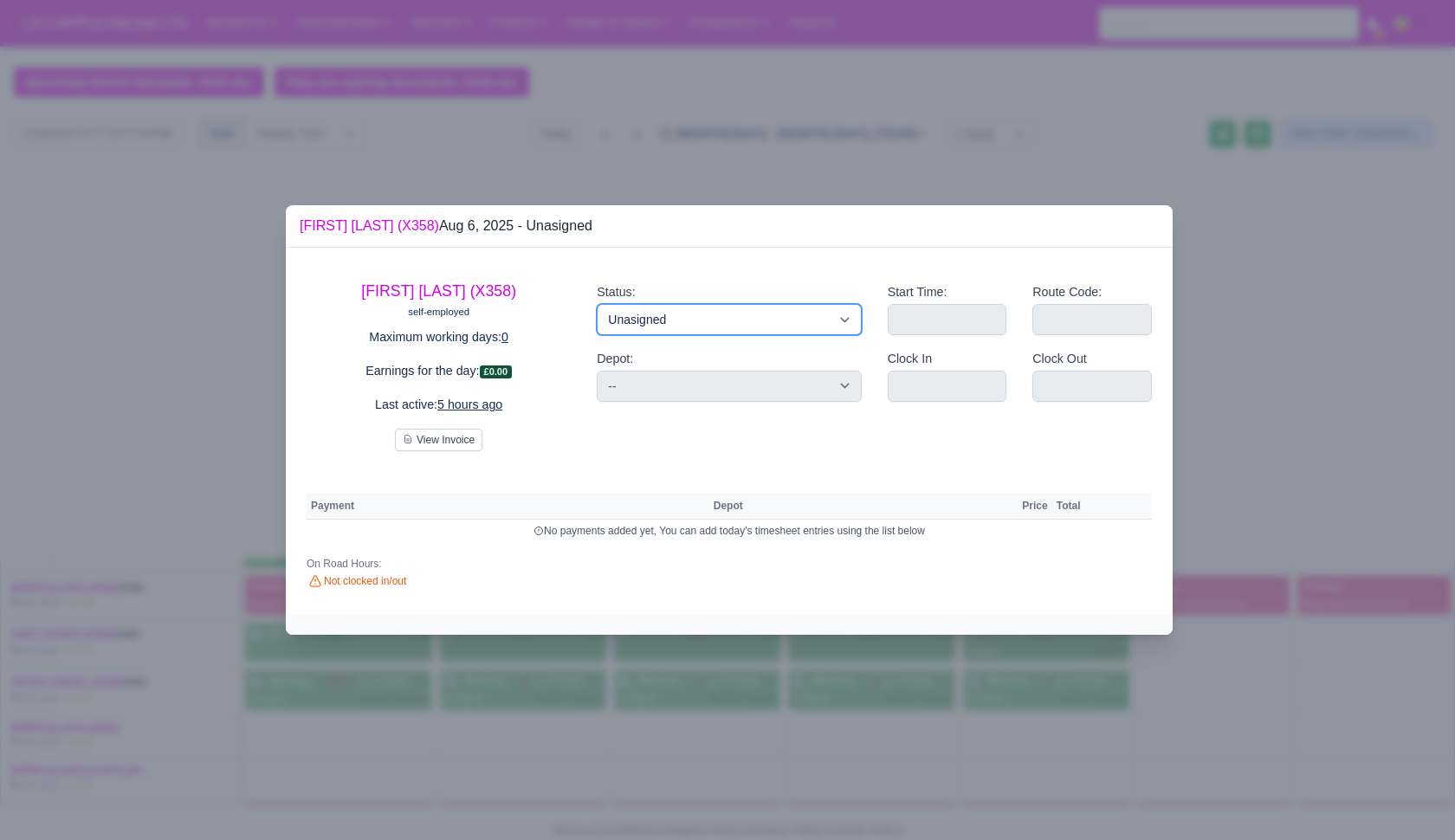 select on "Available" 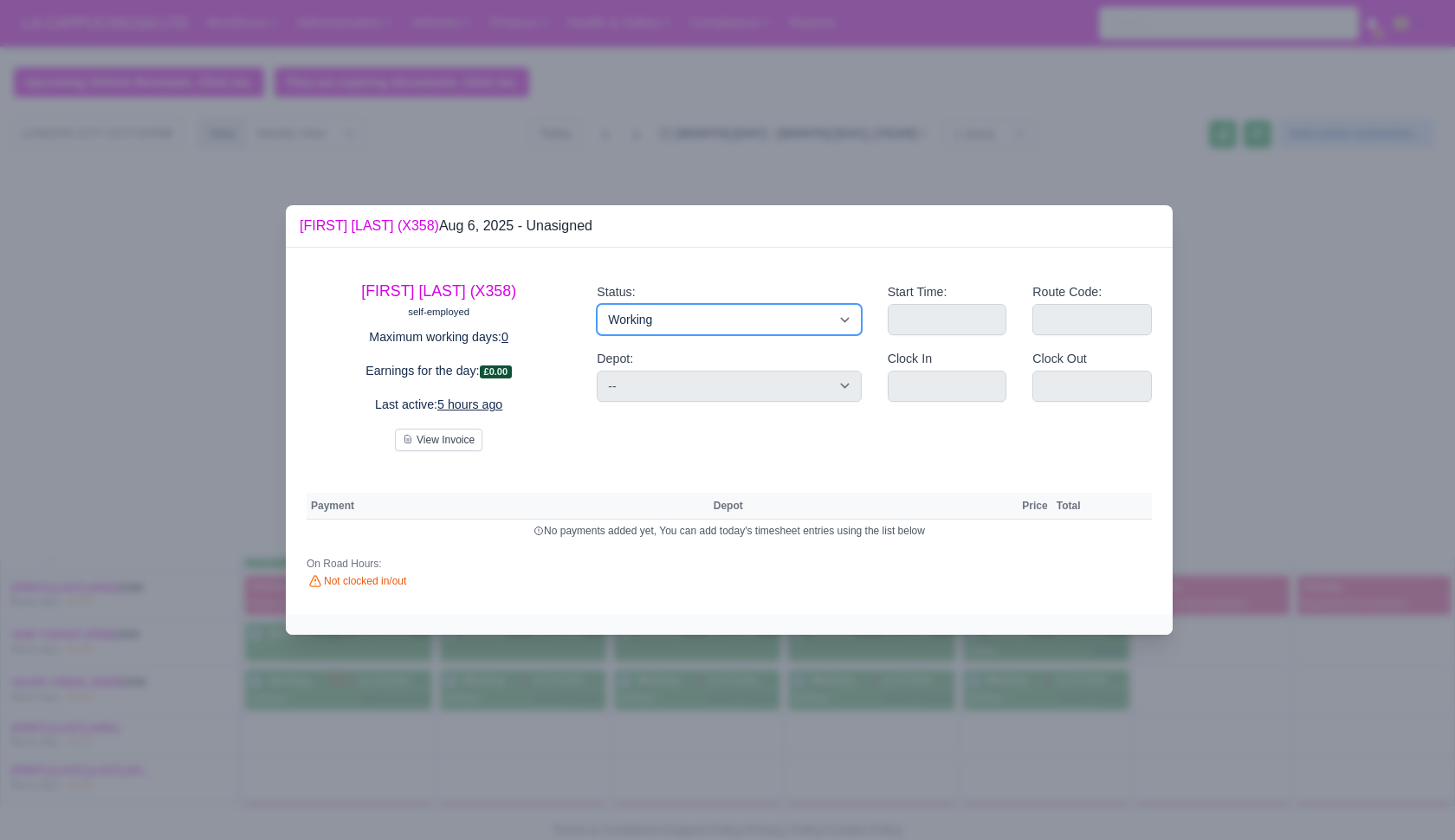 type 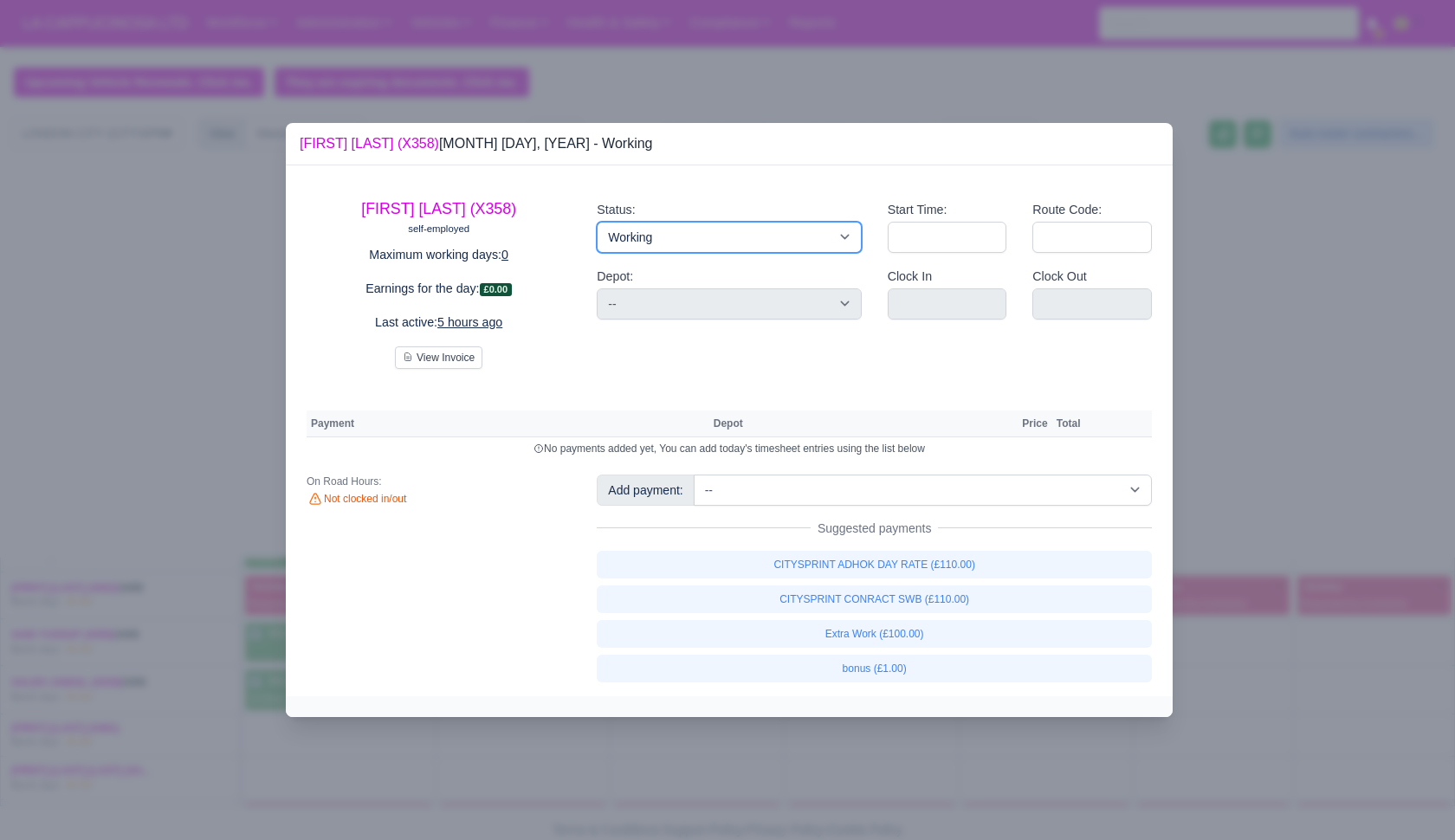 type 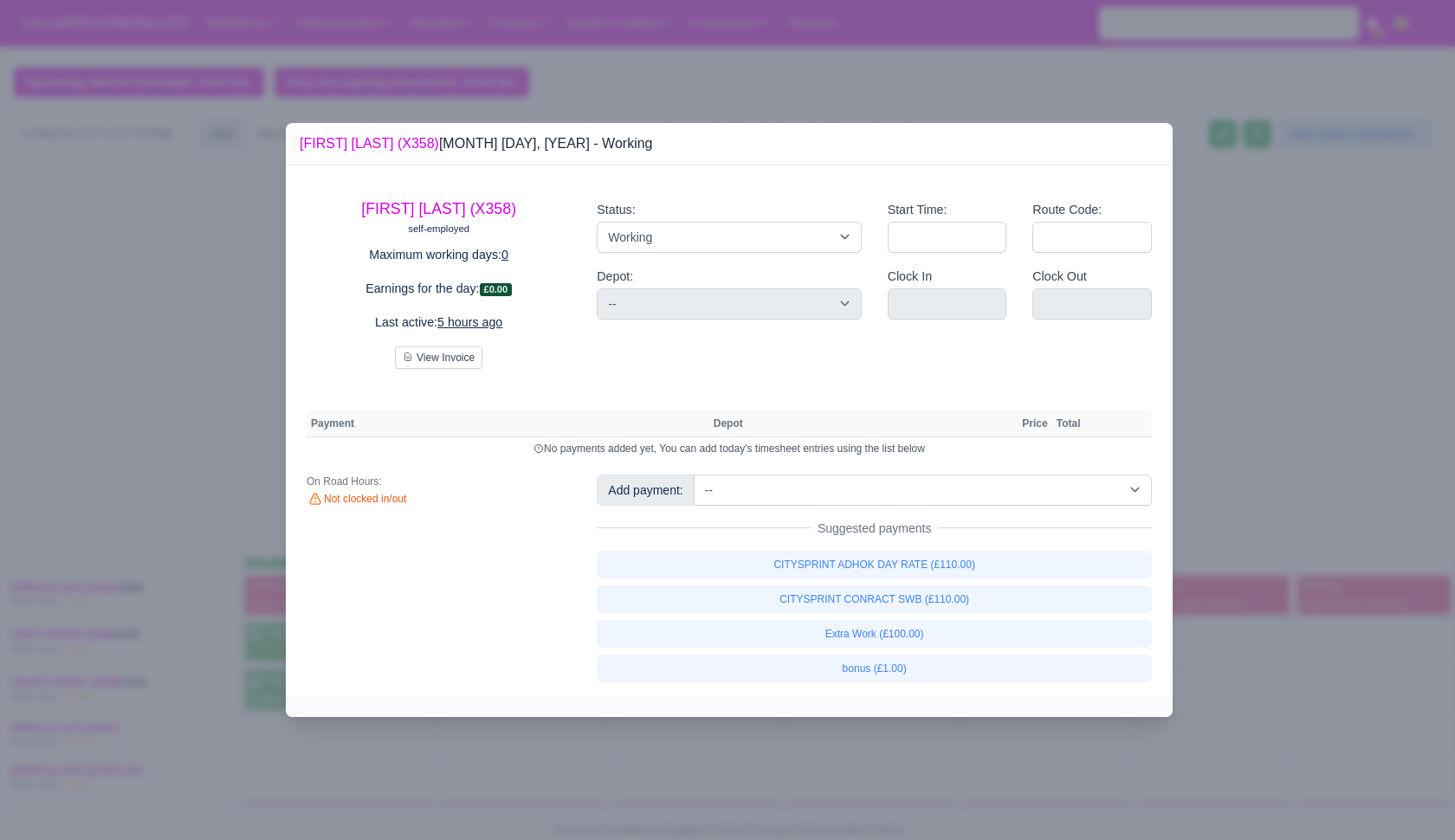 click at bounding box center (728, 420) 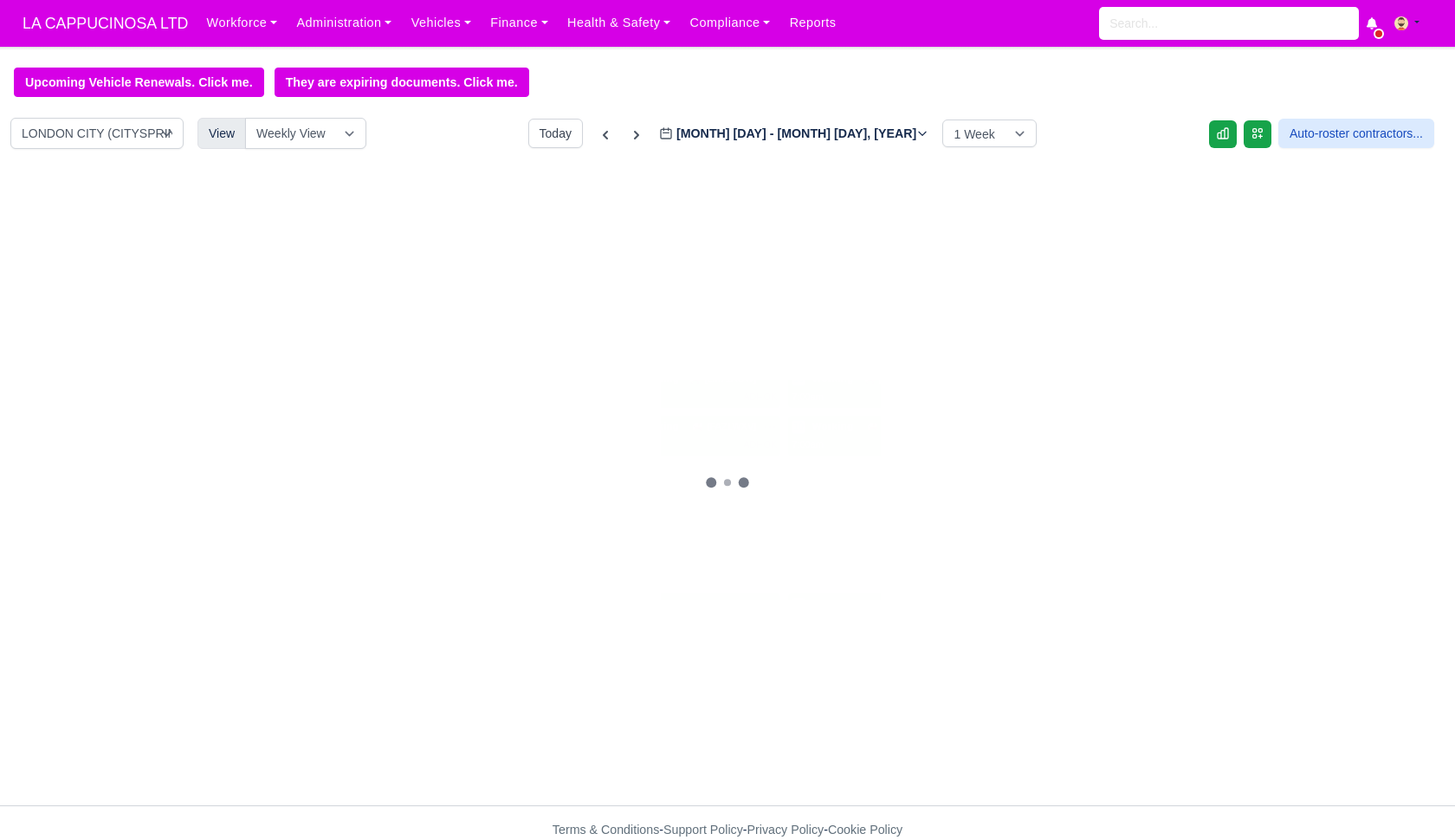 scroll, scrollTop: 0, scrollLeft: 0, axis: both 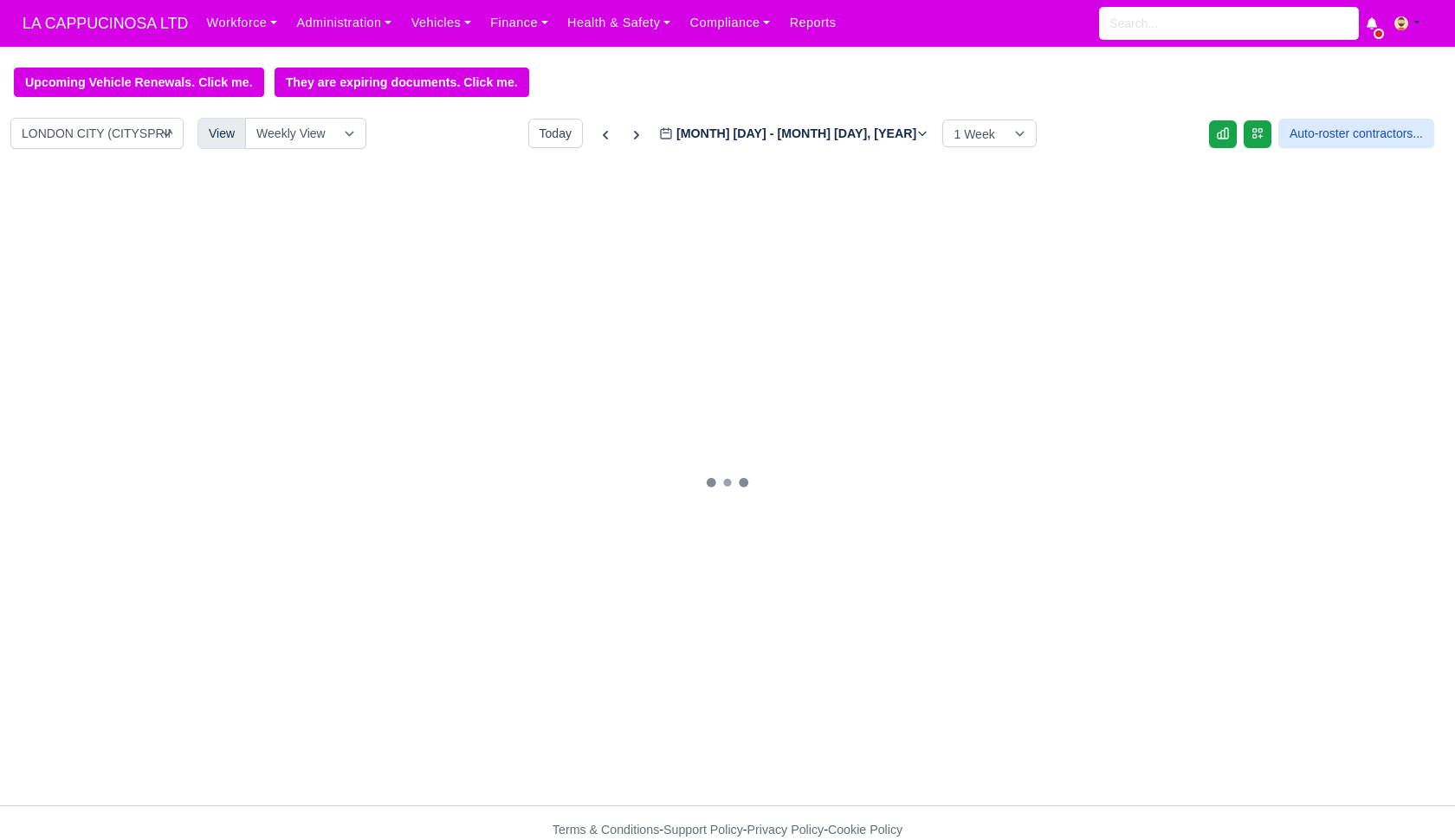 click on "9:00am
LUTON DOUBLE RUN" at bounding box center [1046, 300] 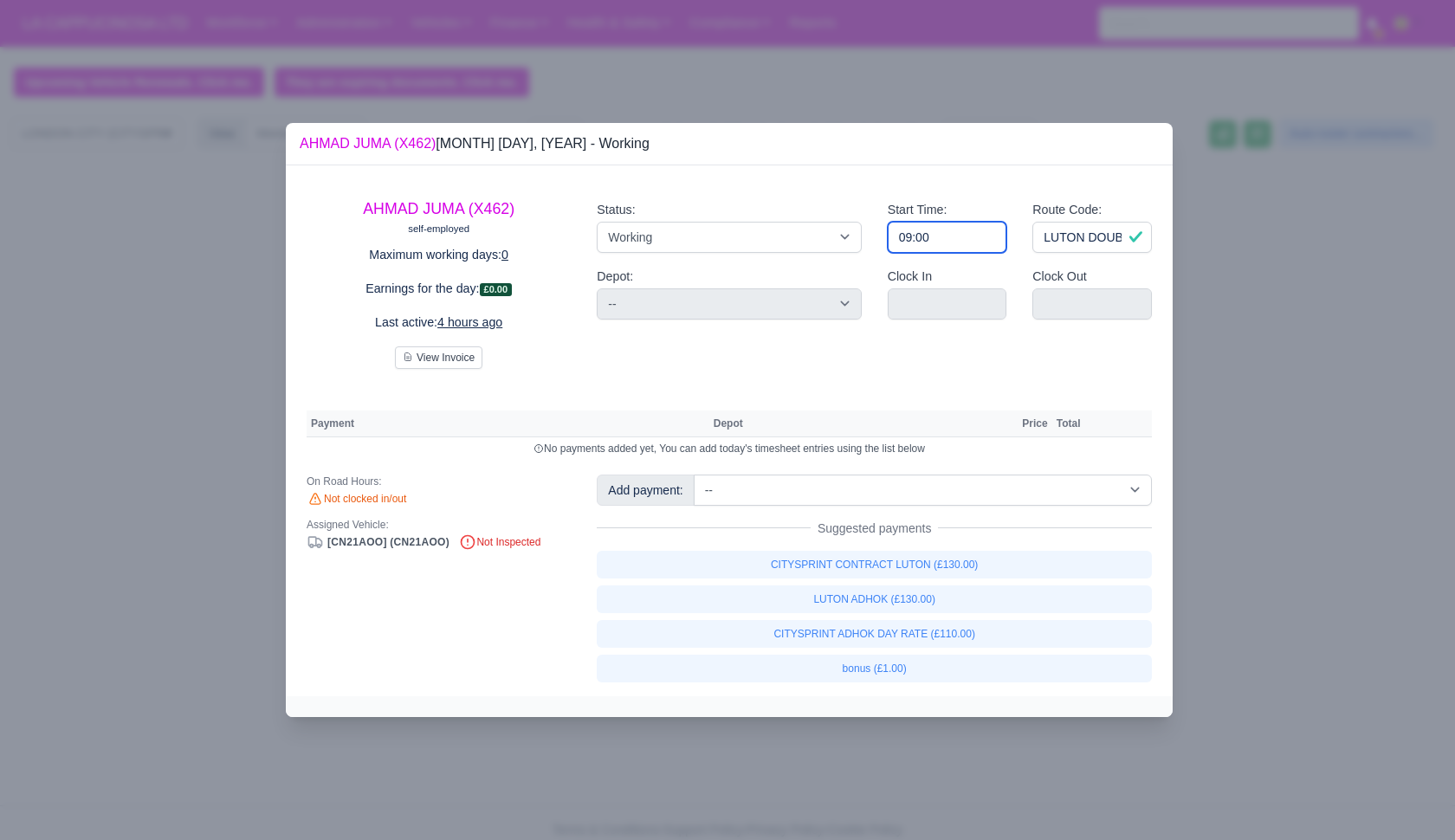 click on "09:00" at bounding box center [947, 237] 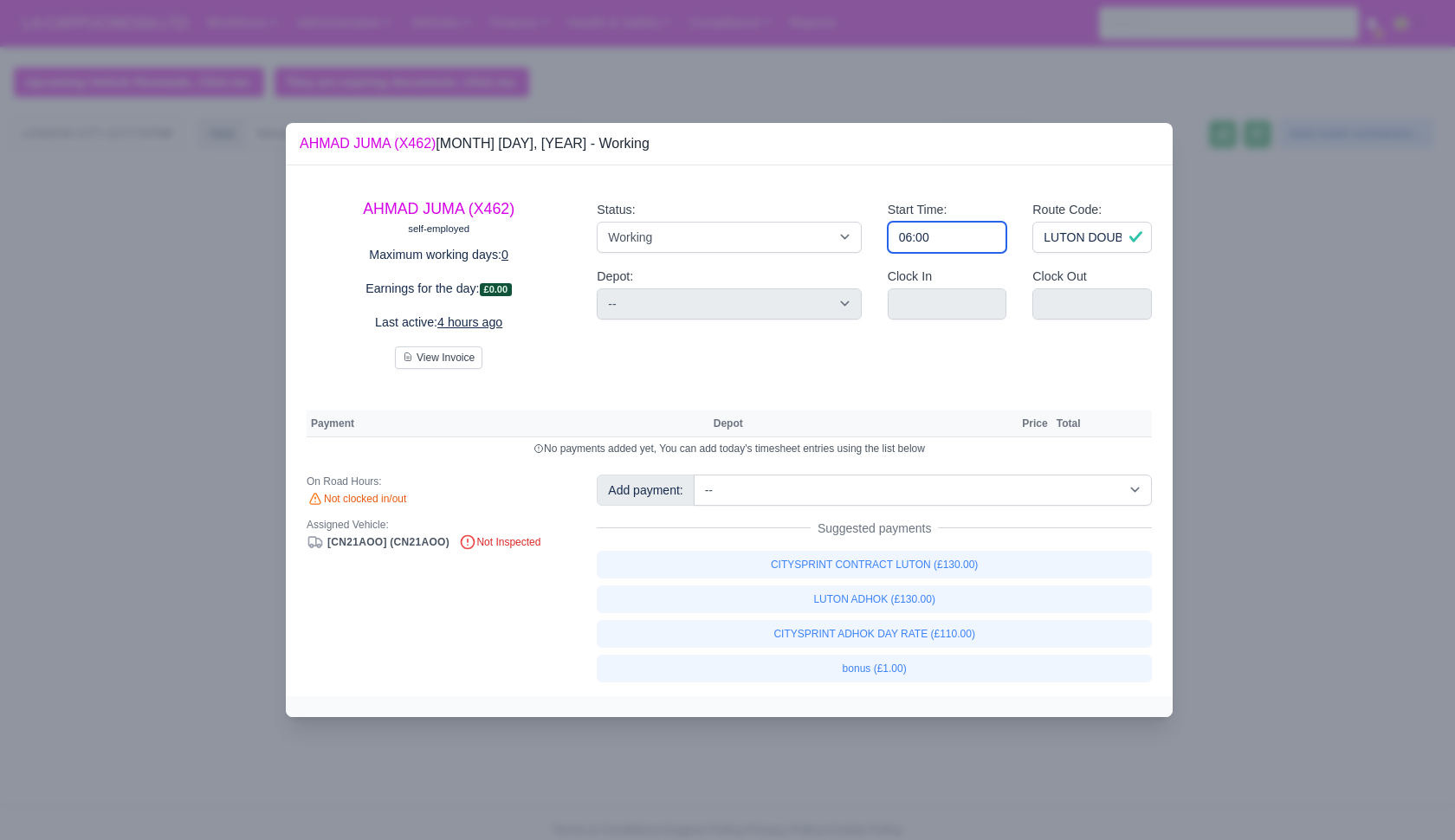 type on "06:00" 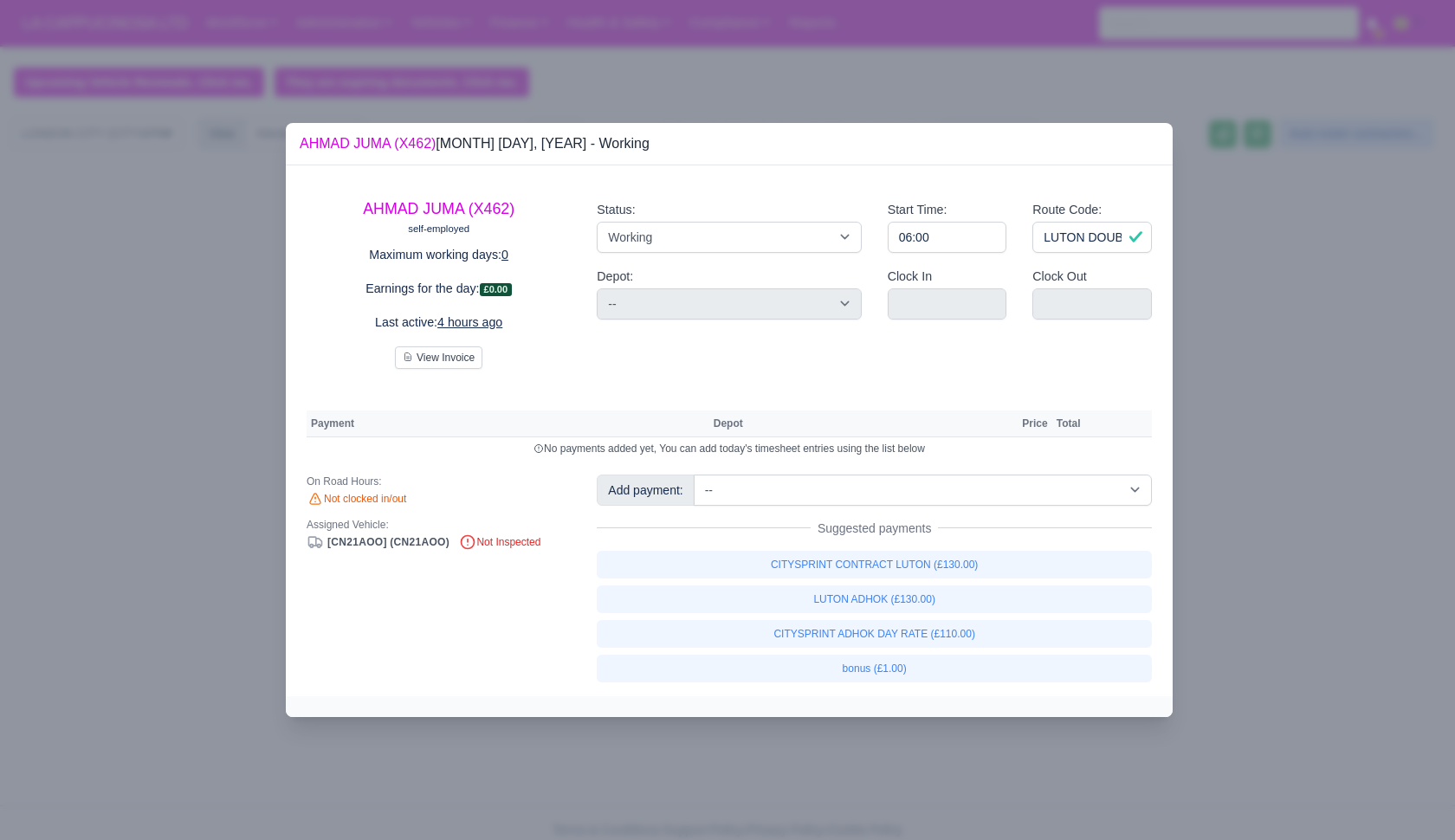 click at bounding box center (728, 420) 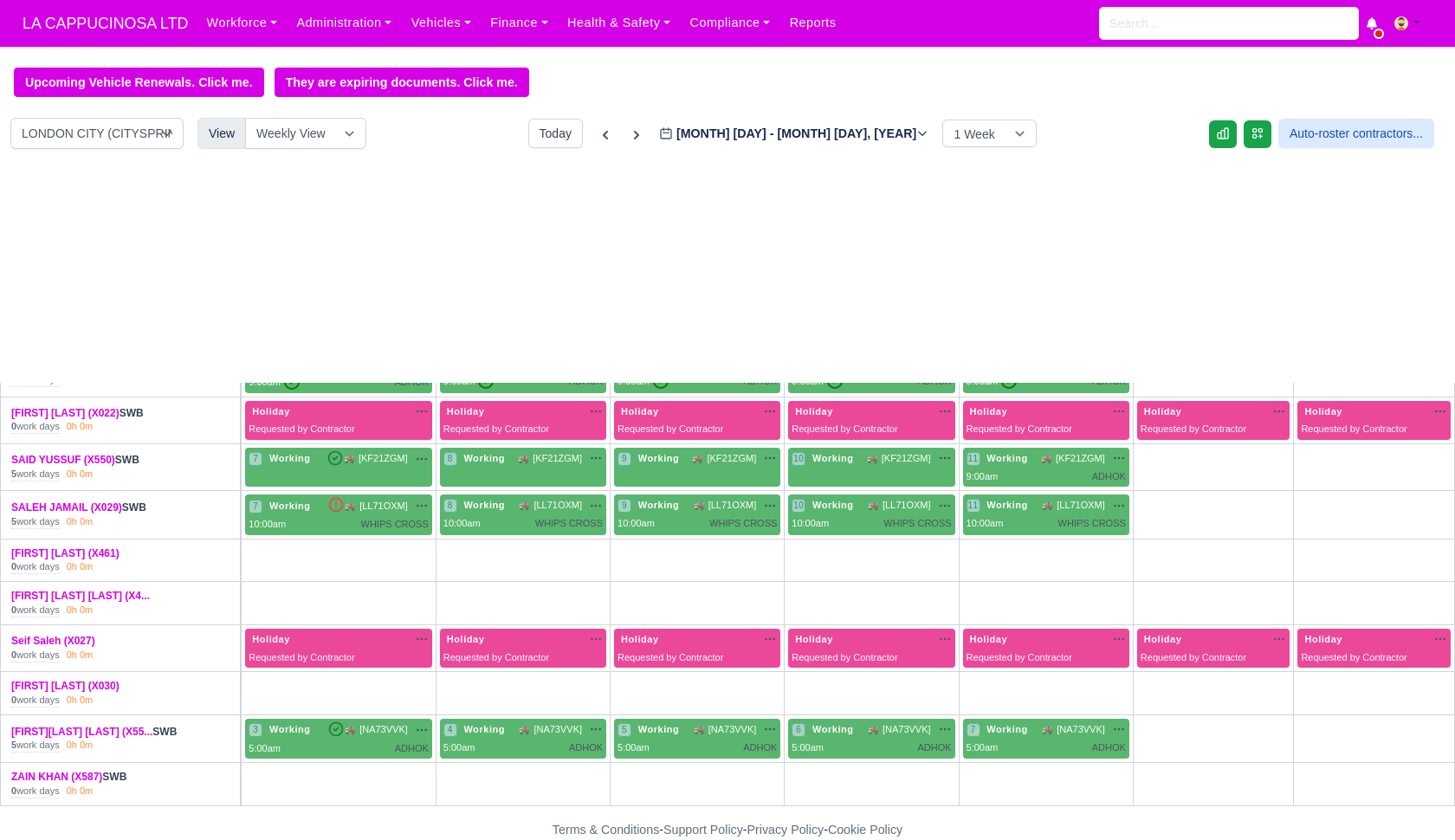 scroll, scrollTop: 413, scrollLeft: 0, axis: vertical 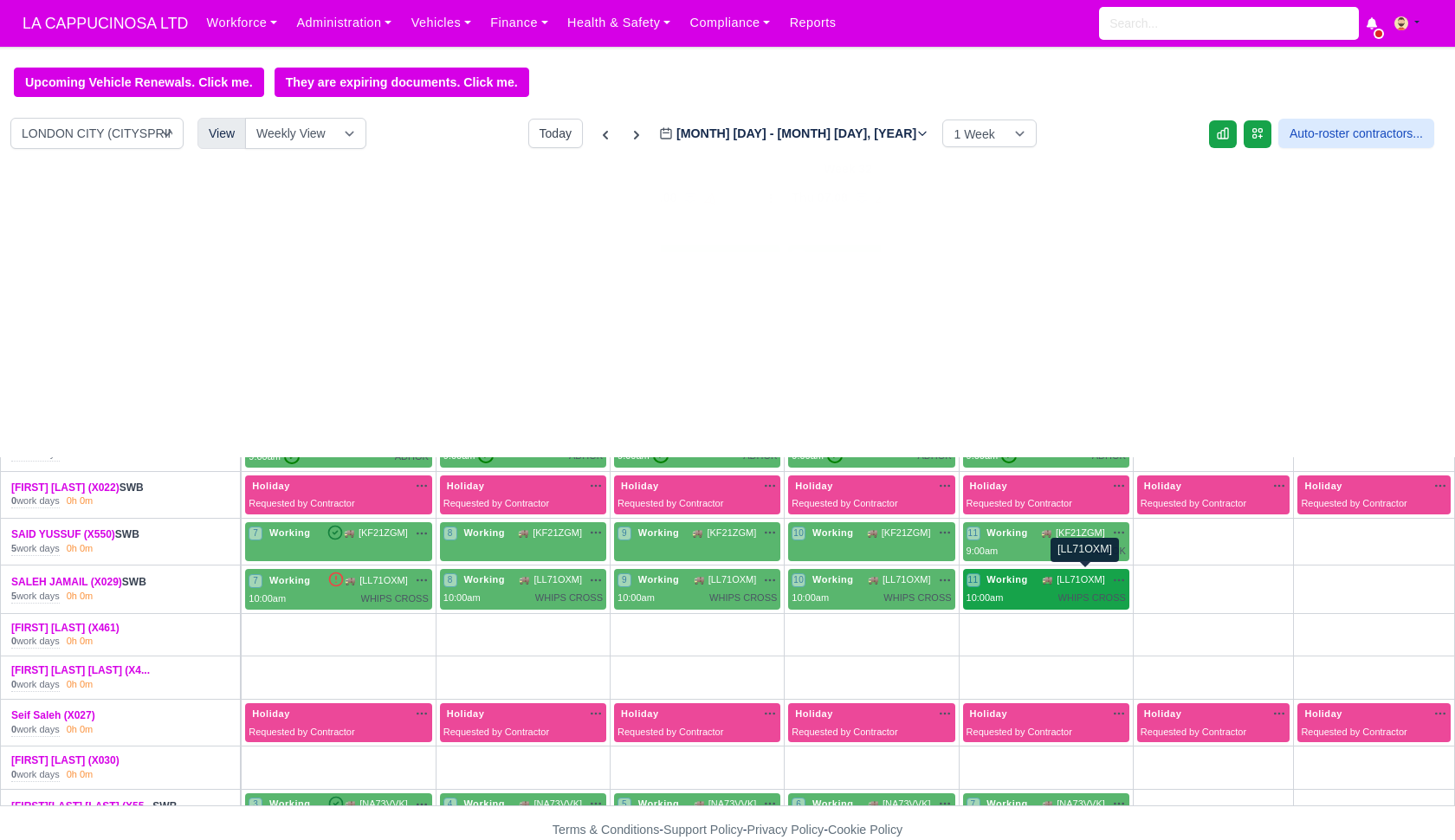 click on "[LL71OXM]" at bounding box center [1081, 579] 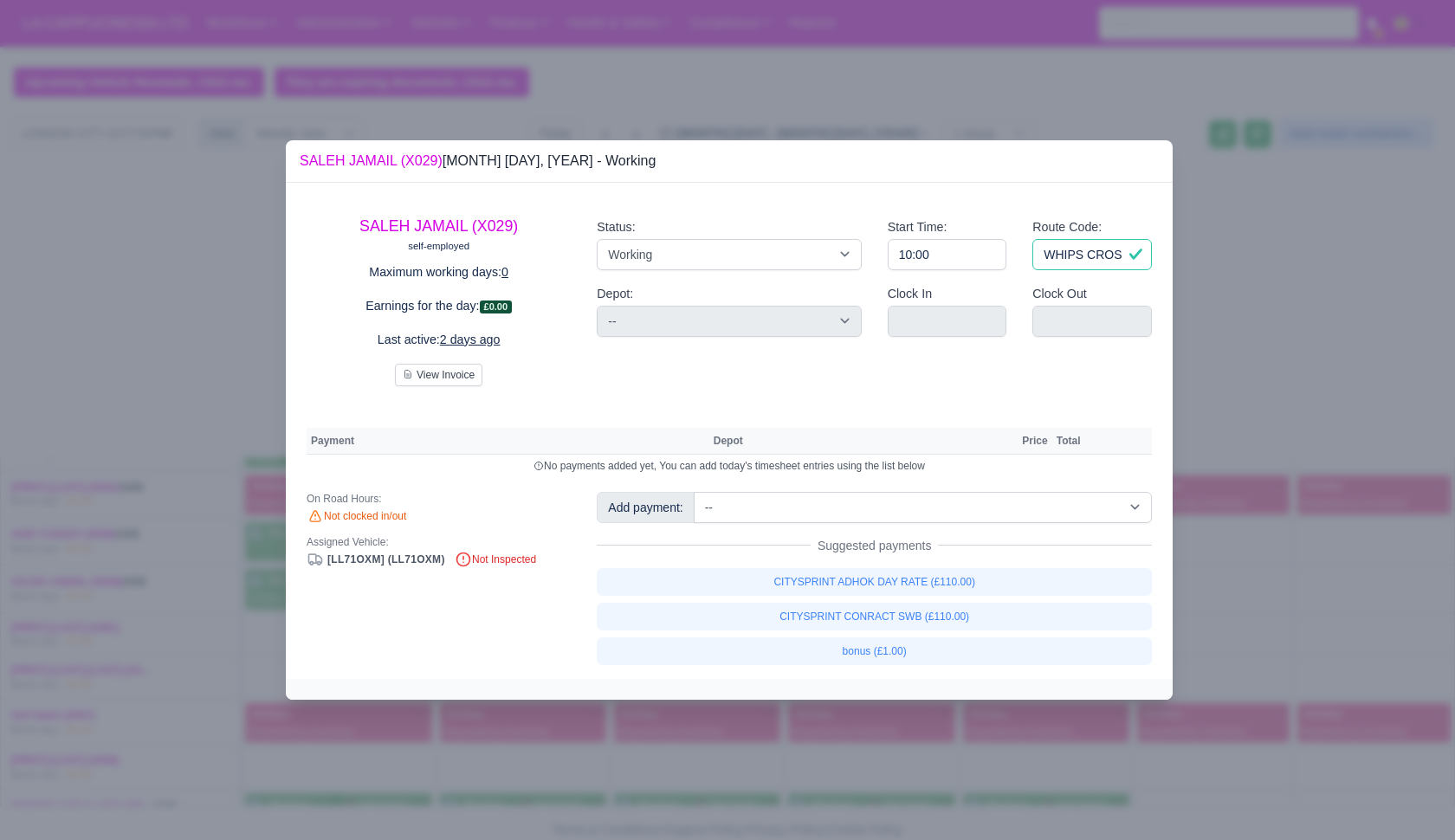 click on "WHIPS CROSS" at bounding box center (1092, 255) 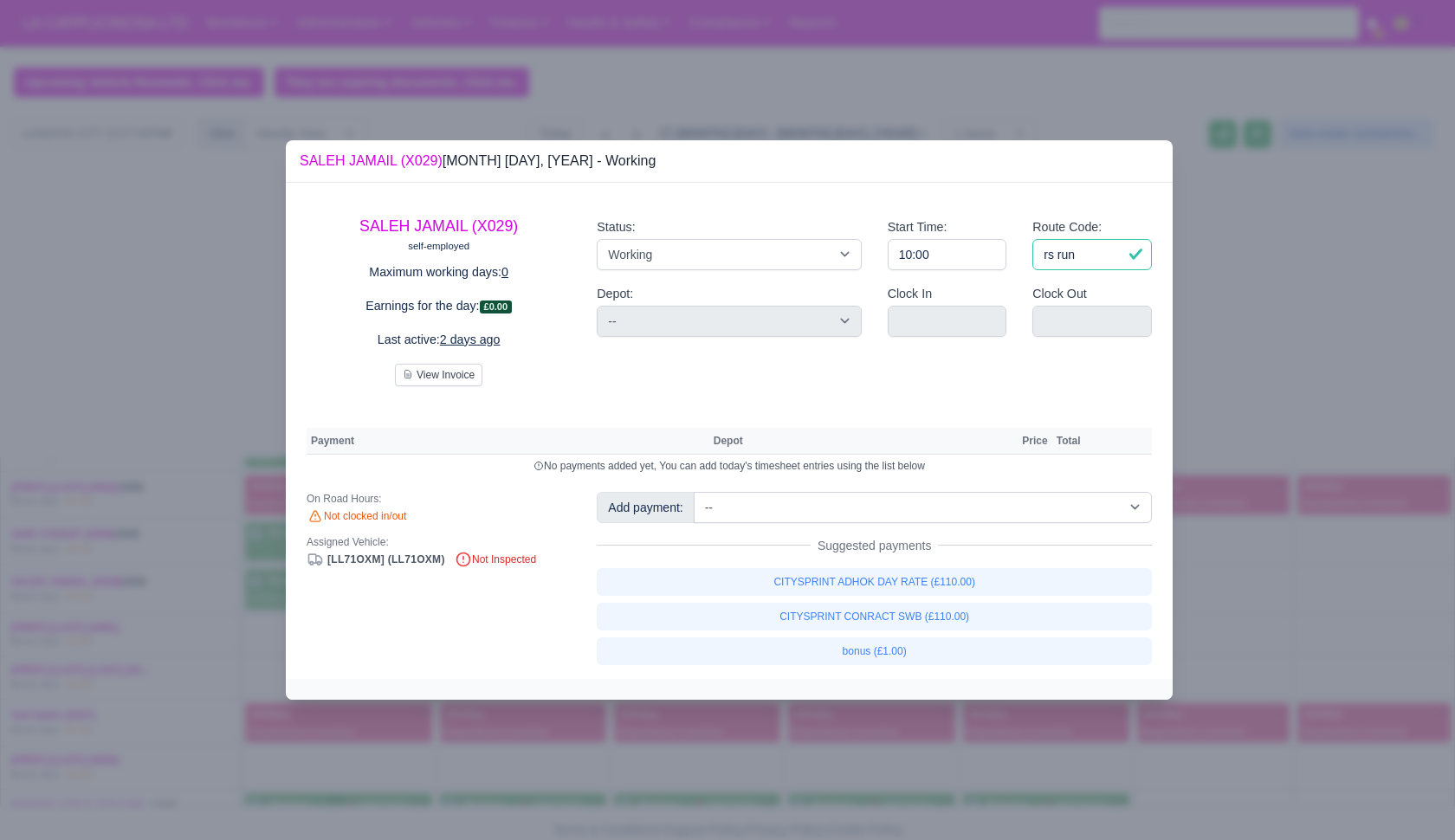 type on "rs run" 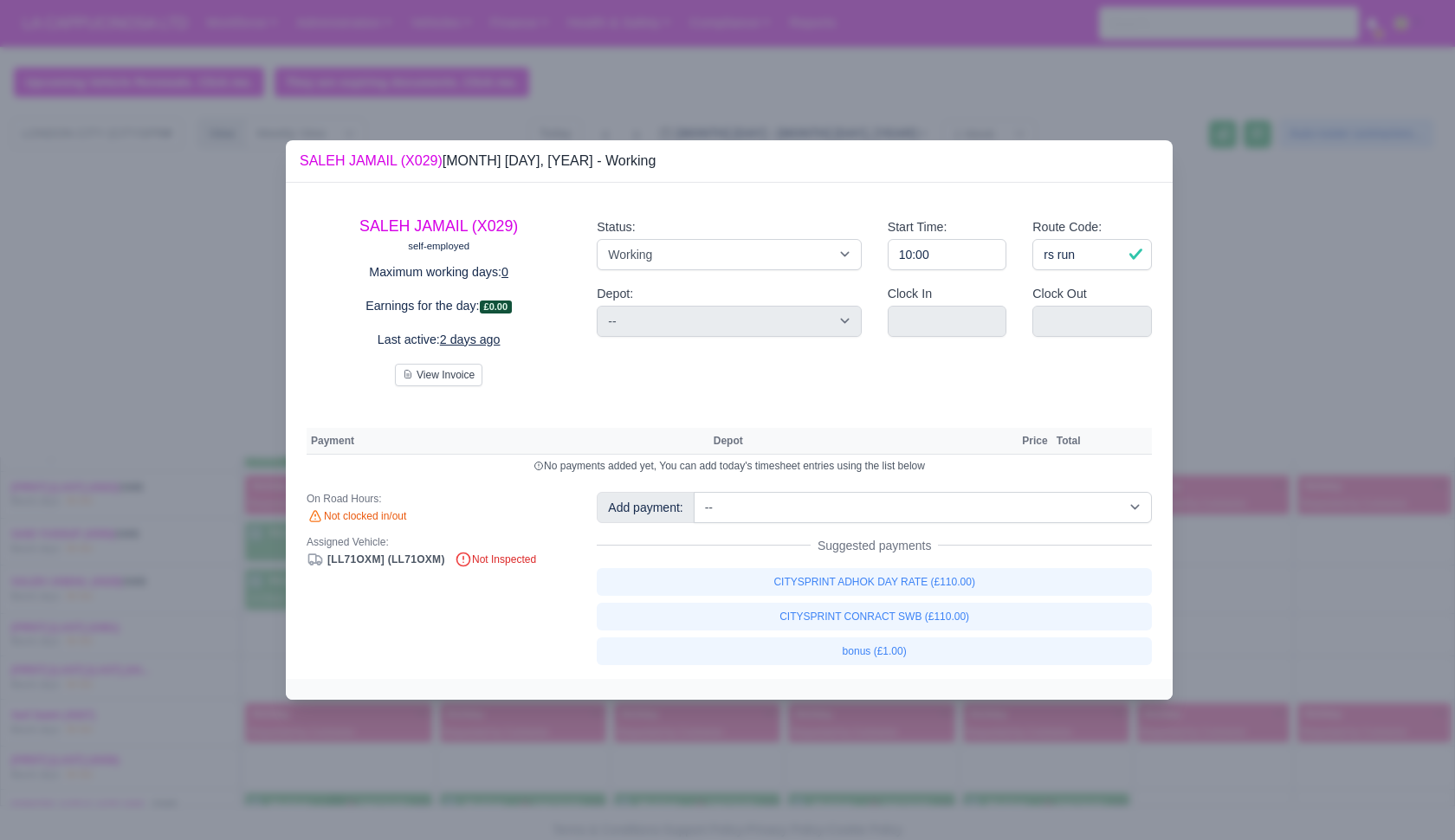 click at bounding box center [728, 420] 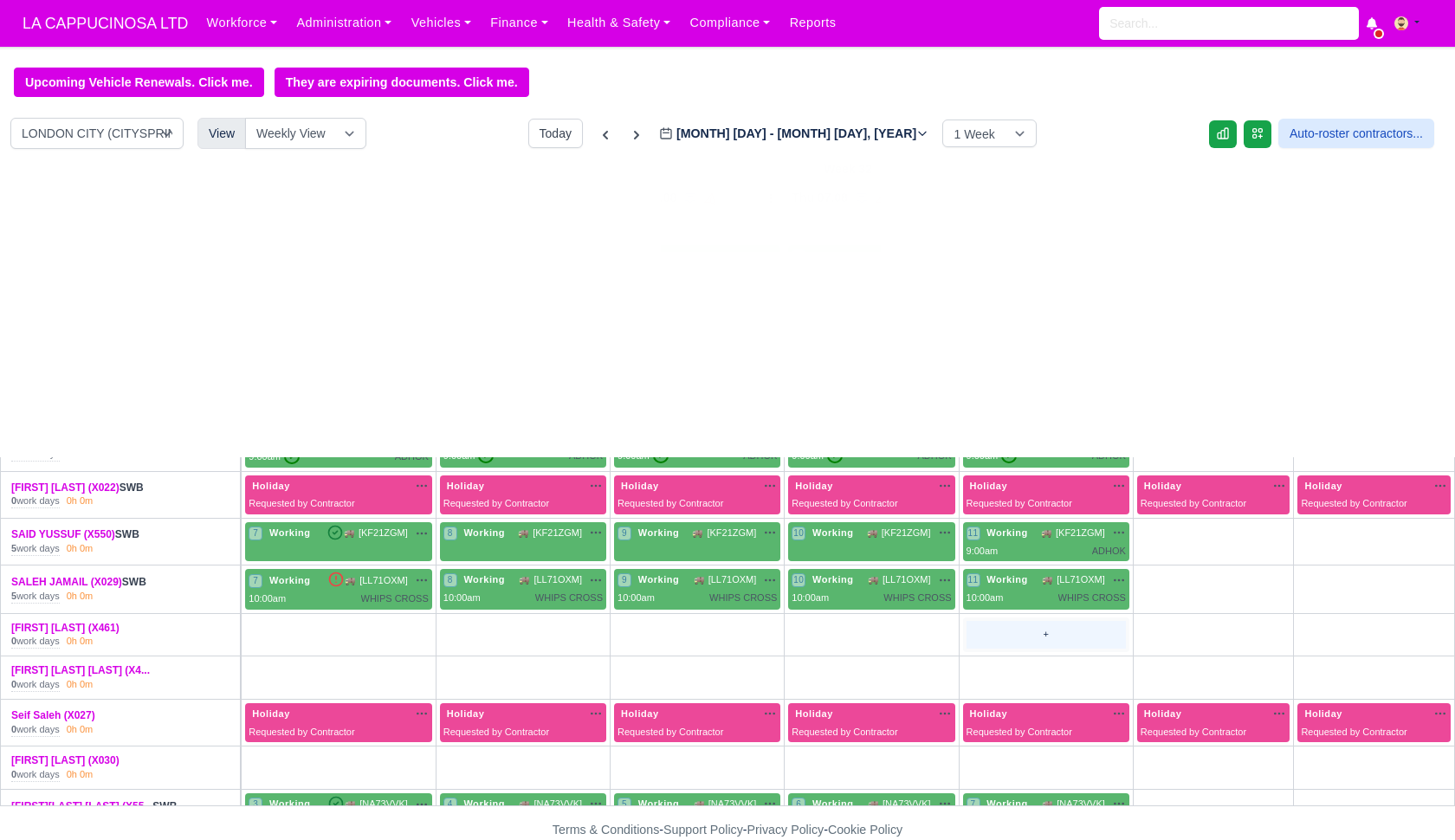 type 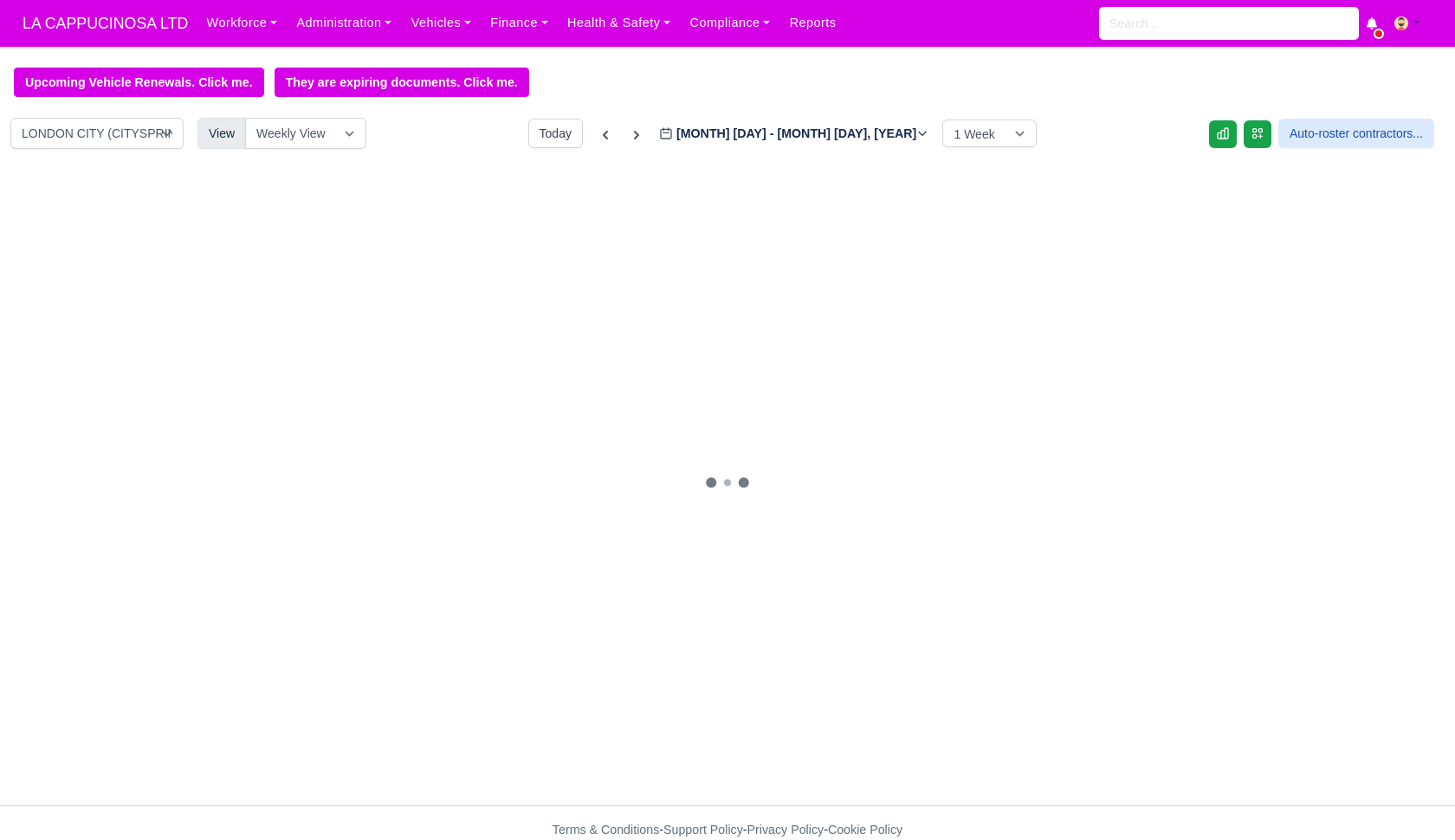 scroll, scrollTop: 0, scrollLeft: 0, axis: both 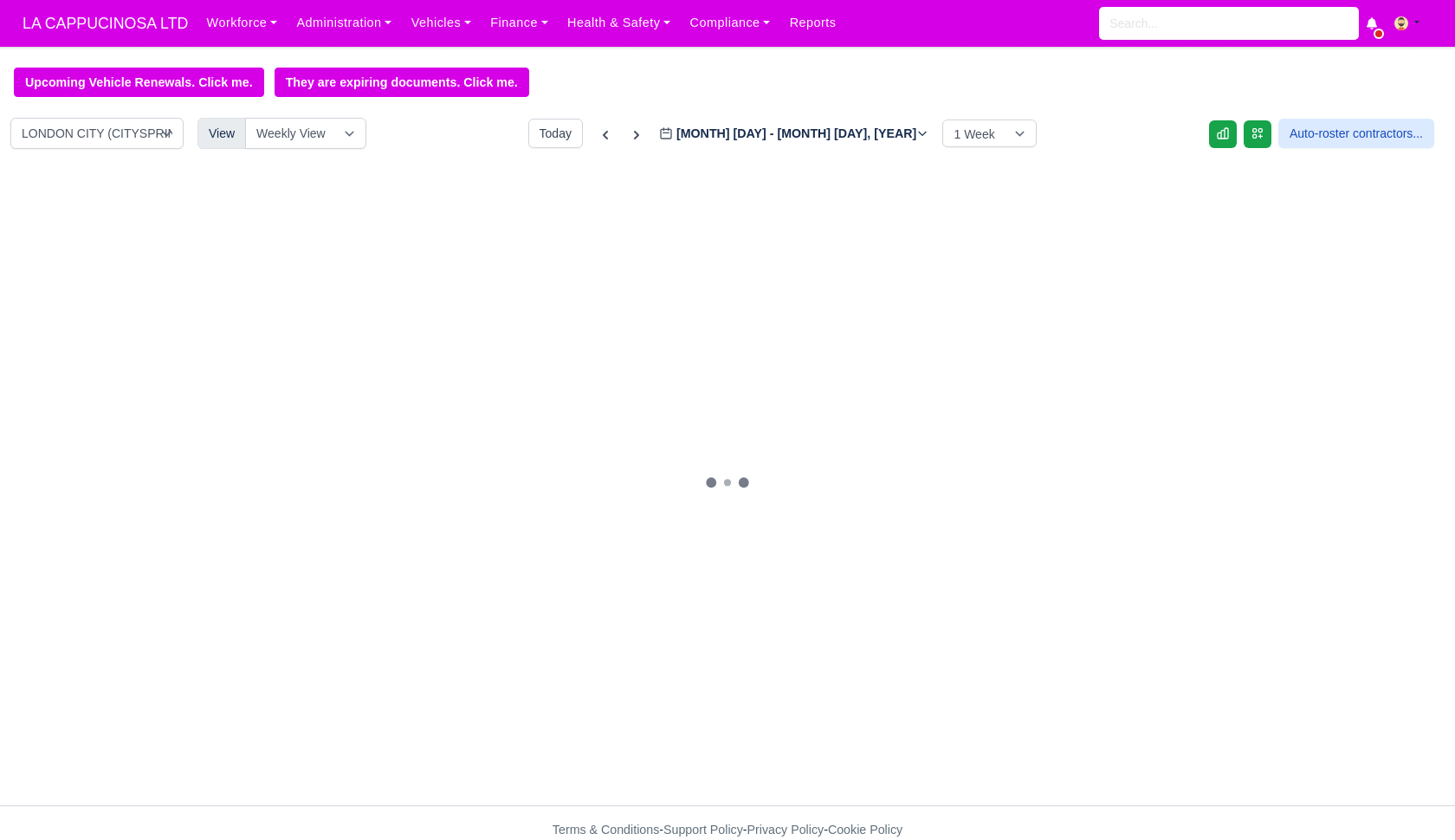 click on "7:00am
ADHOK" at bounding box center (1046, 397) 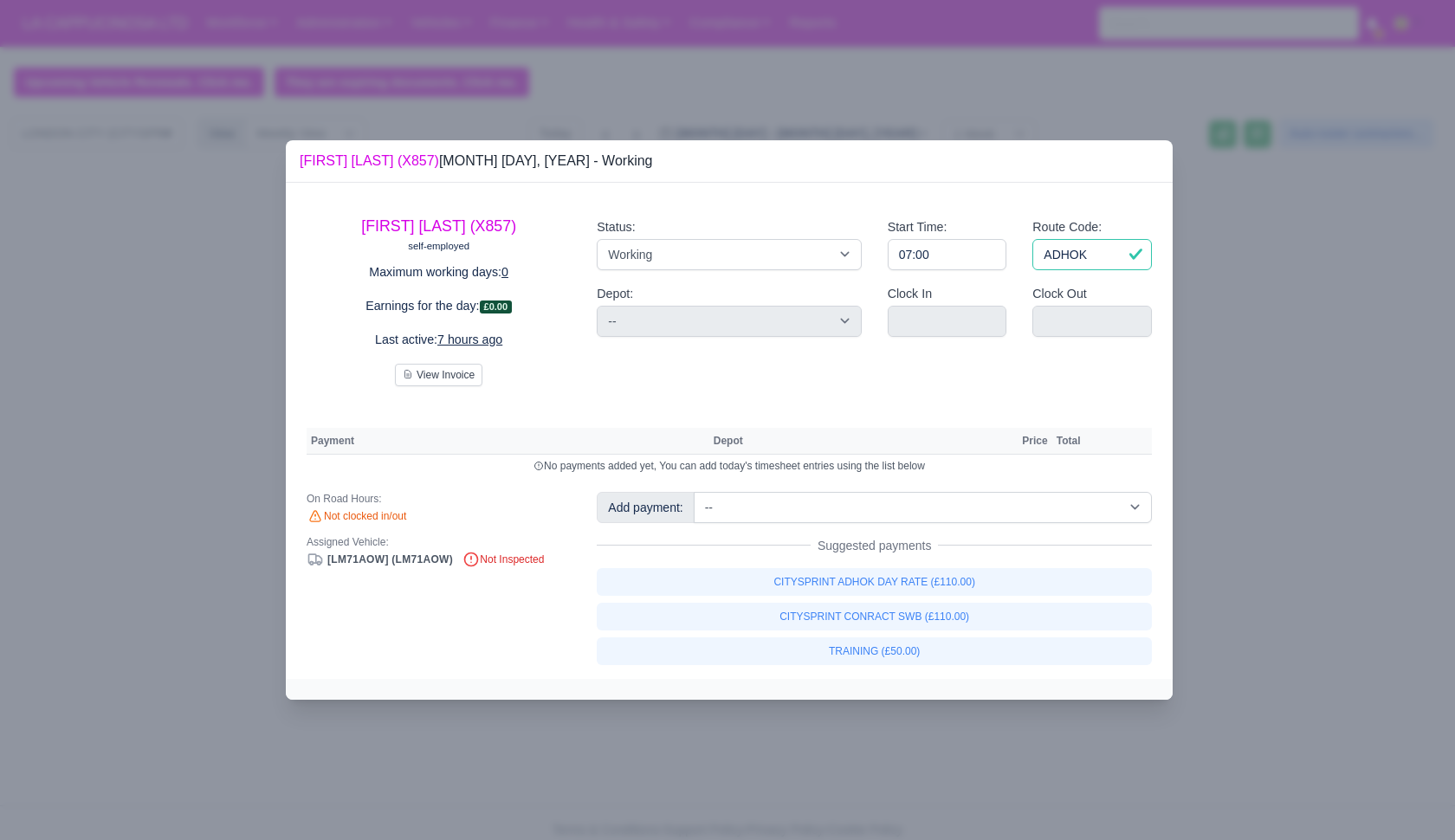 click on "ADHOK" at bounding box center (1092, 255) 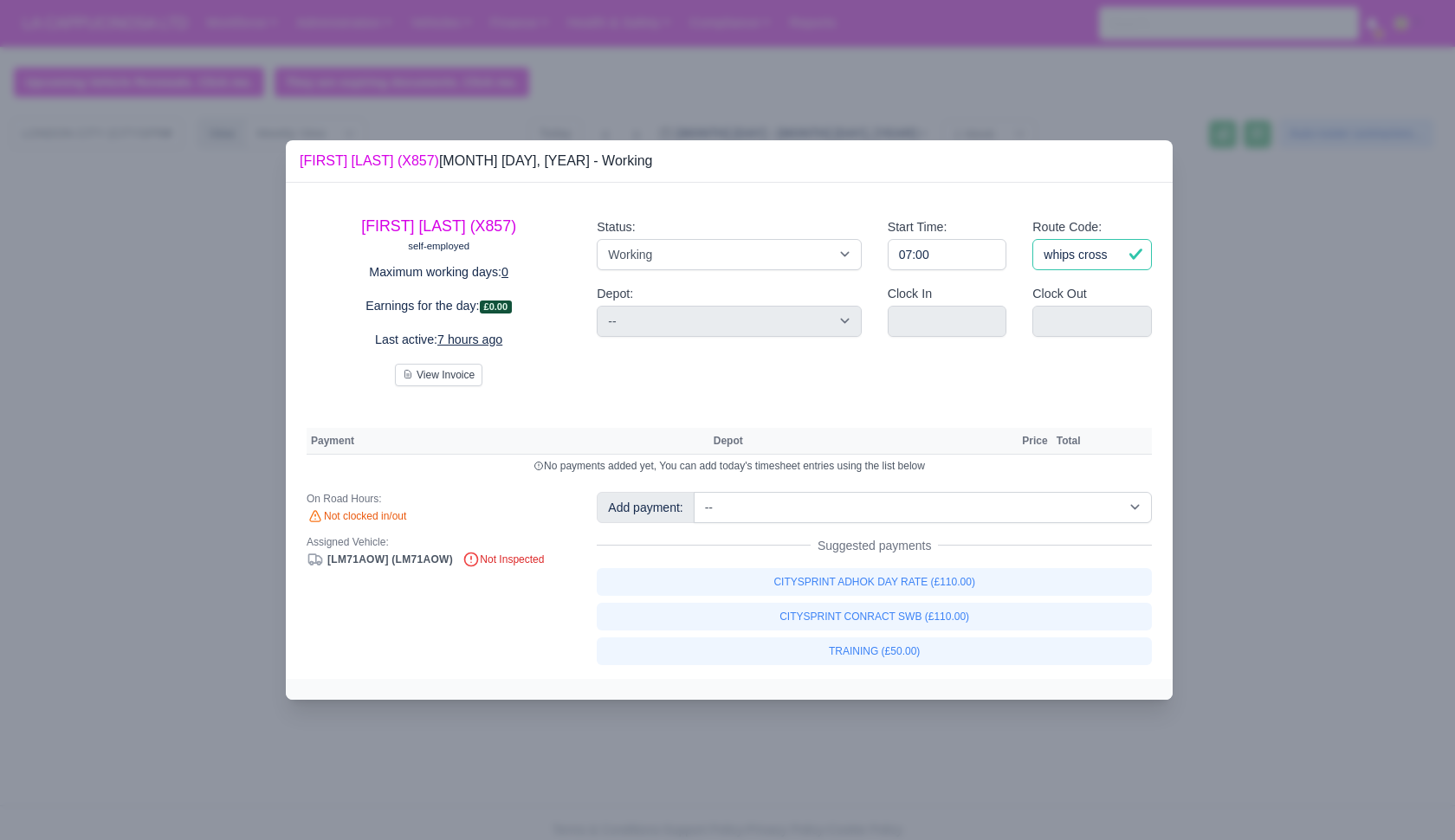 type on "whips cross" 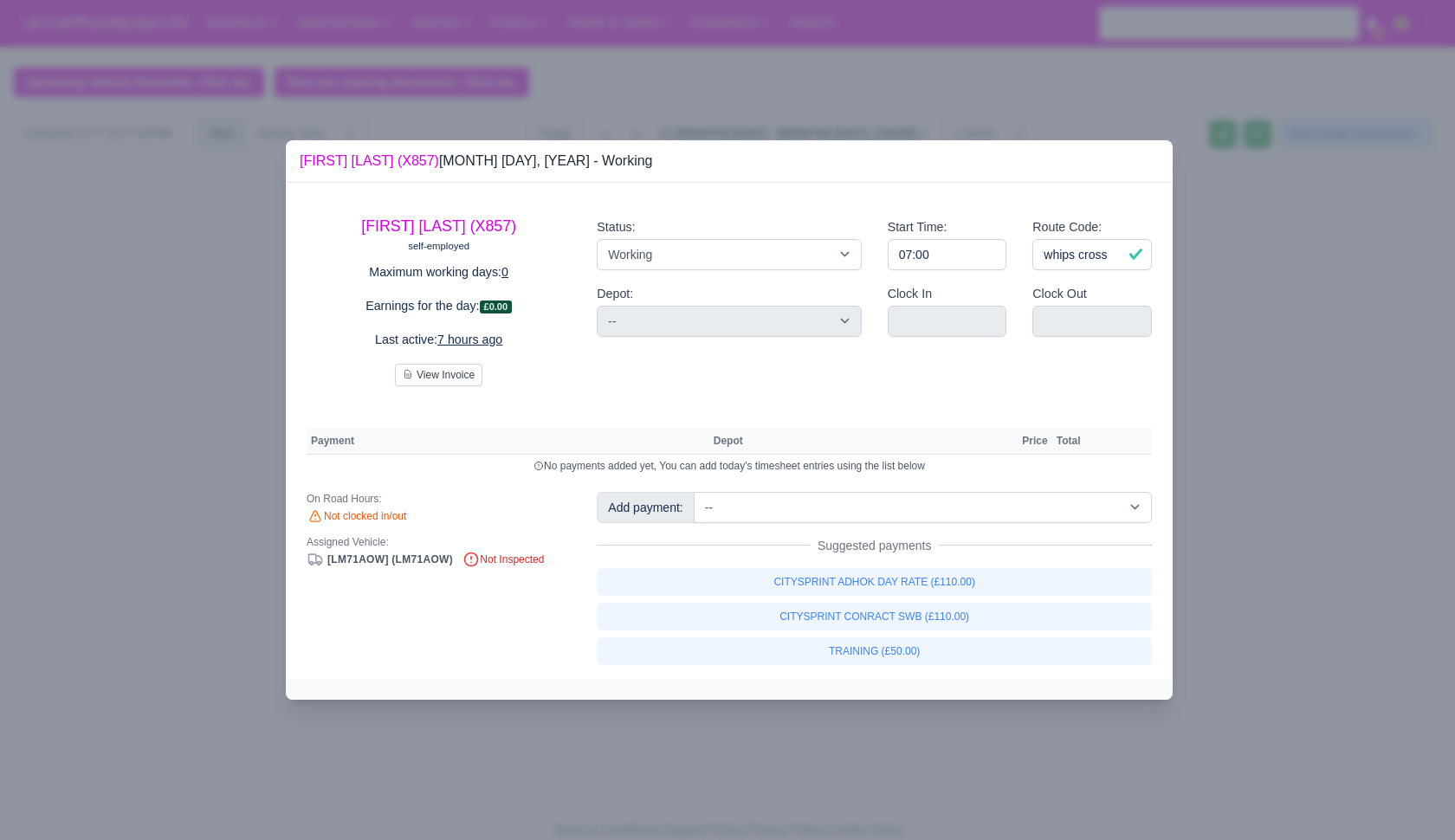 click at bounding box center [728, 420] 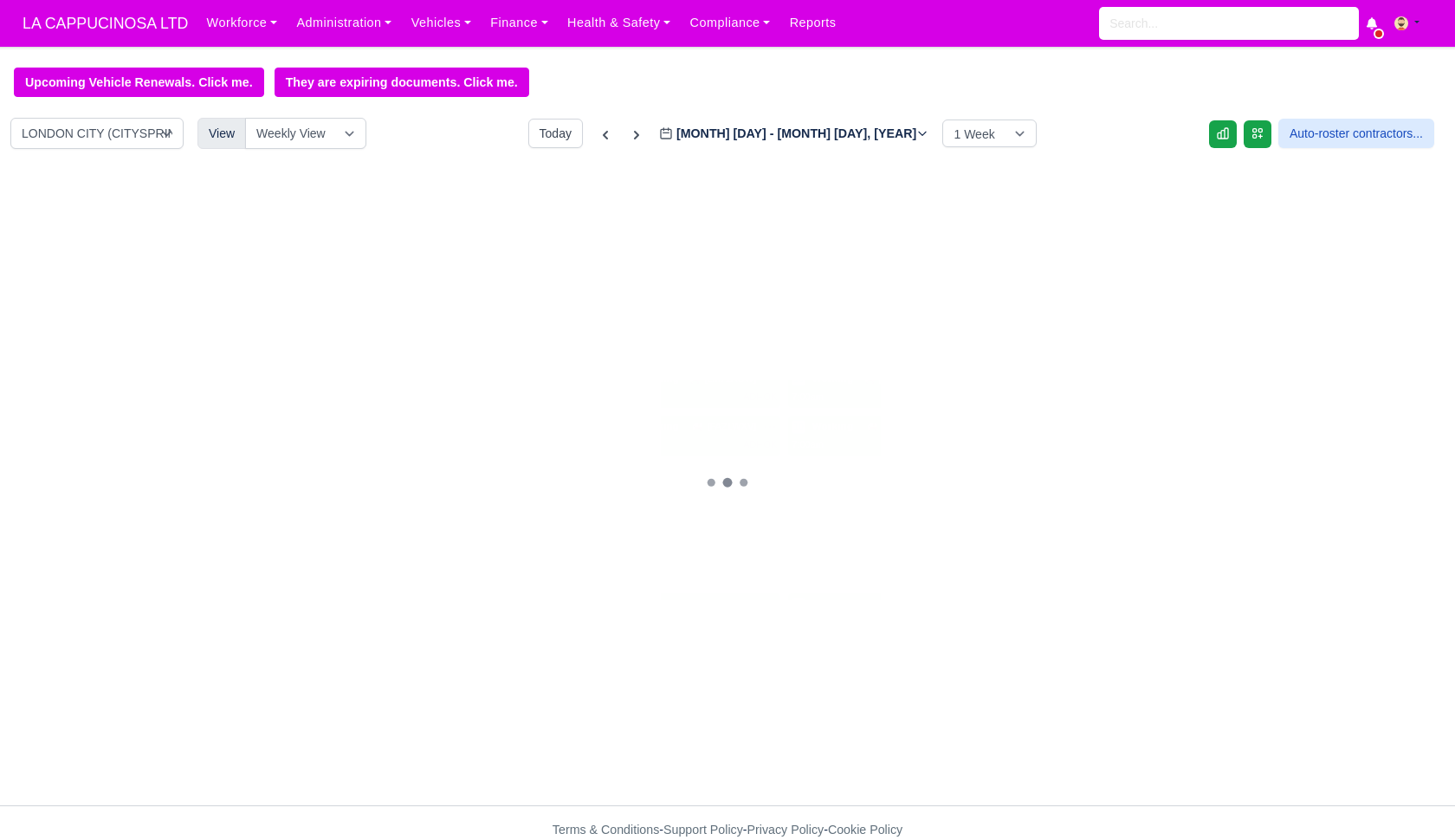 type 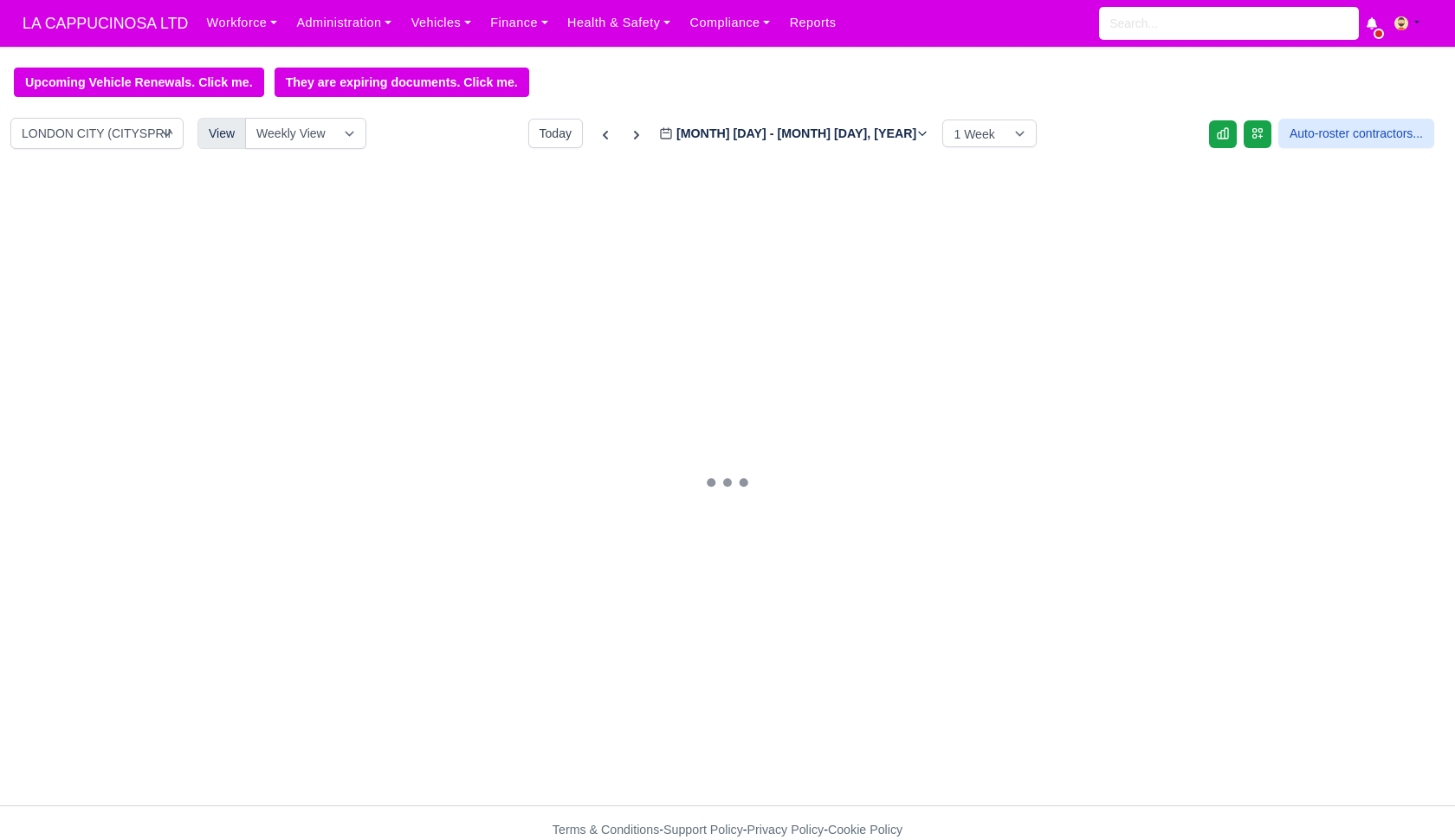 type 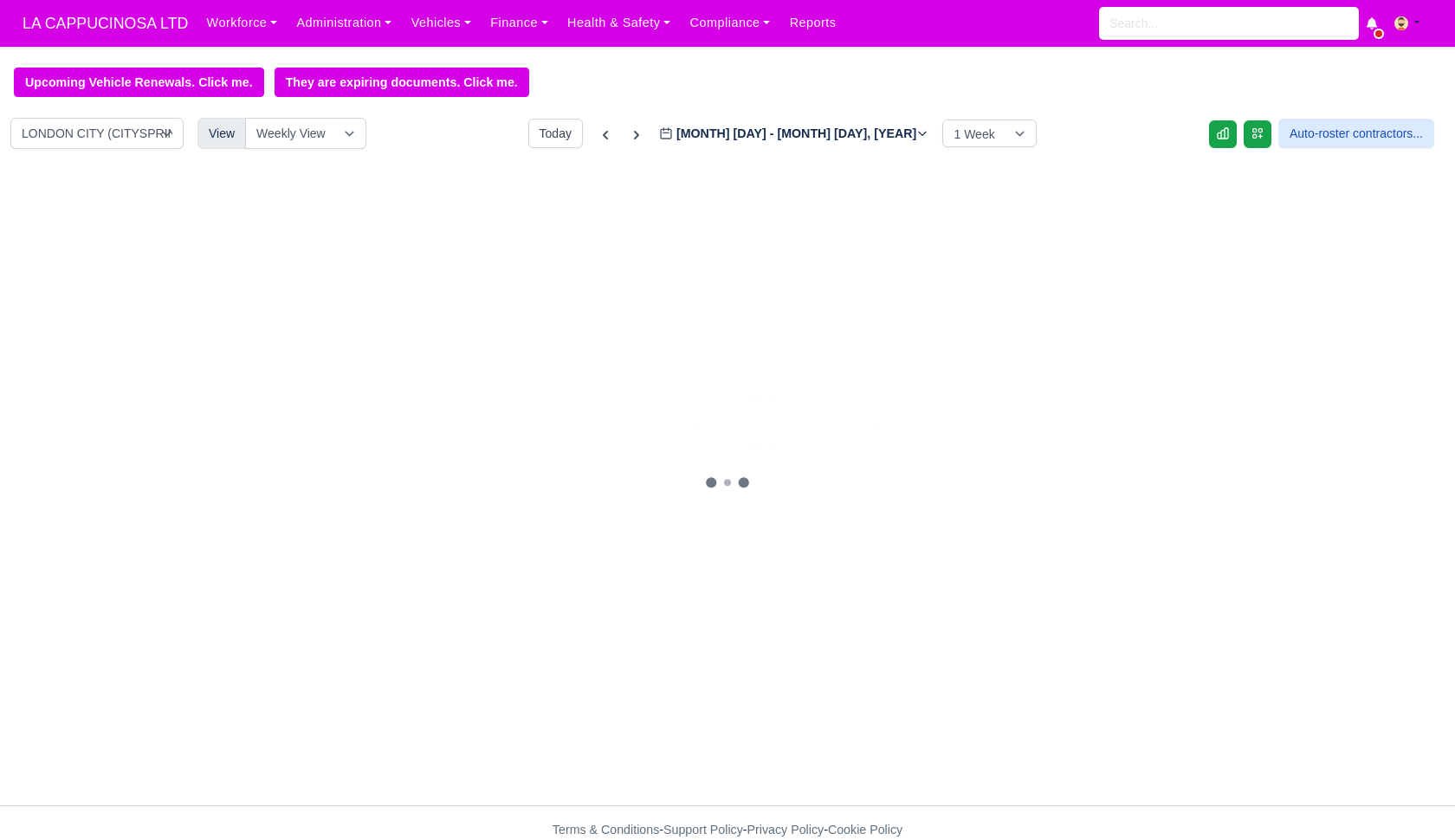 type 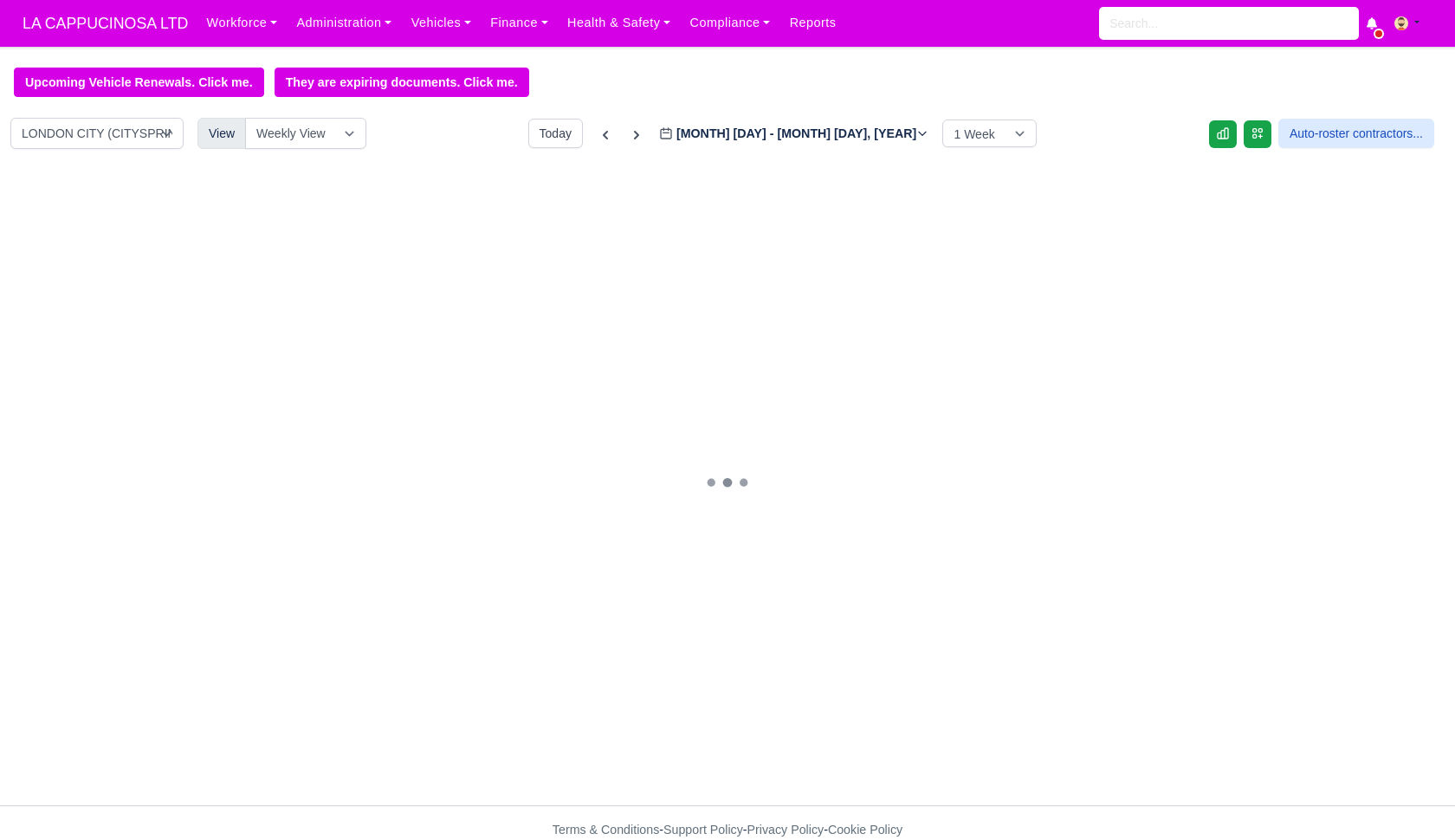 scroll, scrollTop: 0, scrollLeft: 0, axis: both 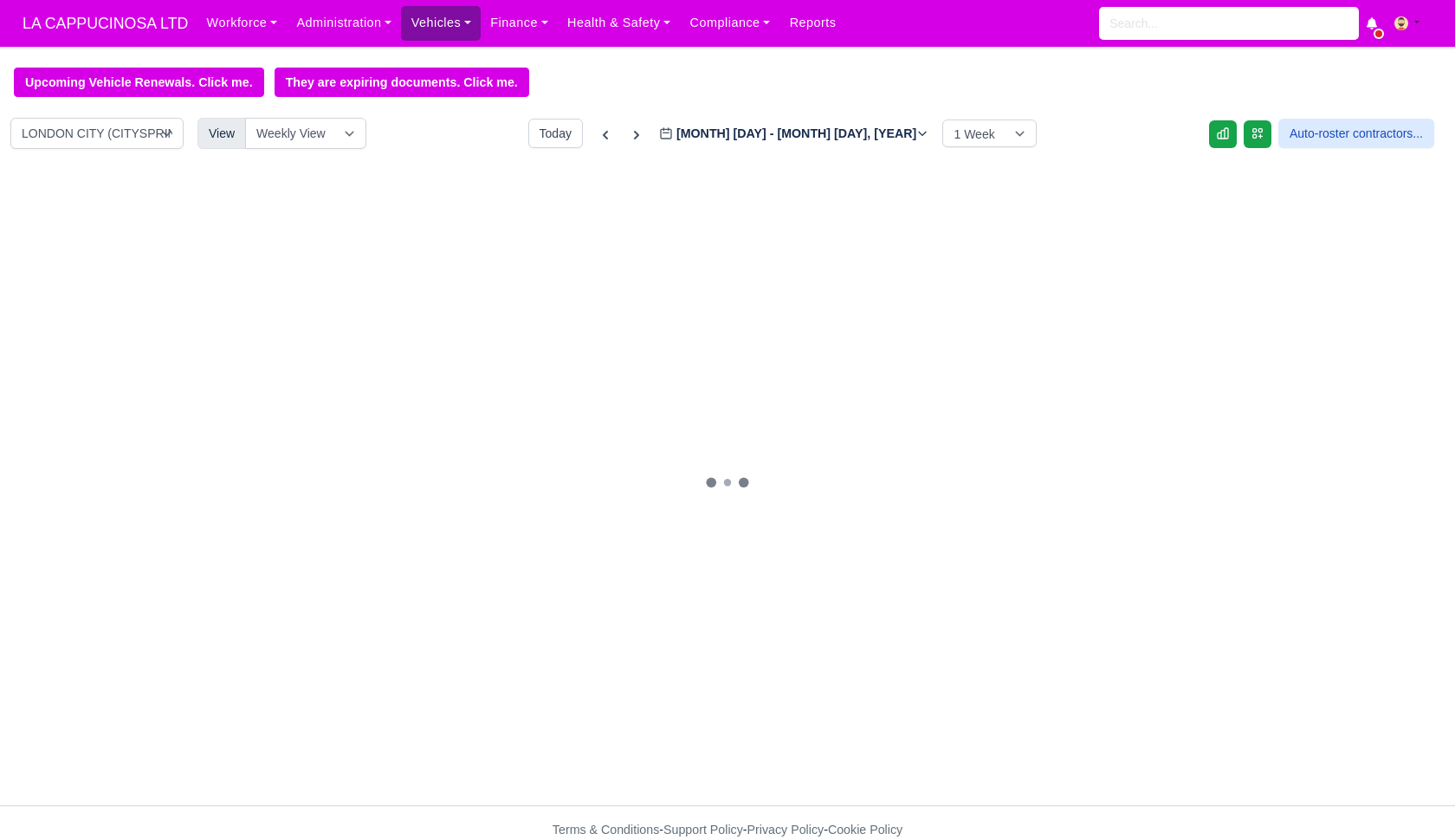 click on "Vehicles" at bounding box center [441, 23] 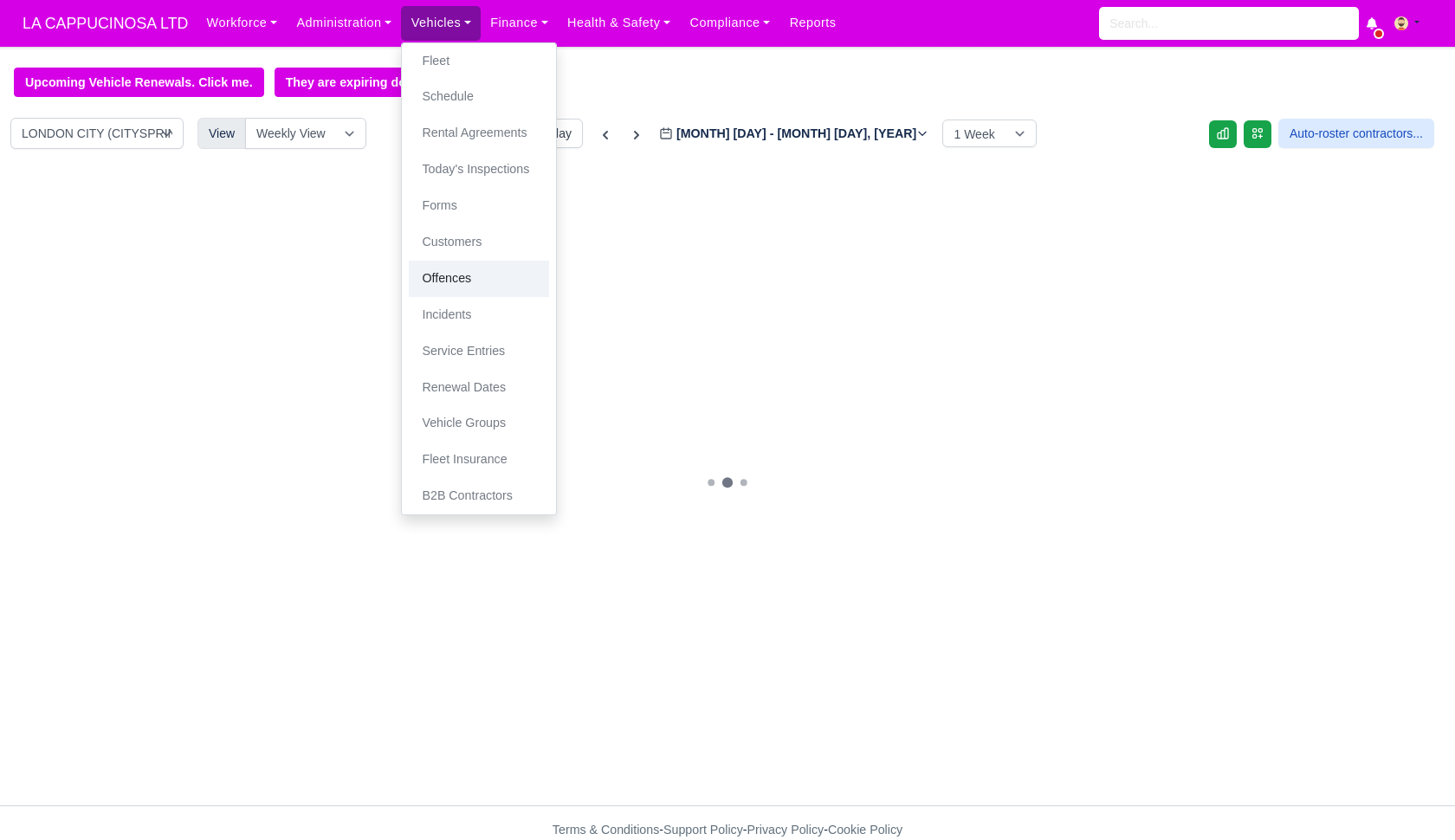 click on "Offences" at bounding box center [479, 279] 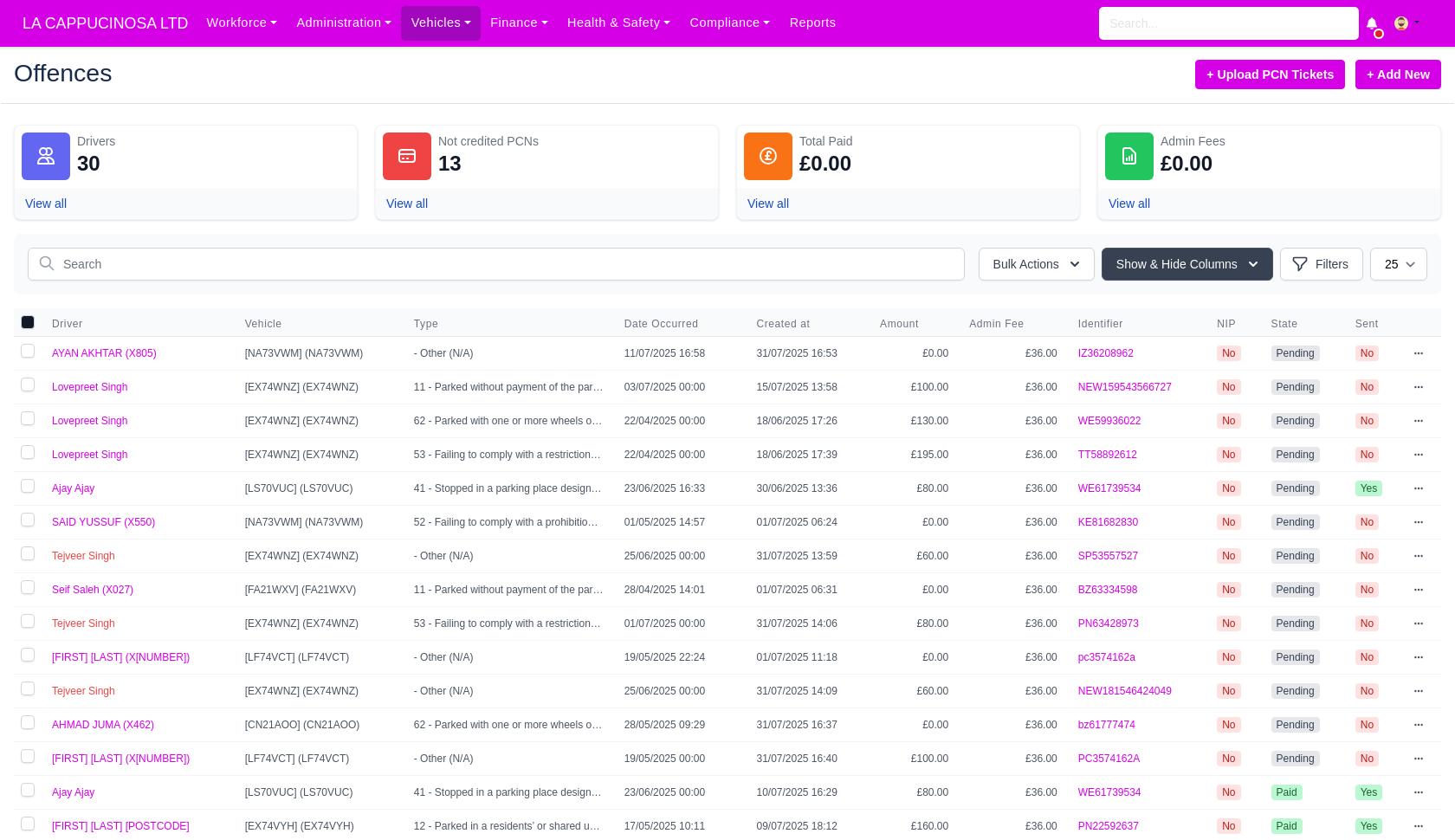 scroll, scrollTop: 0, scrollLeft: 0, axis: both 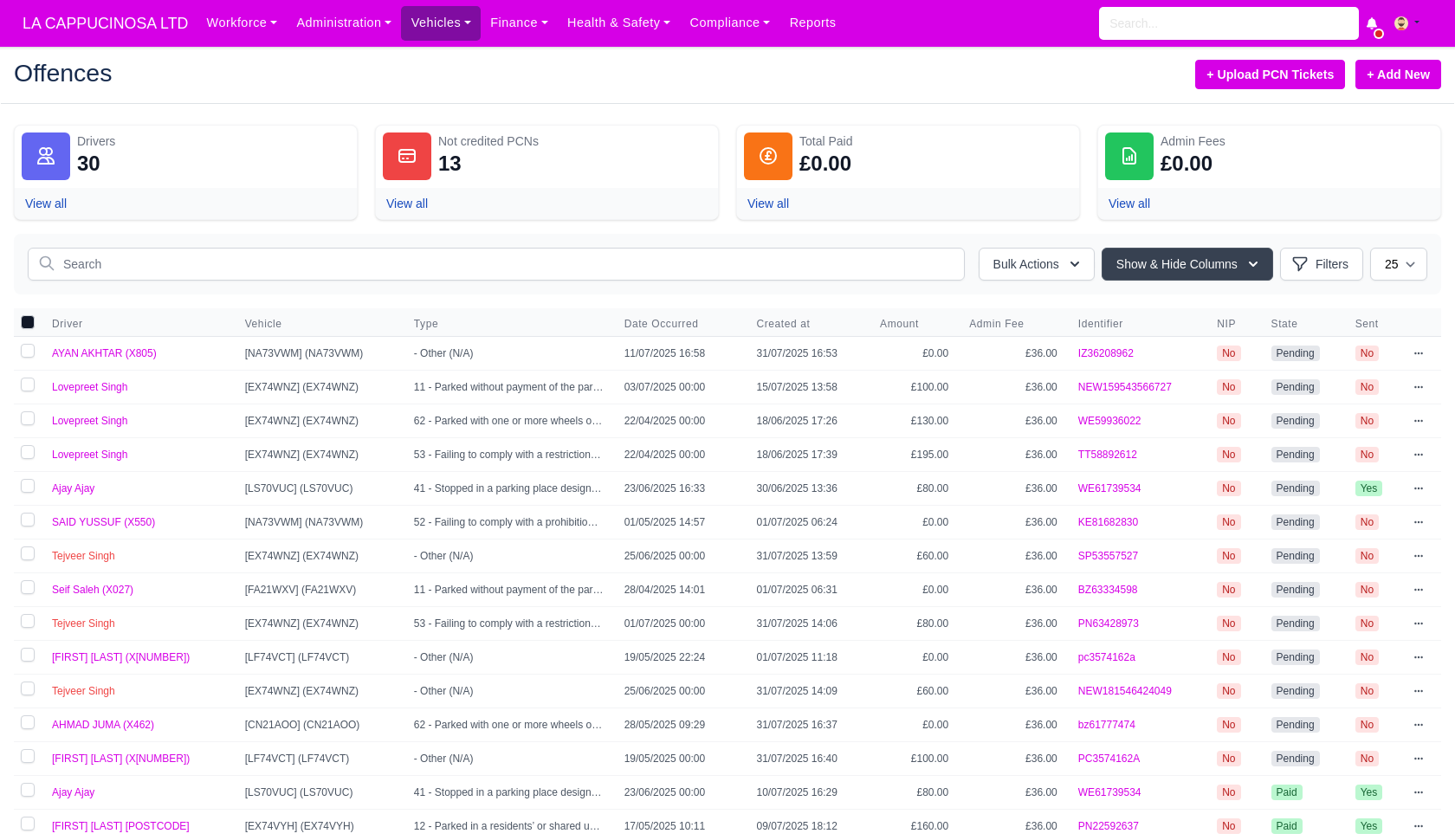click on "Vehicles" at bounding box center (441, 23) 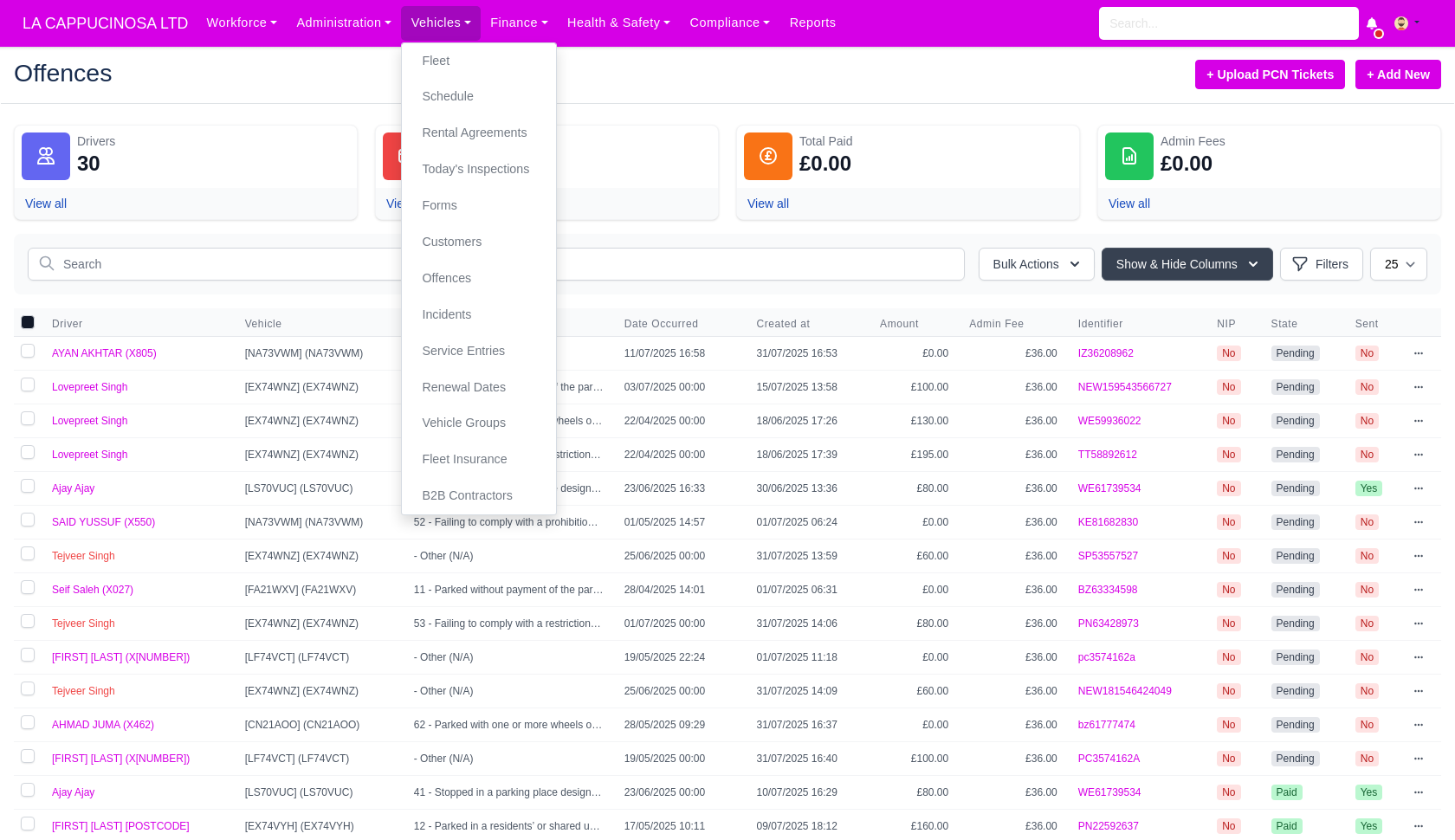 click on "Today's Inspections" at bounding box center [479, 170] 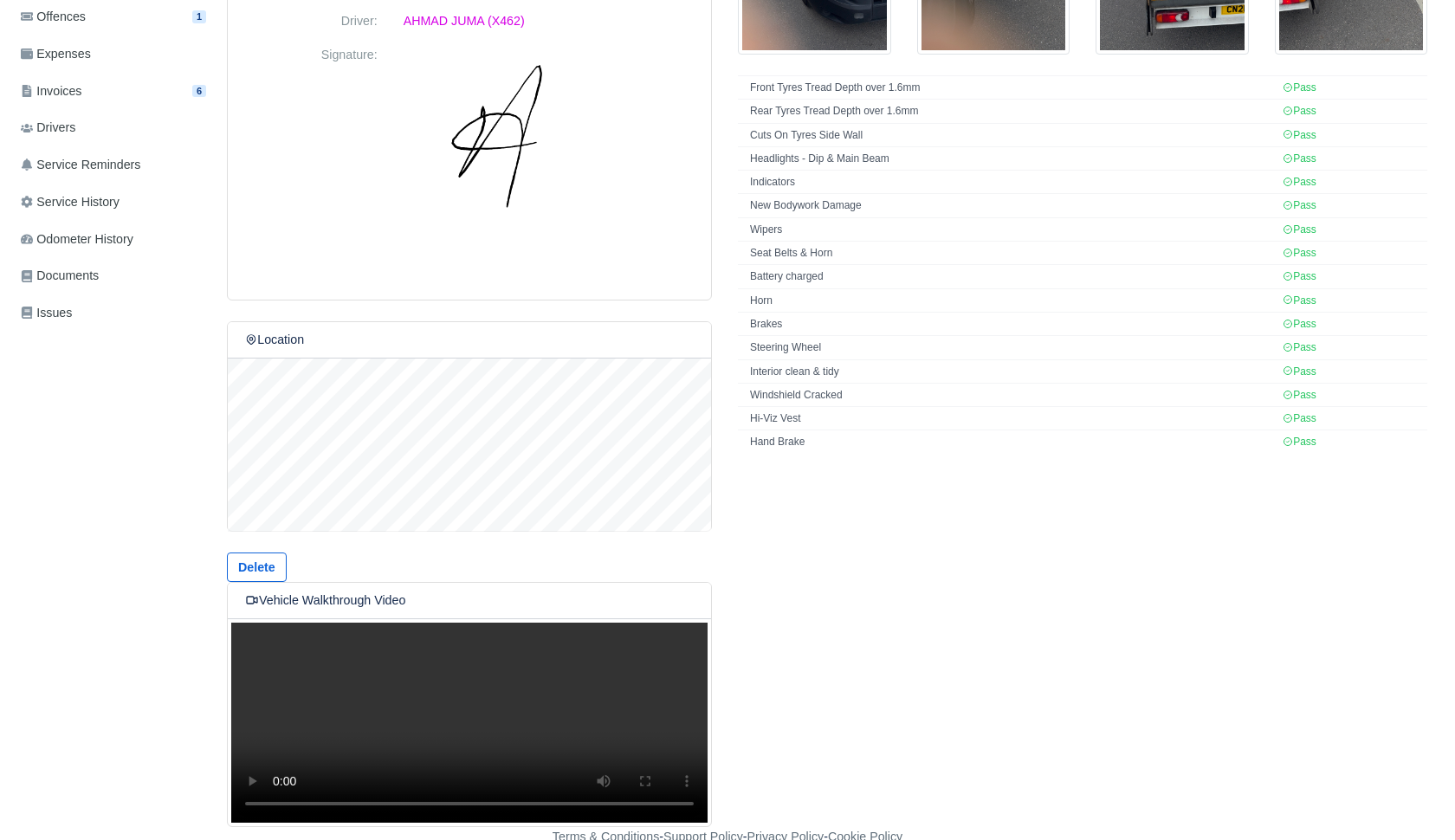 scroll, scrollTop: 404, scrollLeft: 0, axis: vertical 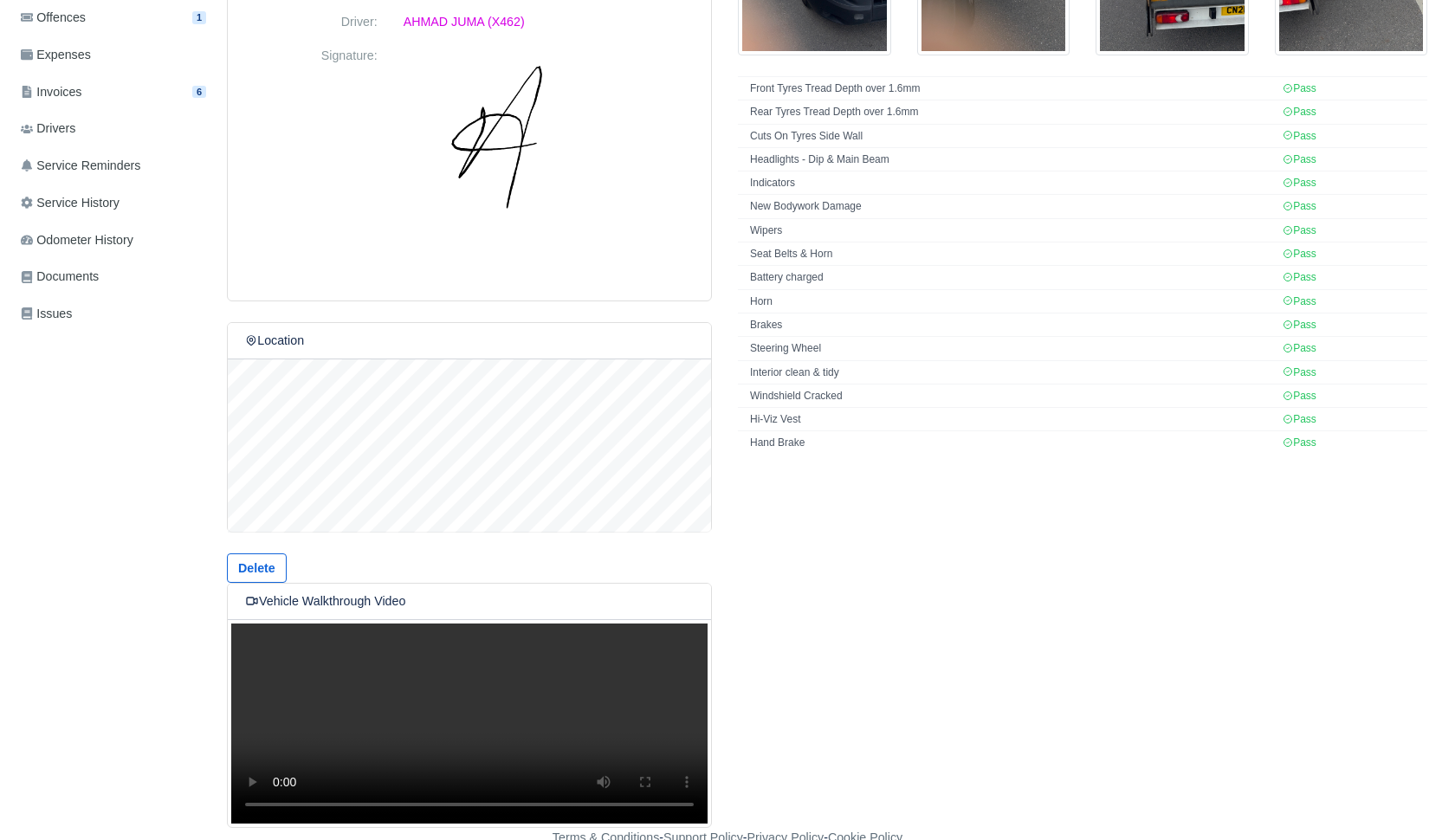 click on "Your browser does not support the video tag." at bounding box center [469, 723] 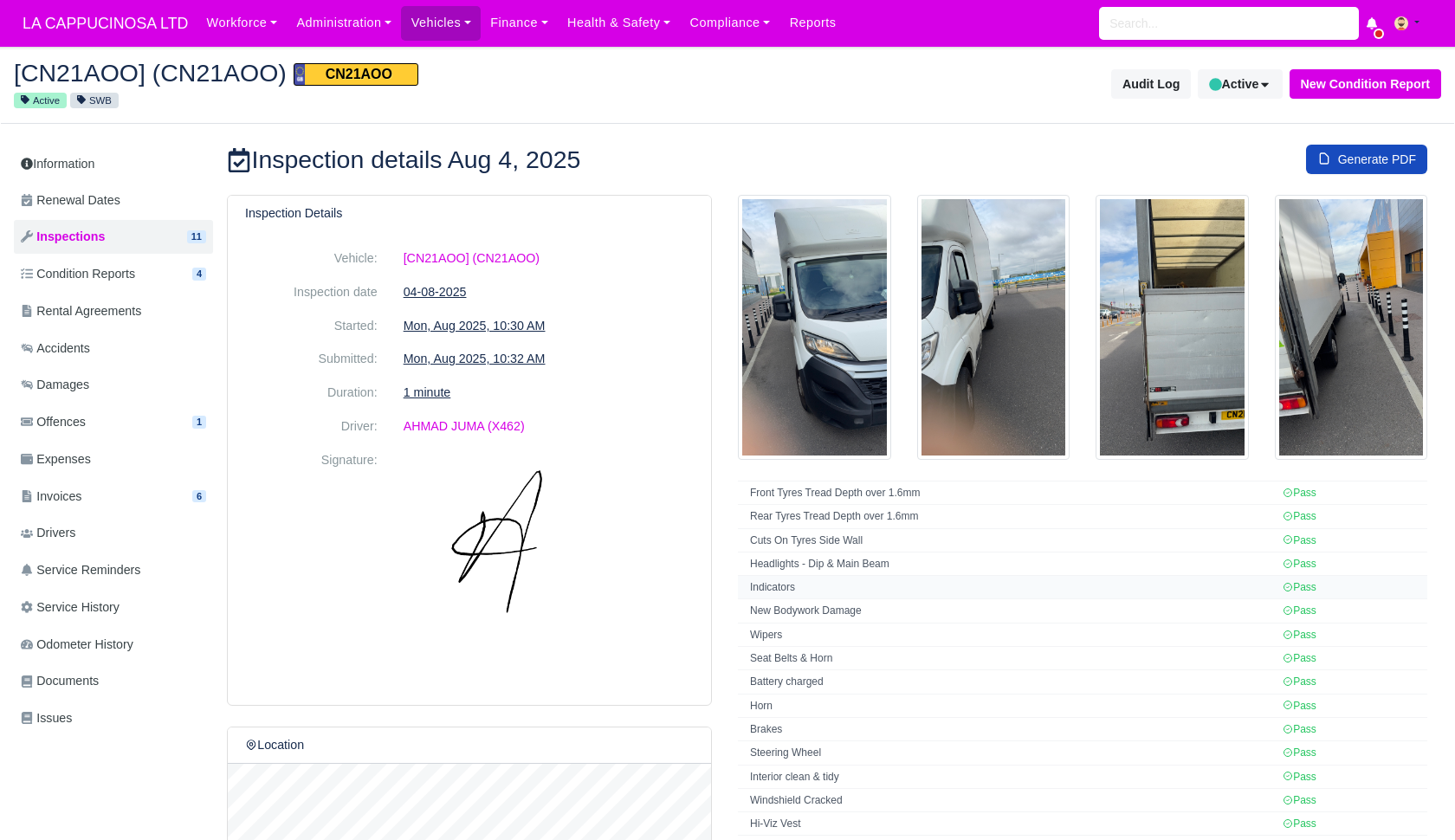 scroll, scrollTop: 0, scrollLeft: 0, axis: both 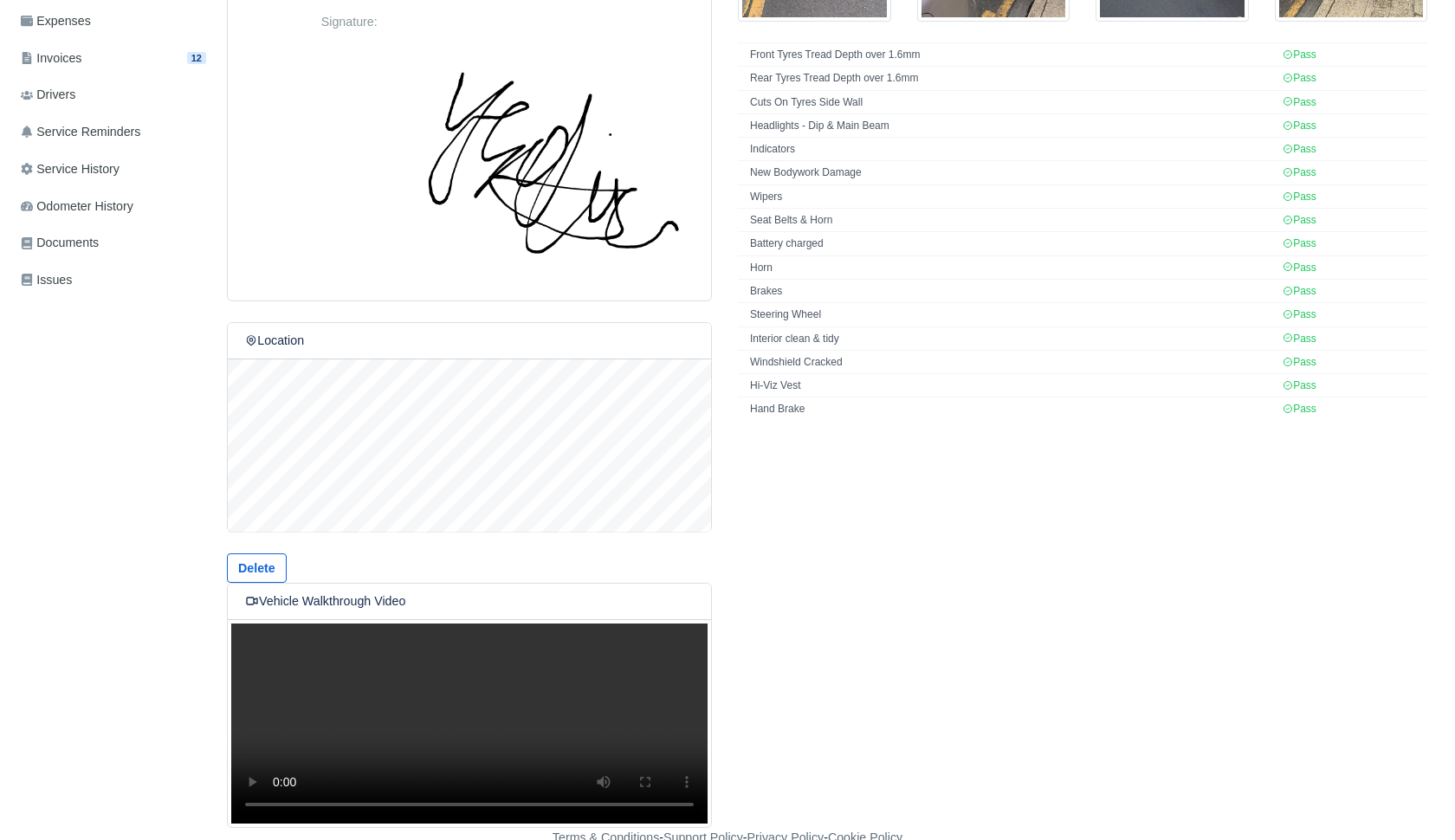 click on "Your browser does not support the video tag." at bounding box center (469, 723) 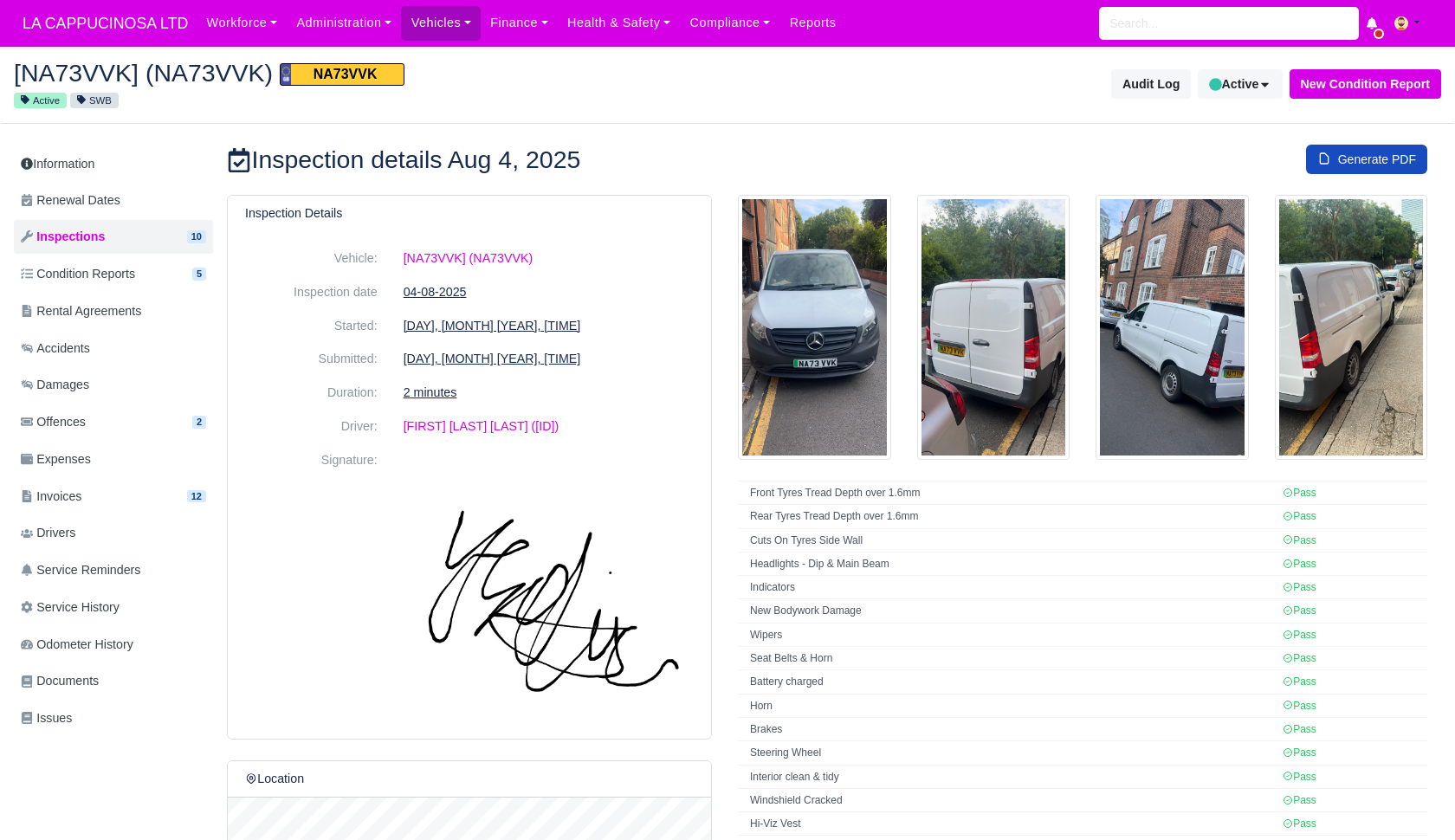 scroll, scrollTop: 0, scrollLeft: 0, axis: both 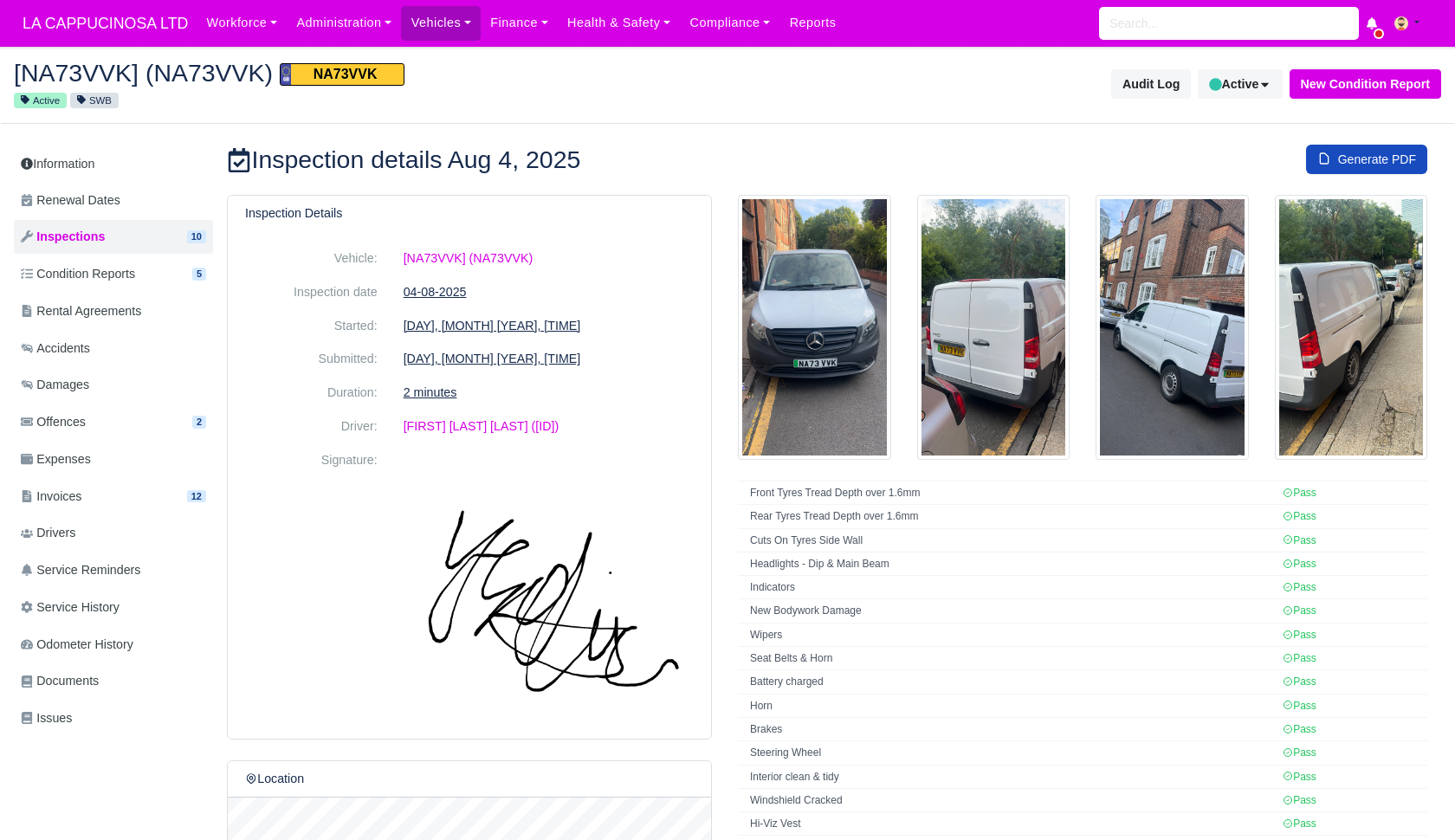 click at bounding box center [814, 327] 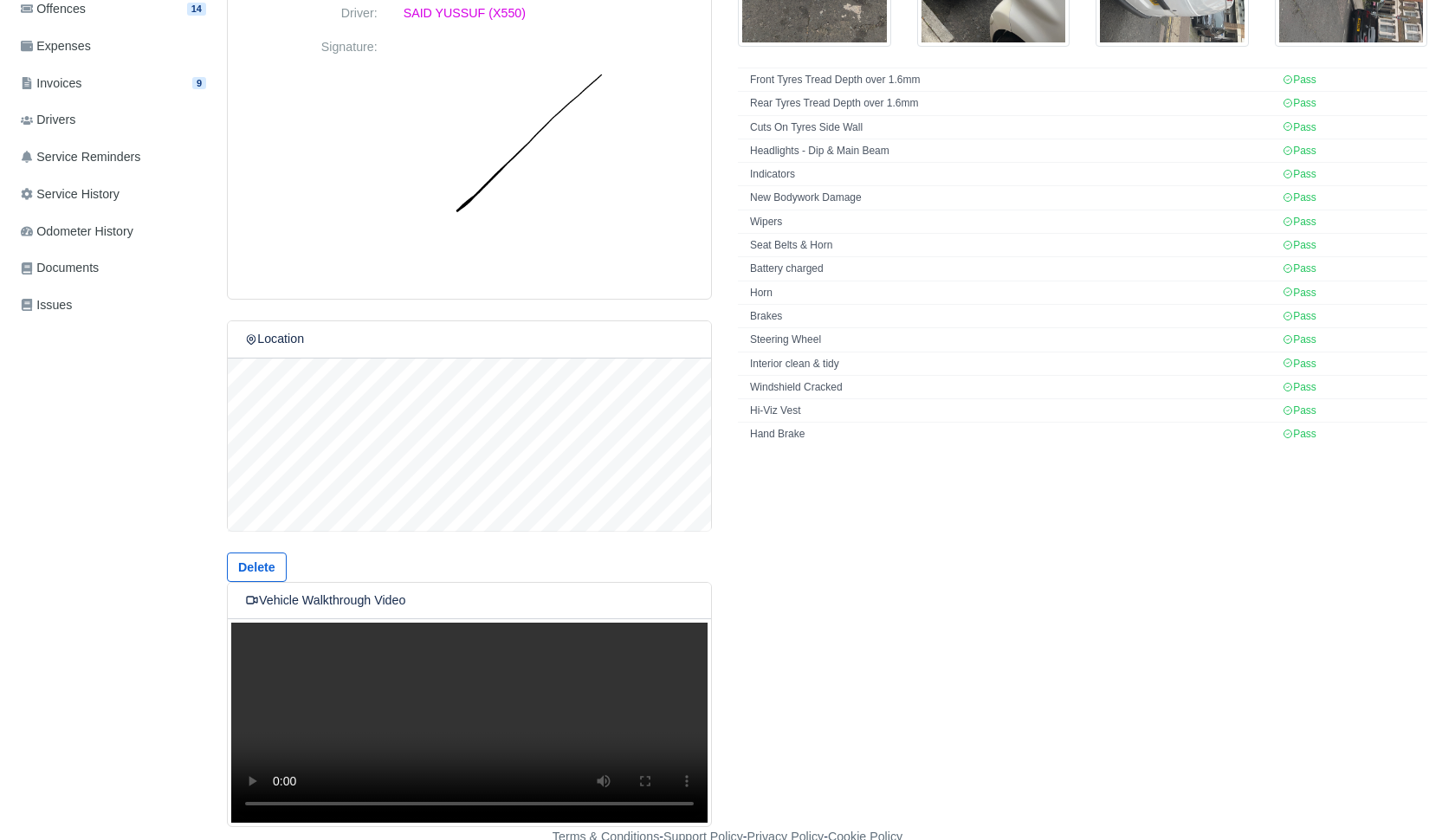 scroll, scrollTop: 412, scrollLeft: 0, axis: vertical 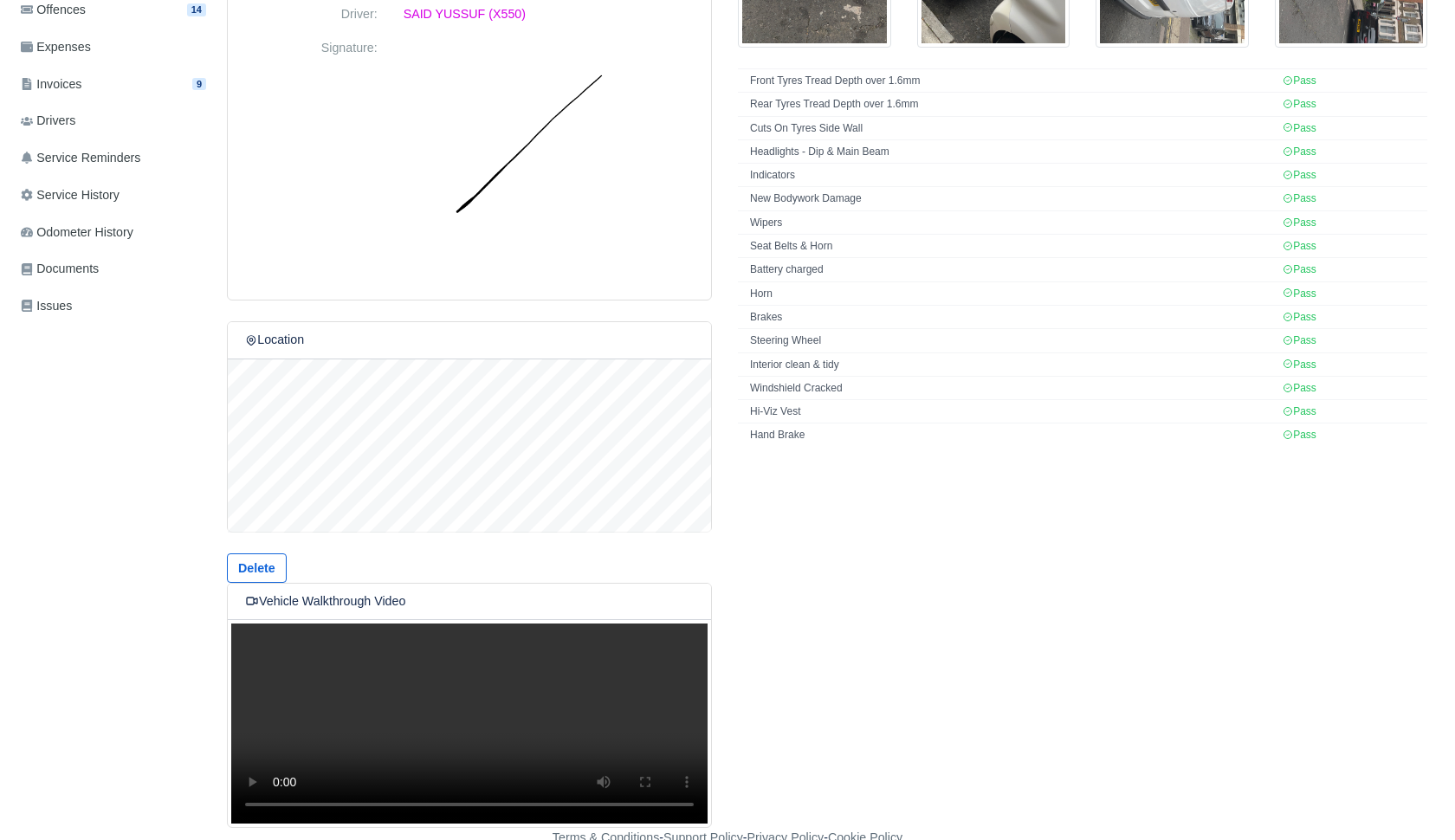 click on "Your browser does not support the video tag." at bounding box center [469, 723] 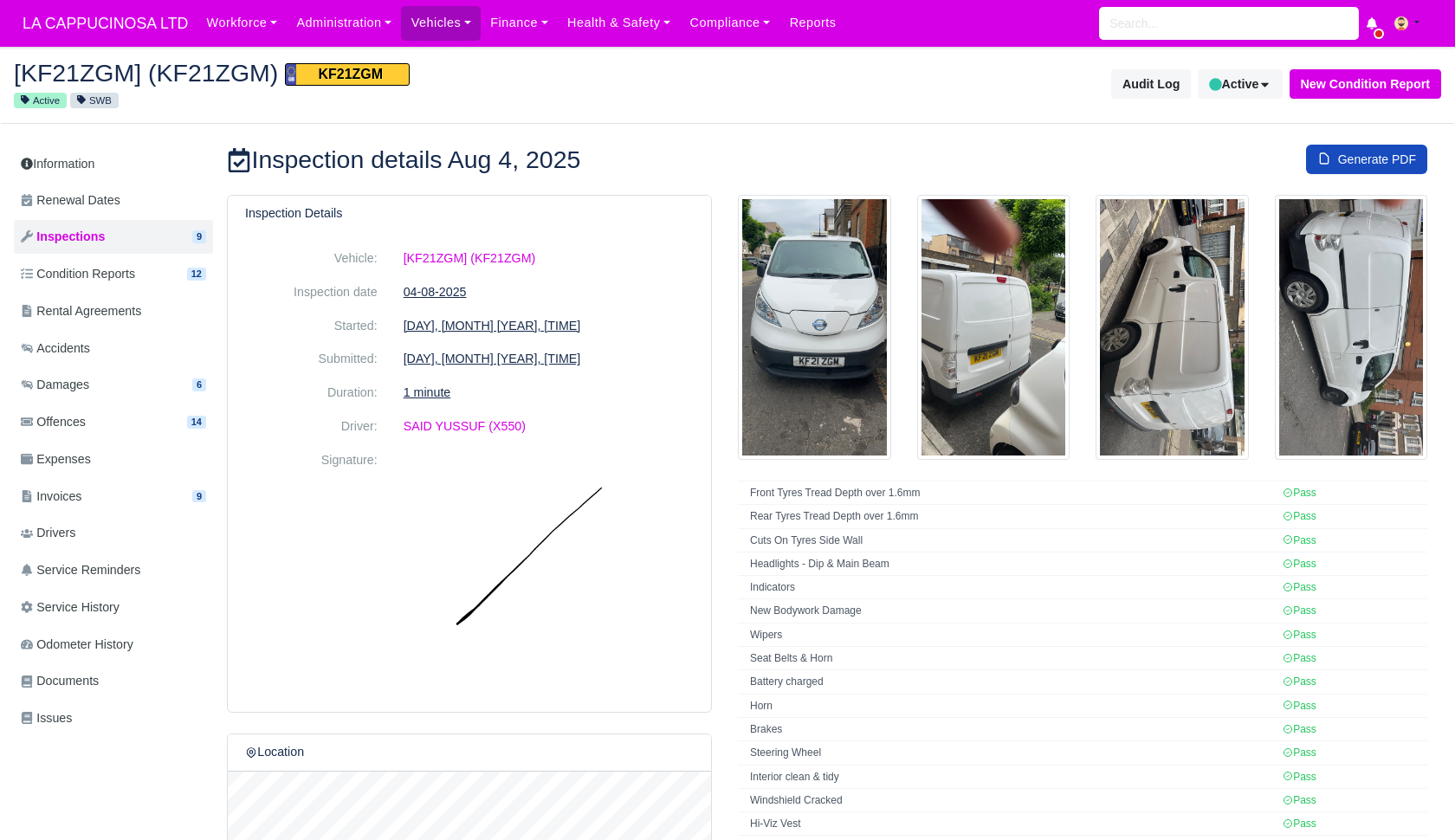 scroll, scrollTop: 0, scrollLeft: 0, axis: both 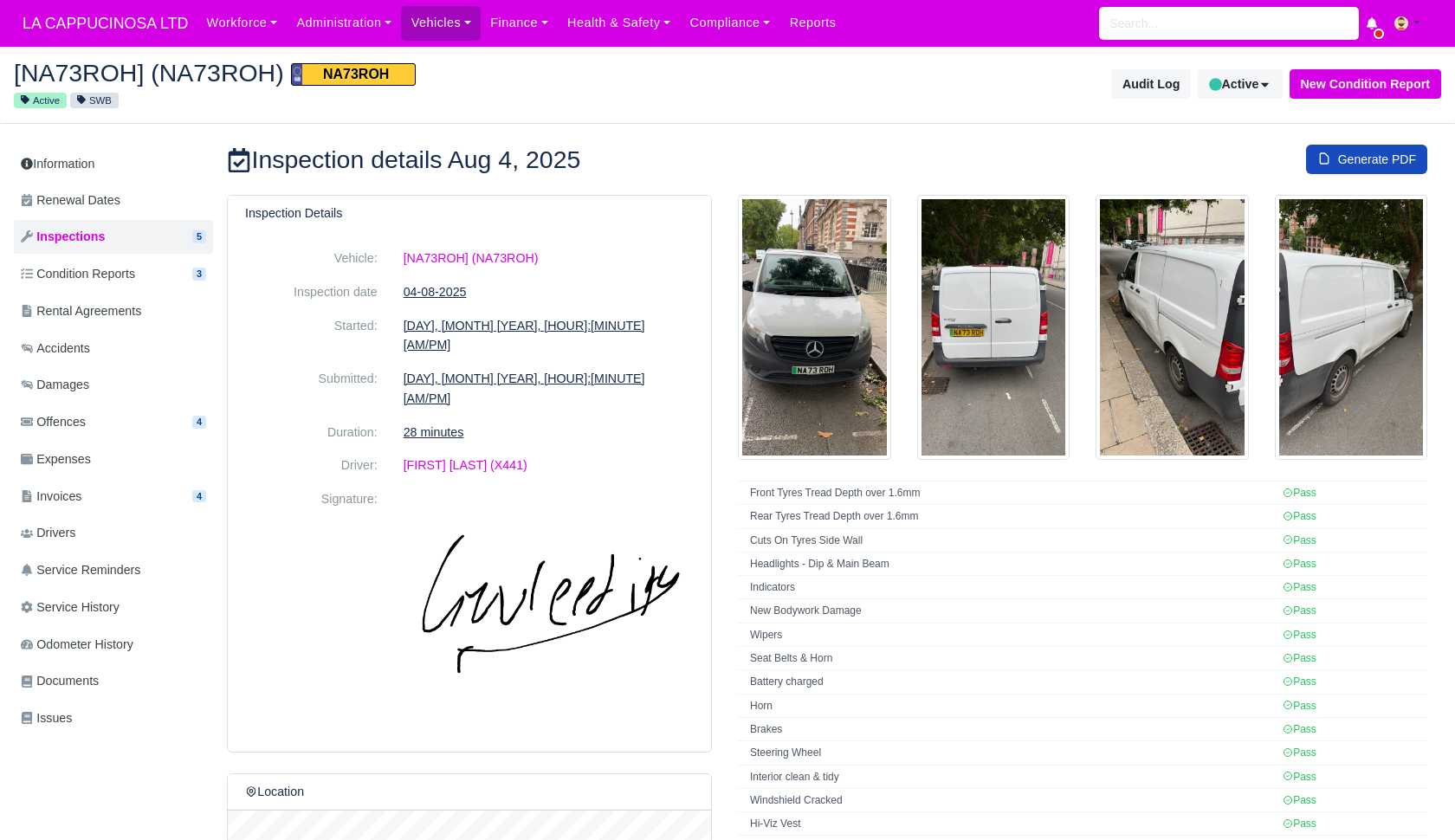 click at bounding box center [1172, 327] 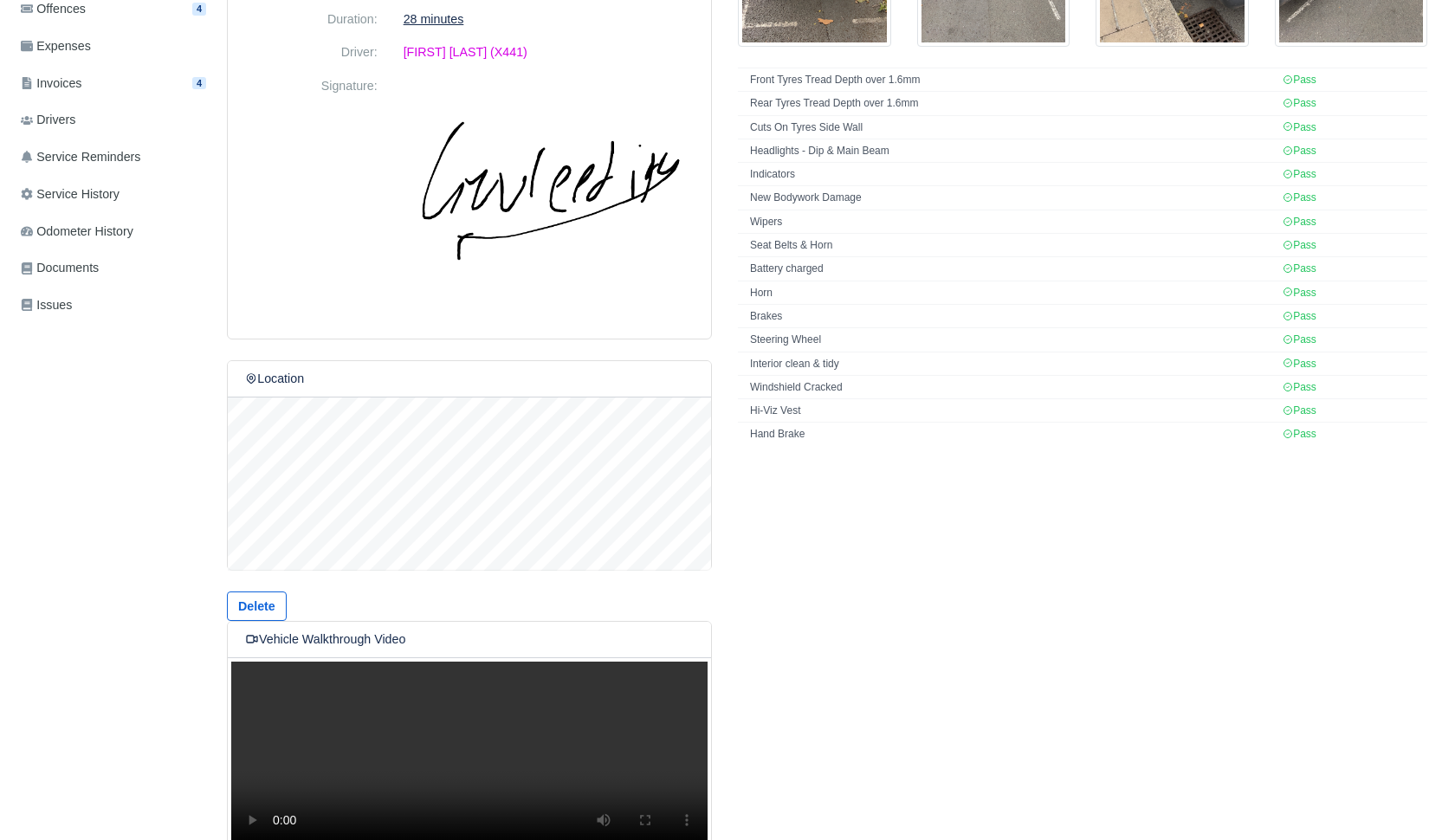 scroll, scrollTop: 412, scrollLeft: 0, axis: vertical 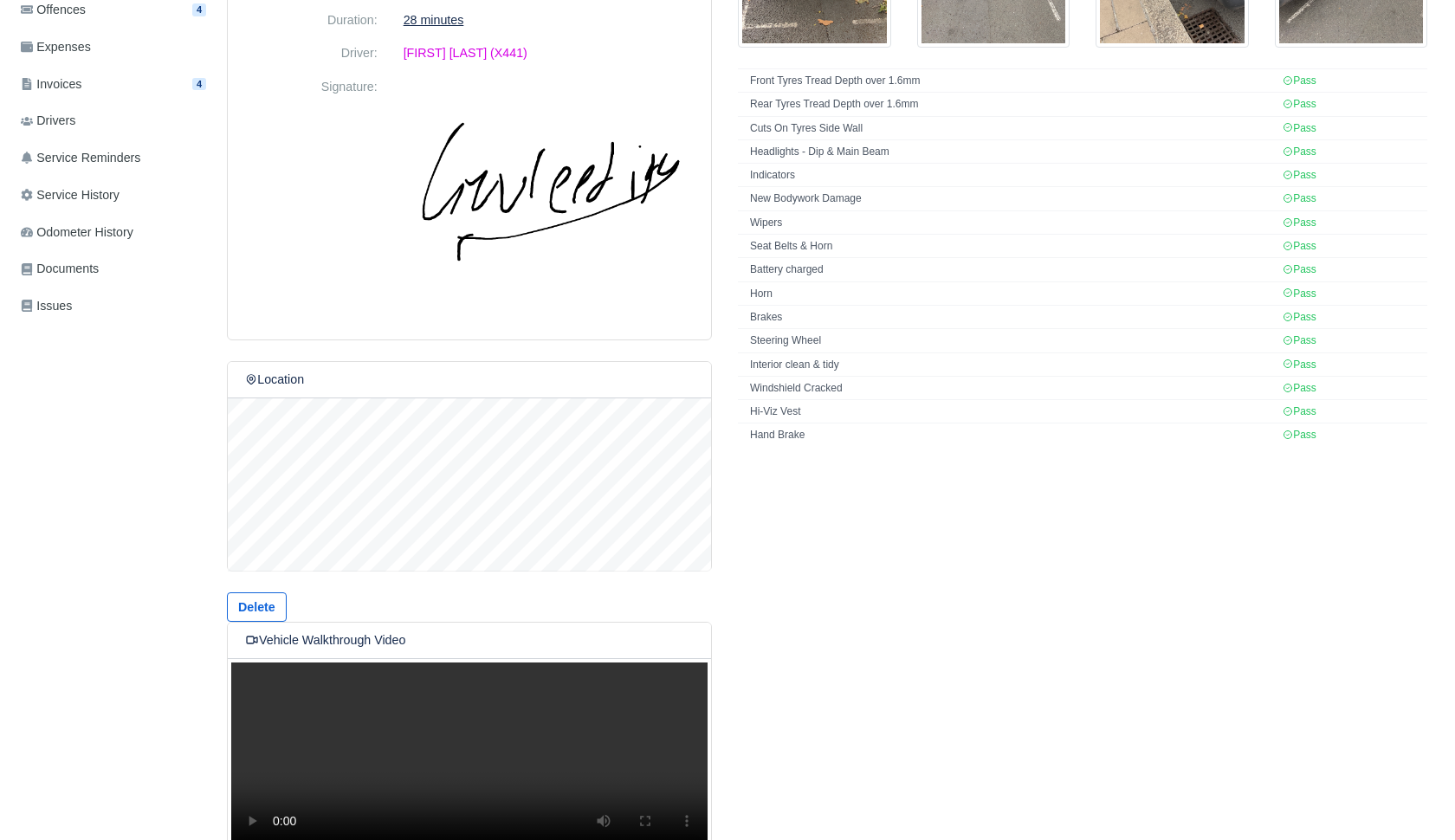 click on "Your browser does not support the video tag." at bounding box center (469, 762) 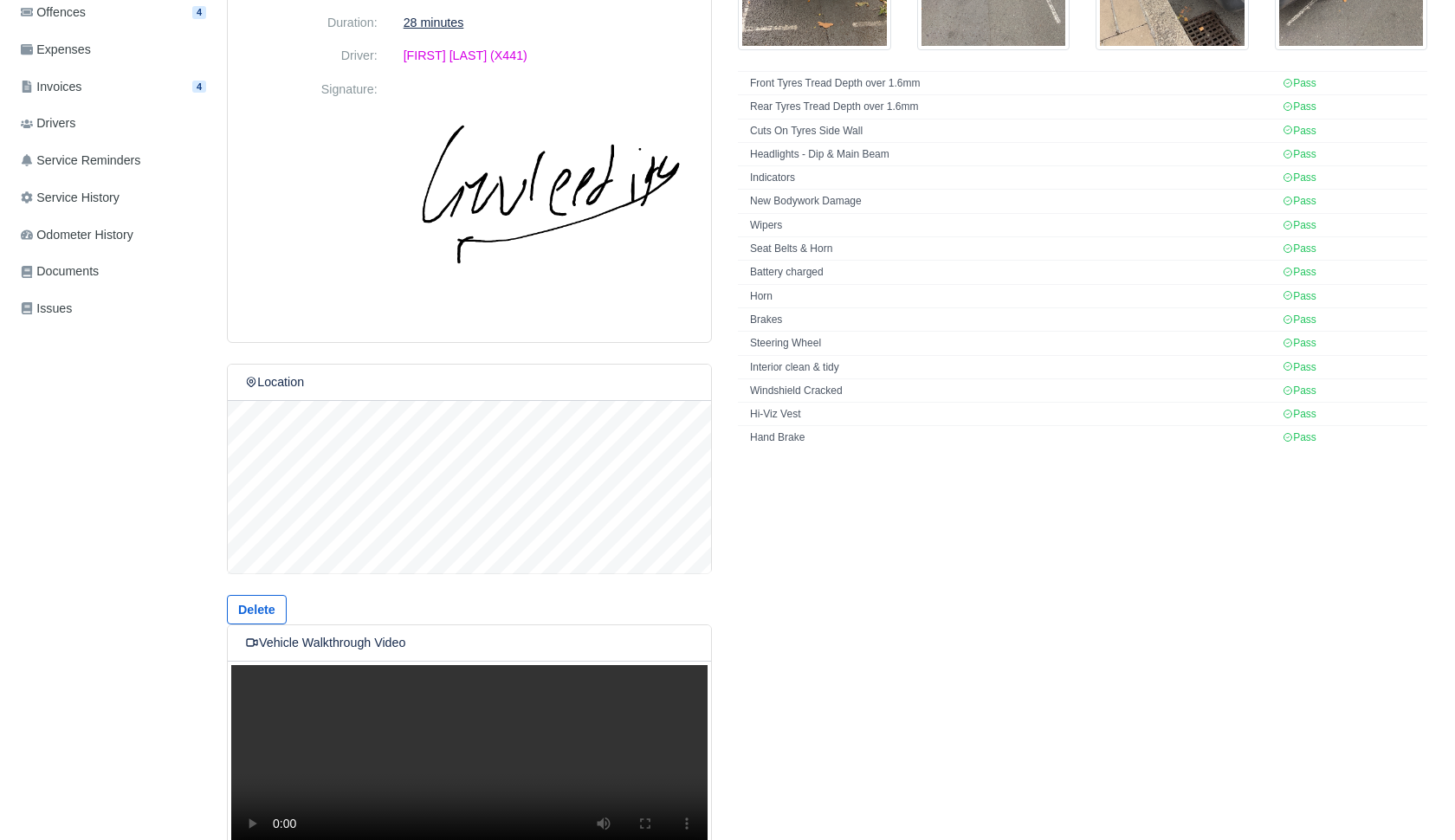 scroll, scrollTop: 406, scrollLeft: 0, axis: vertical 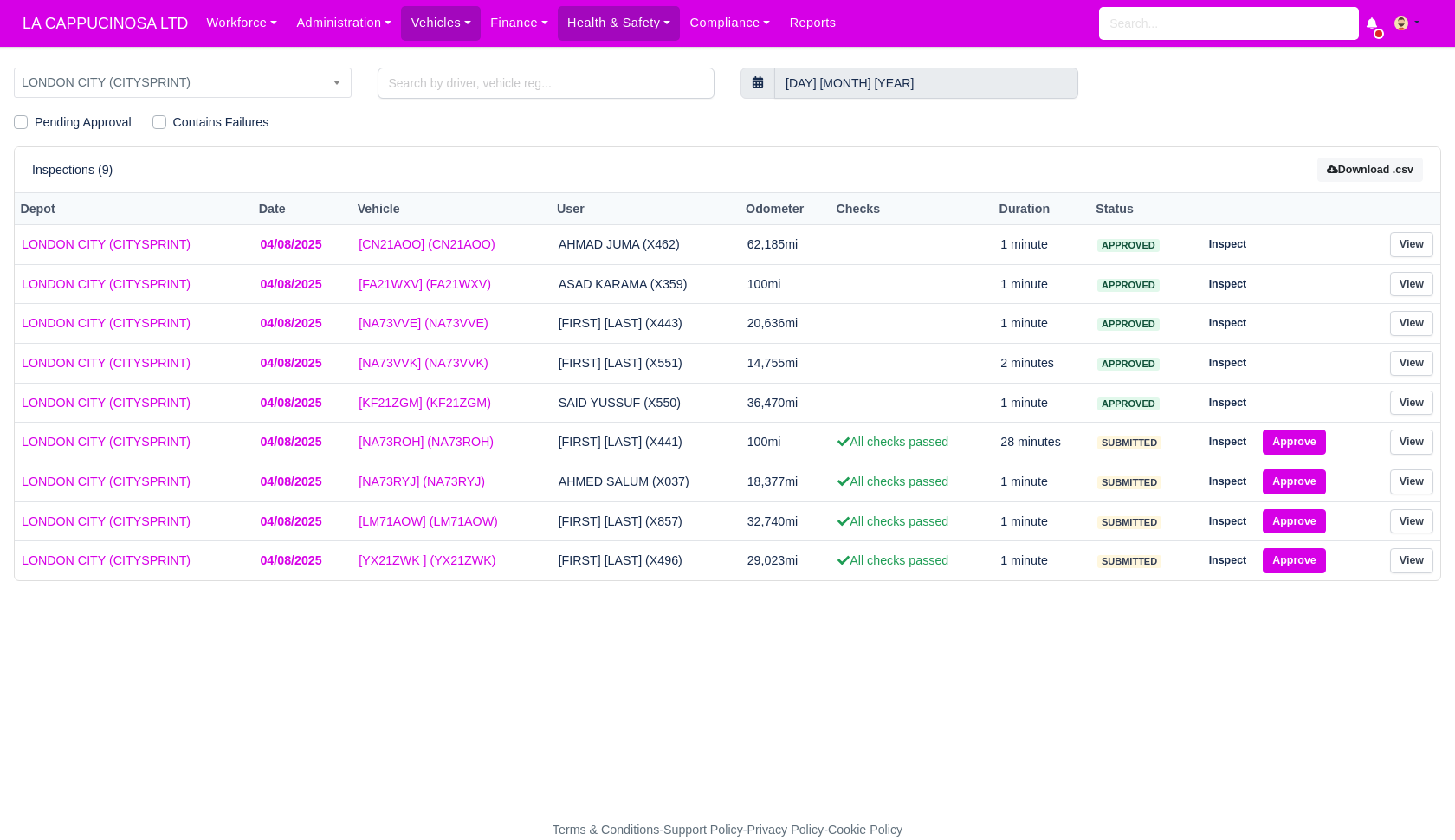 select on "2" 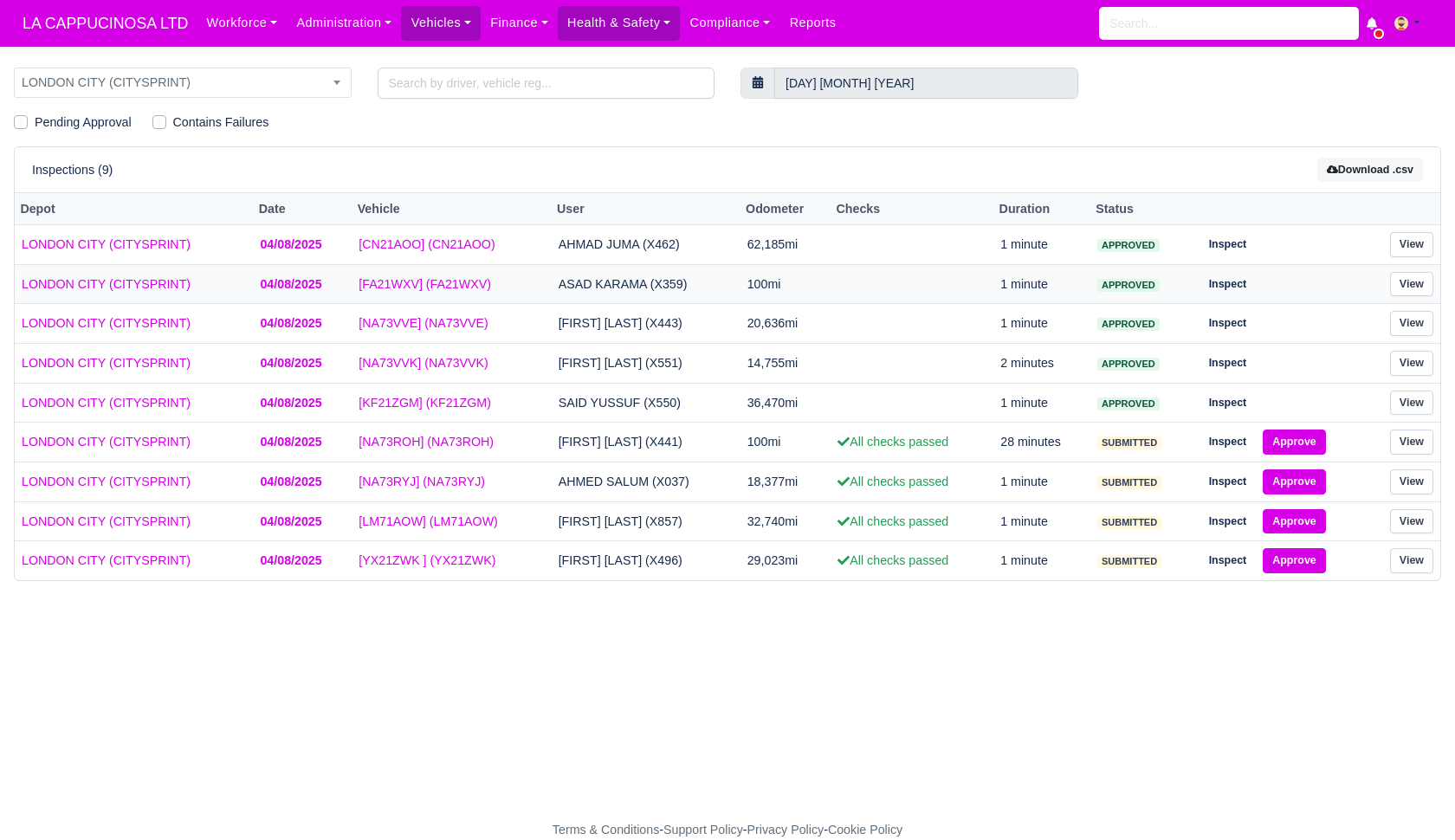 scroll, scrollTop: 0, scrollLeft: 0, axis: both 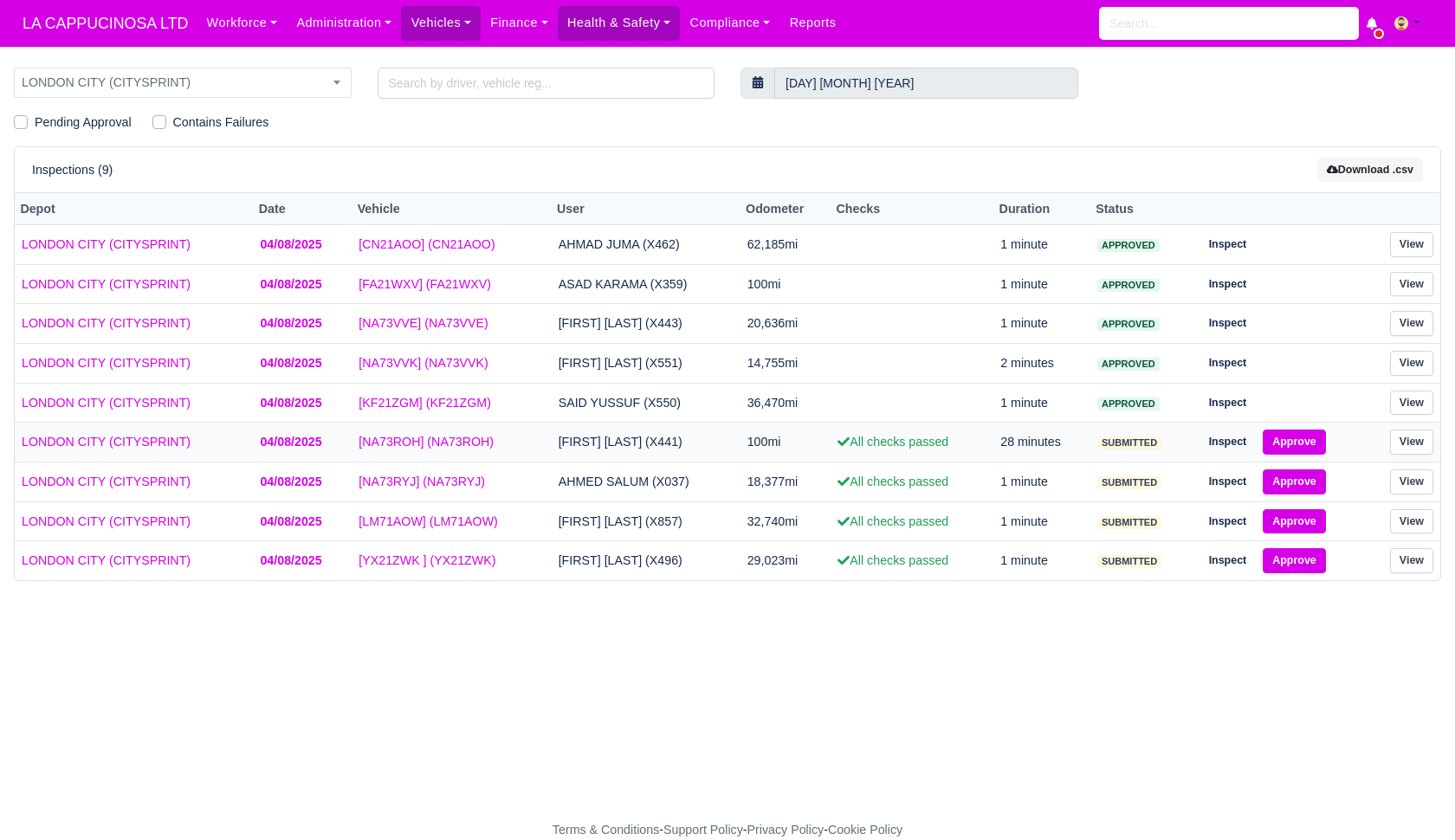 click on "Approve" at bounding box center (1294, 442) 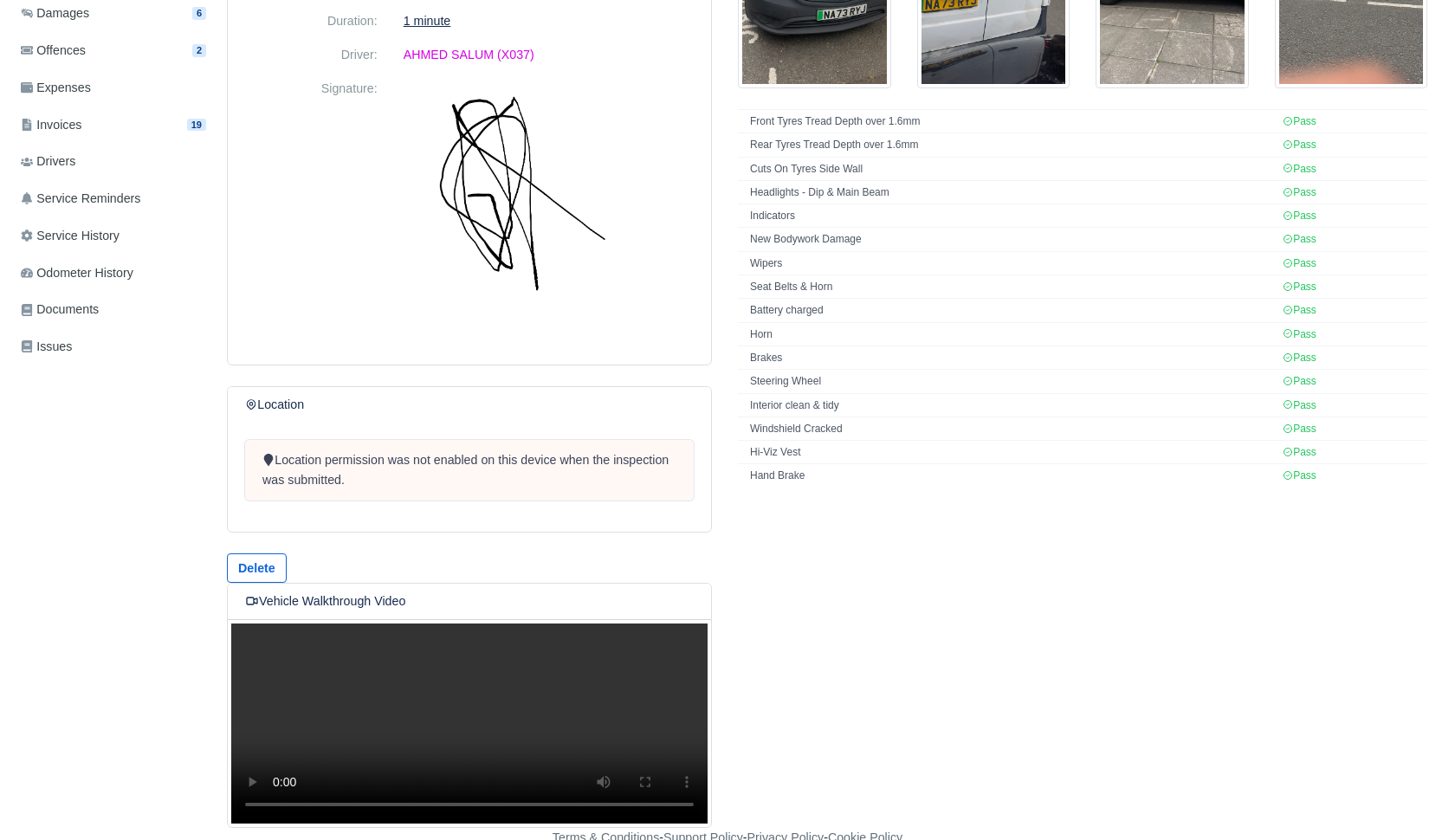 scroll, scrollTop: 371, scrollLeft: 0, axis: vertical 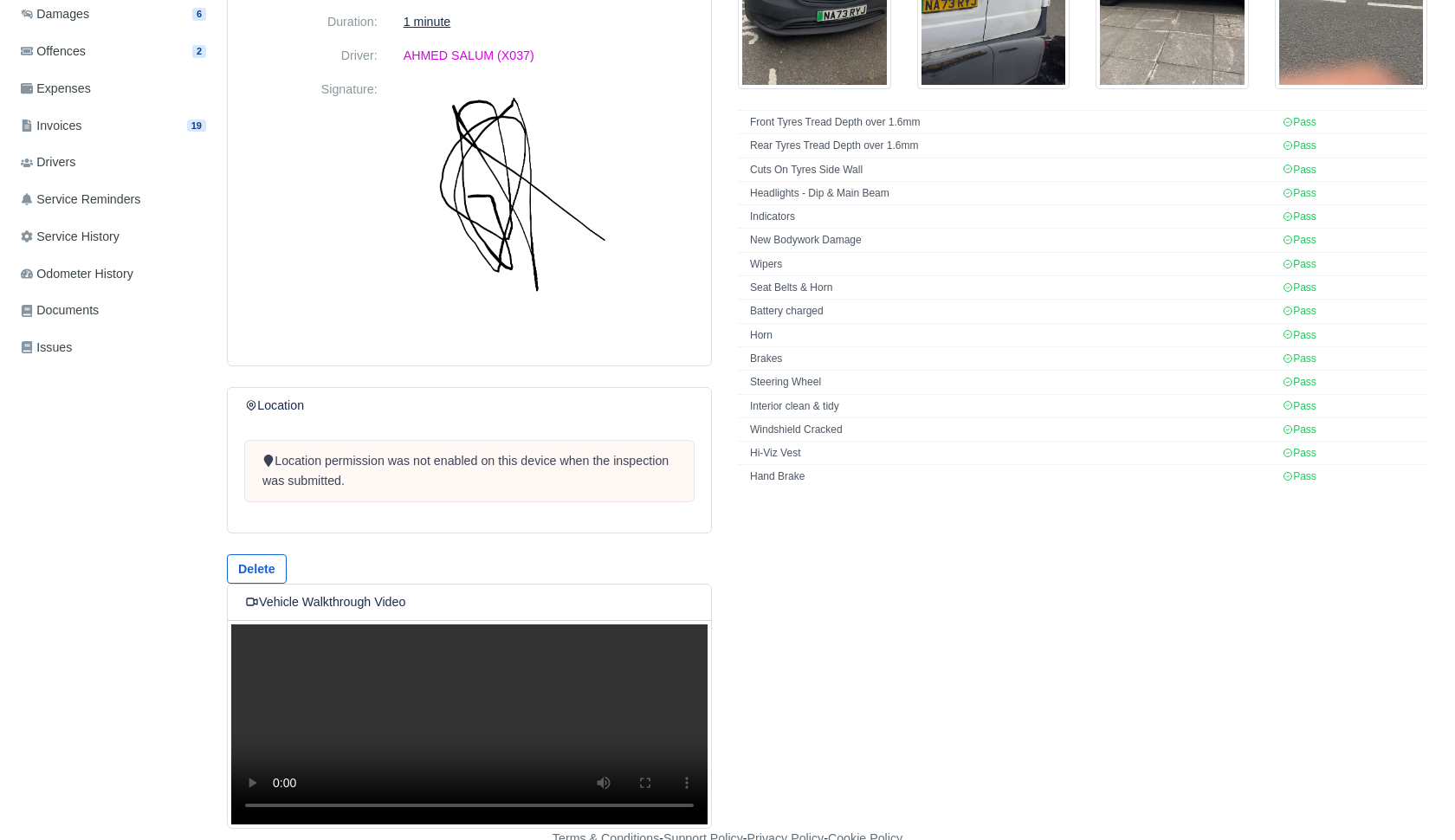 click on "Your browser does not support the video tag." at bounding box center [469, 724] 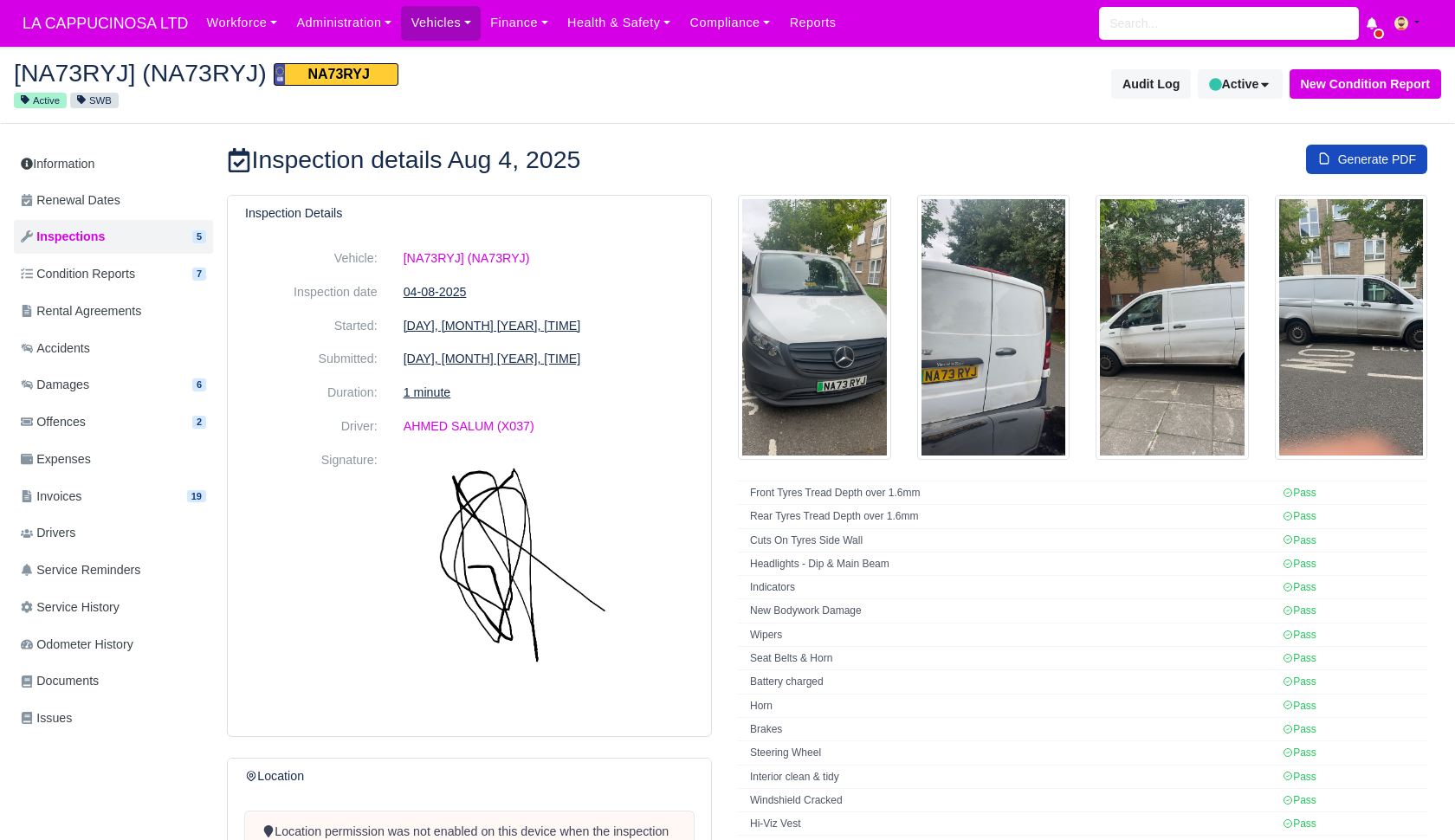 scroll, scrollTop: 0, scrollLeft: 0, axis: both 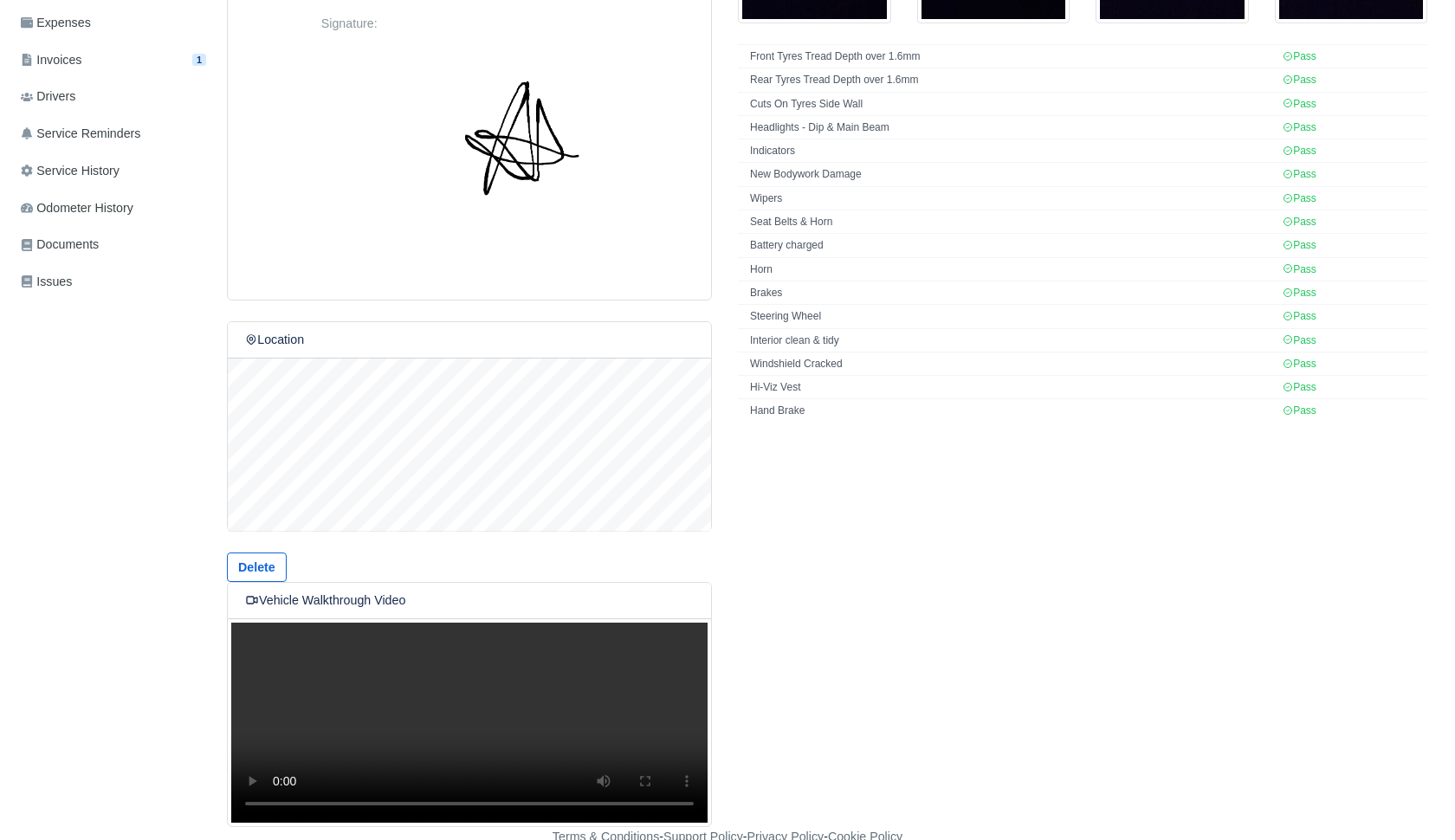 click on "Your browser does not support the video tag." at bounding box center (469, 722) 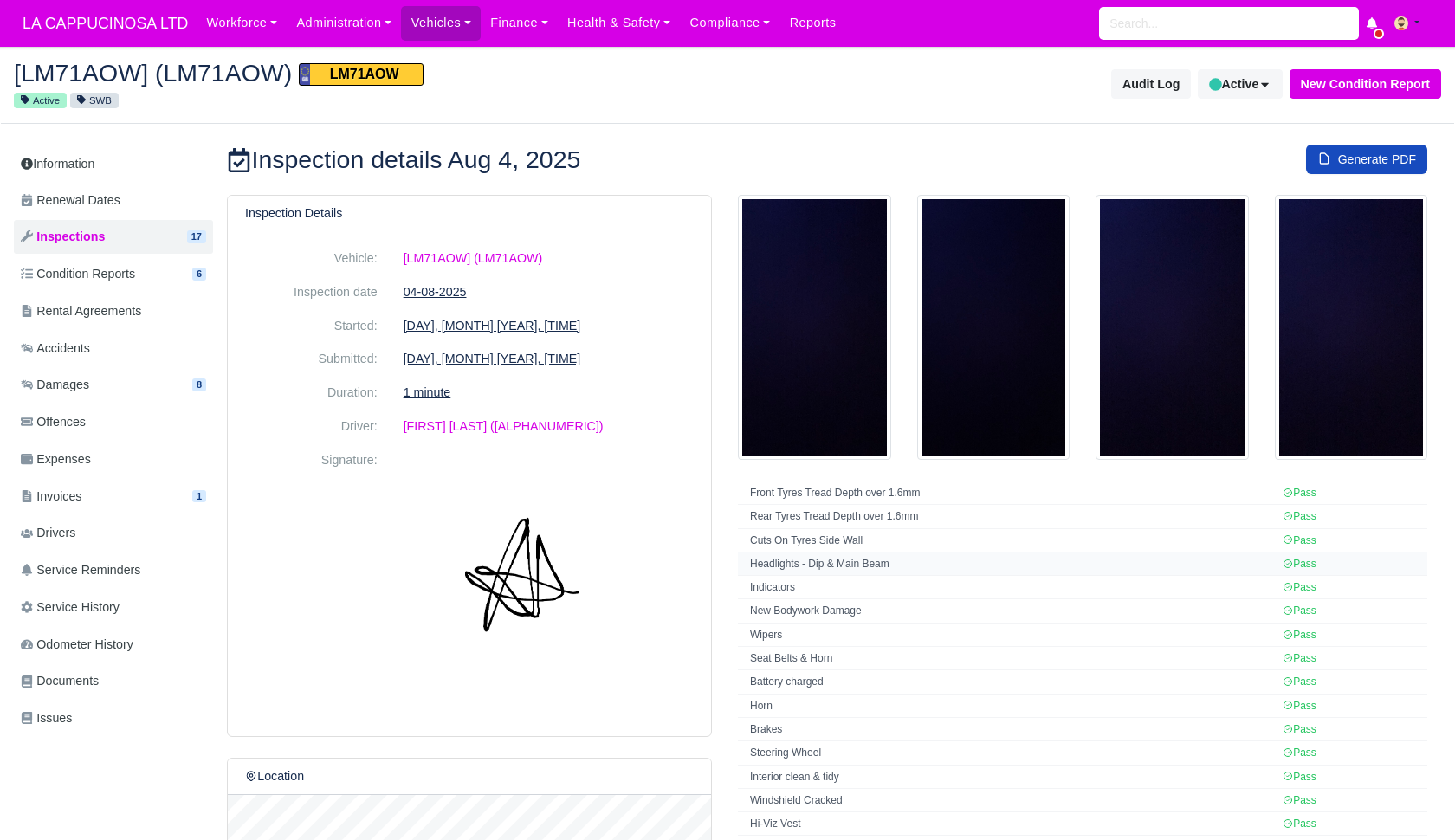 scroll, scrollTop: 0, scrollLeft: 0, axis: both 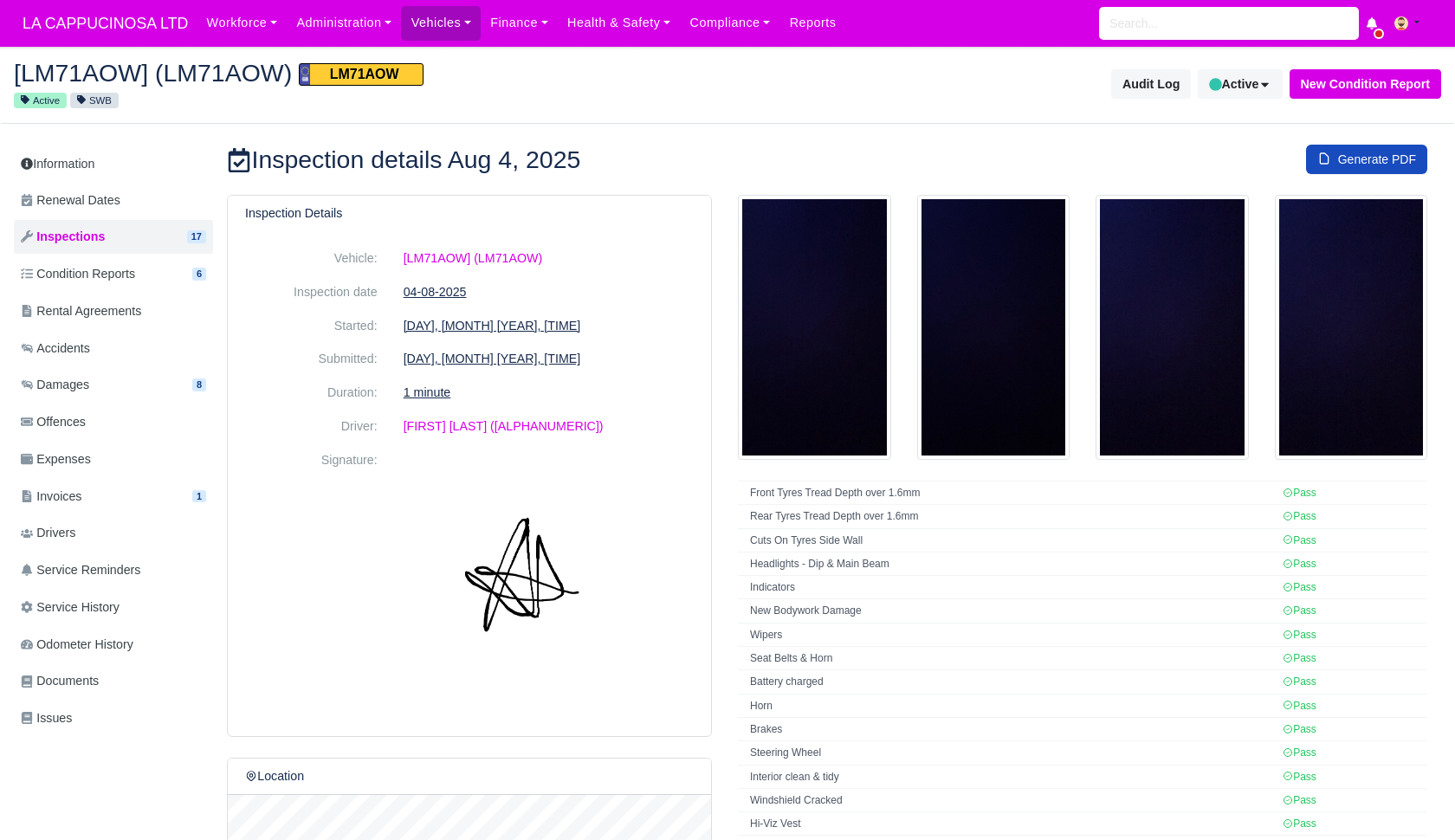 click at bounding box center (993, 327) 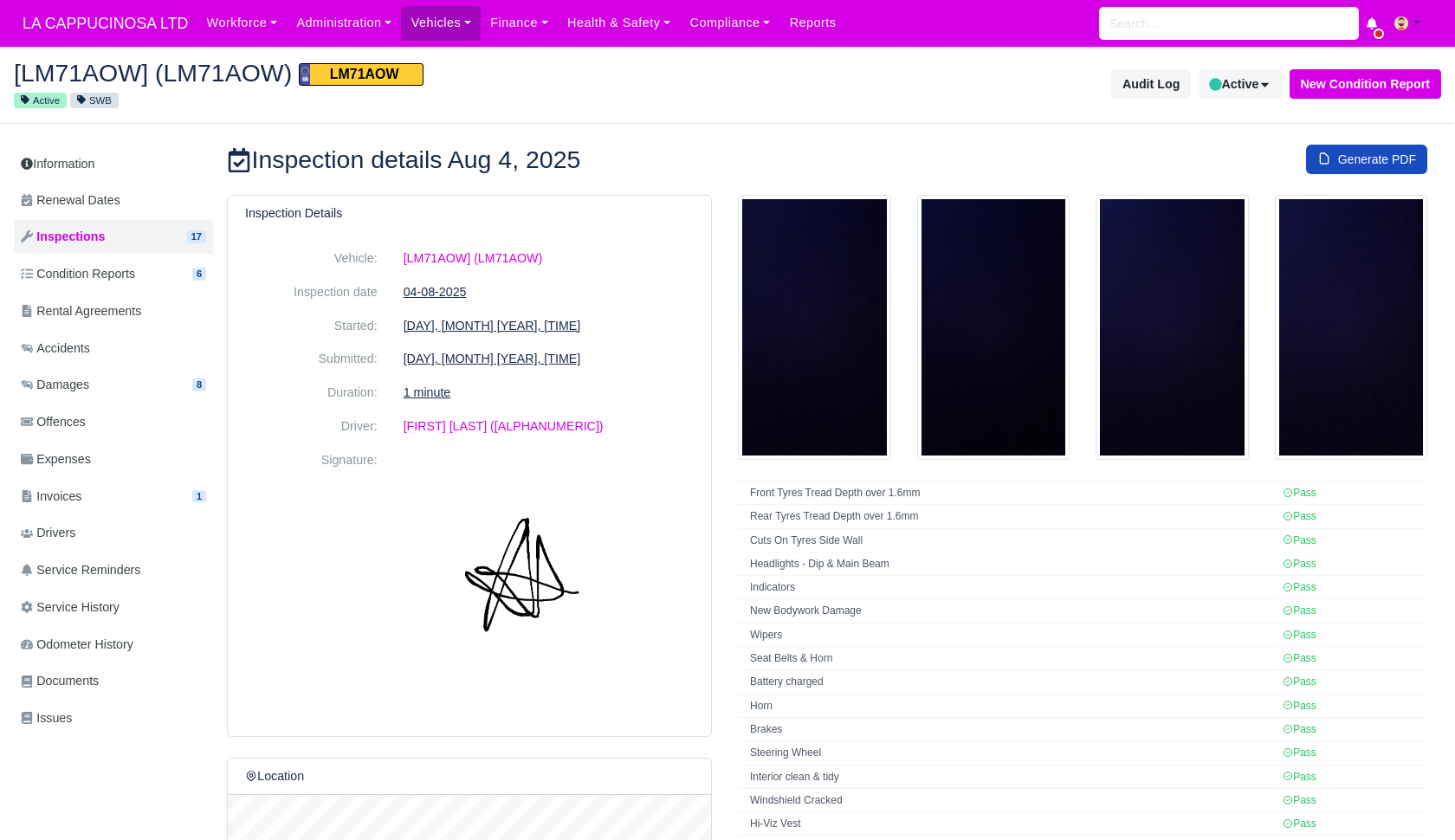 scroll, scrollTop: 0, scrollLeft: 0, axis: both 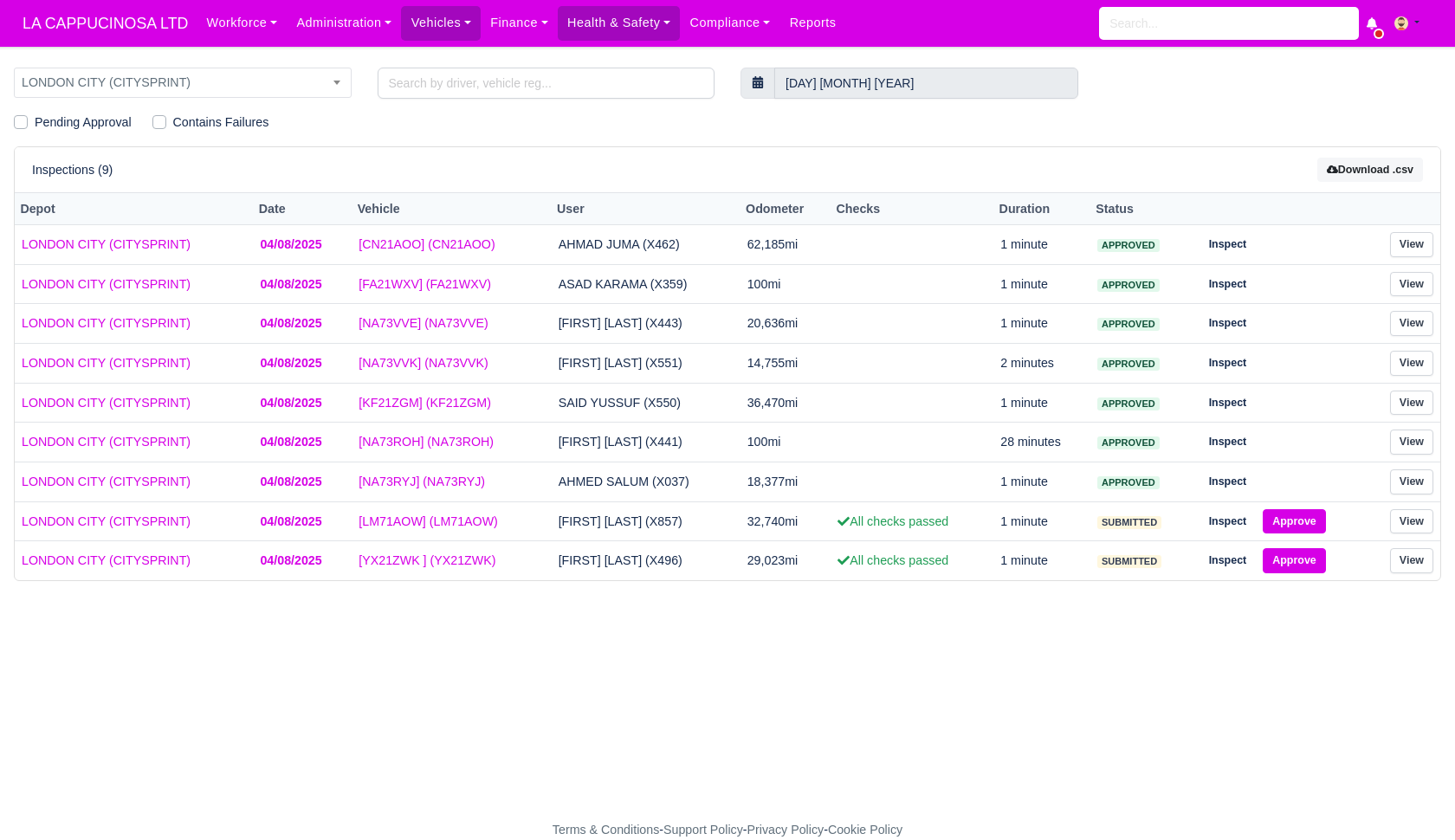 select on "2" 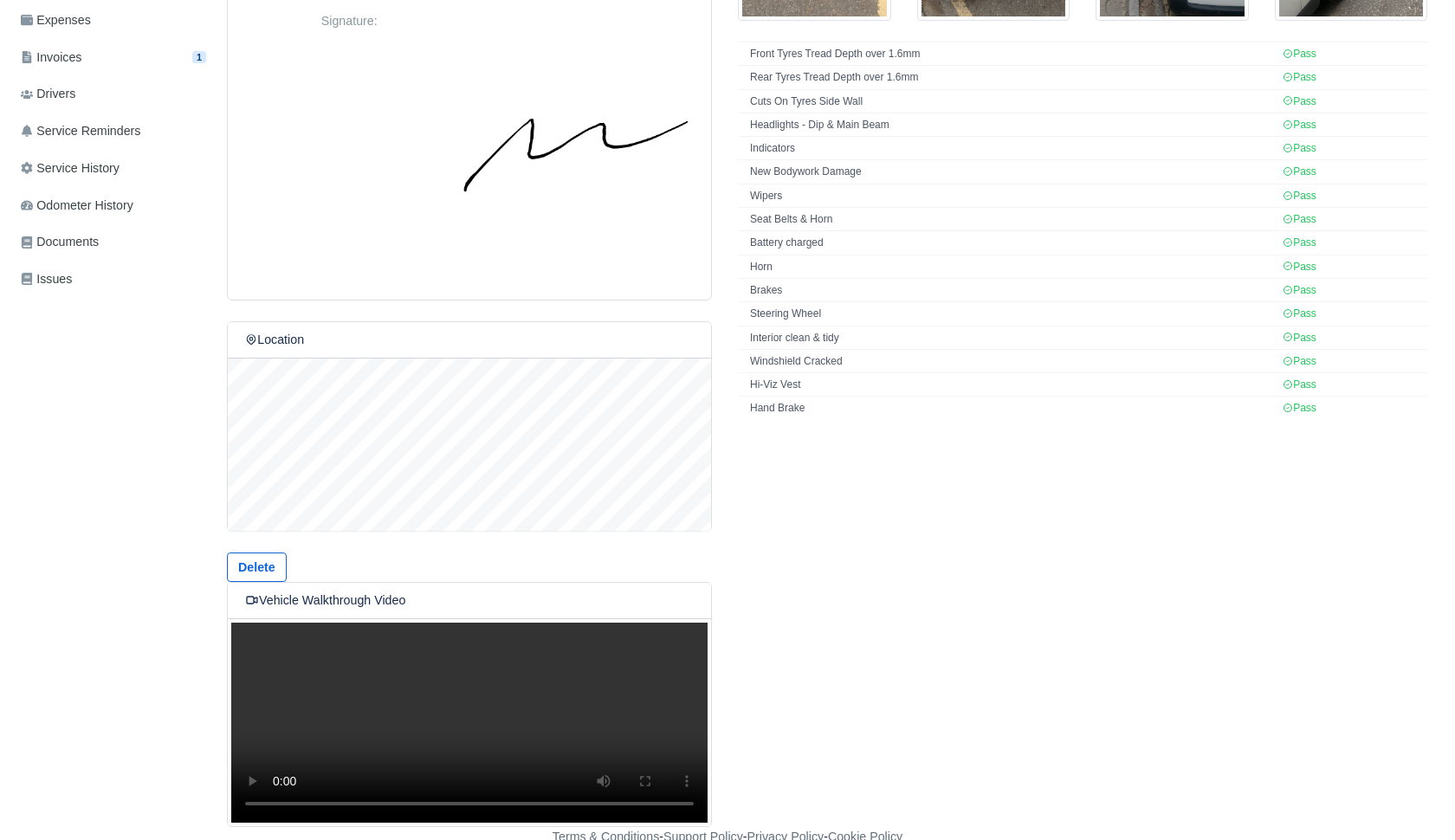 scroll, scrollTop: 438, scrollLeft: 0, axis: vertical 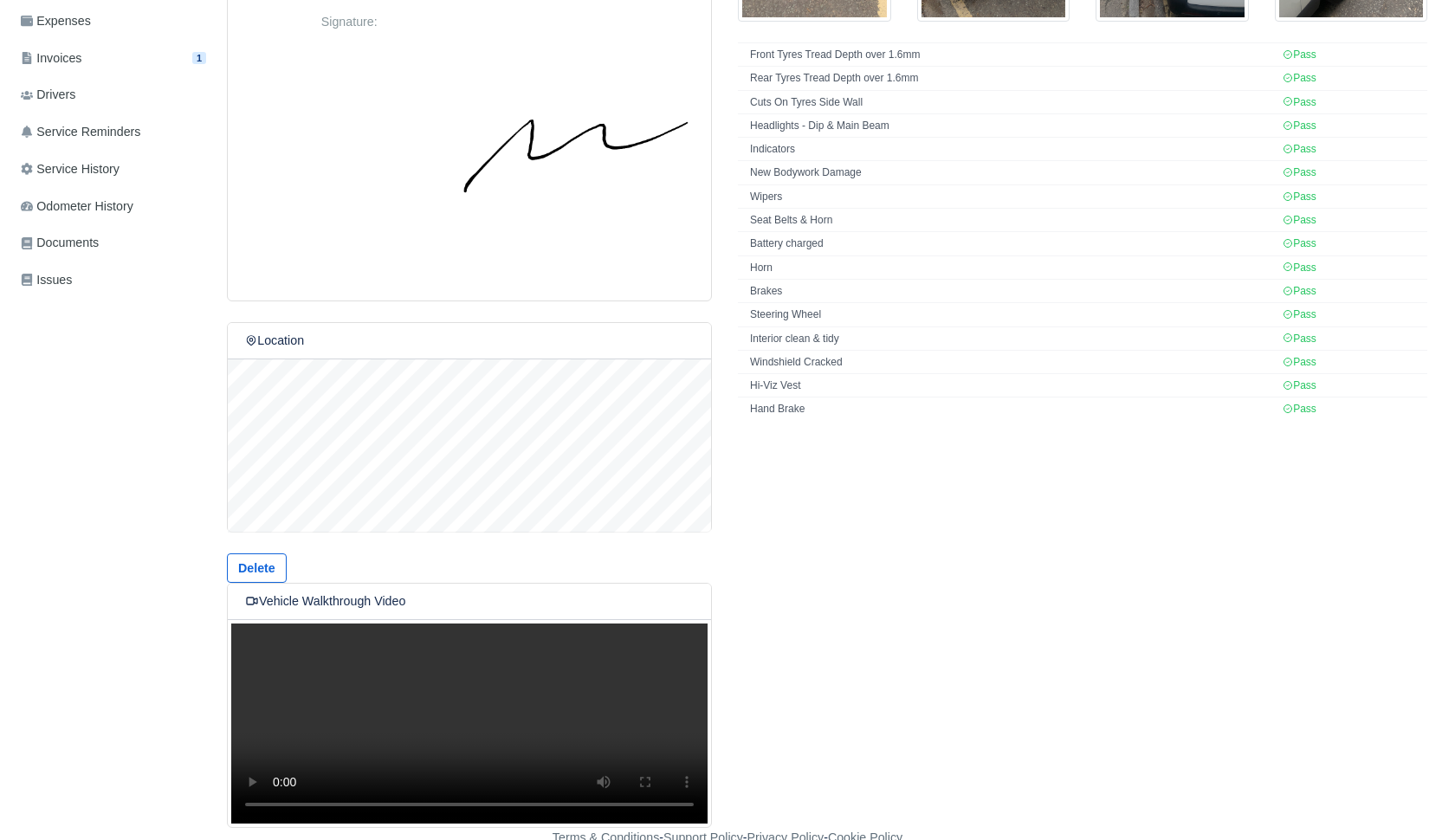 click on "Your browser does not support the video tag." at bounding box center (469, 723) 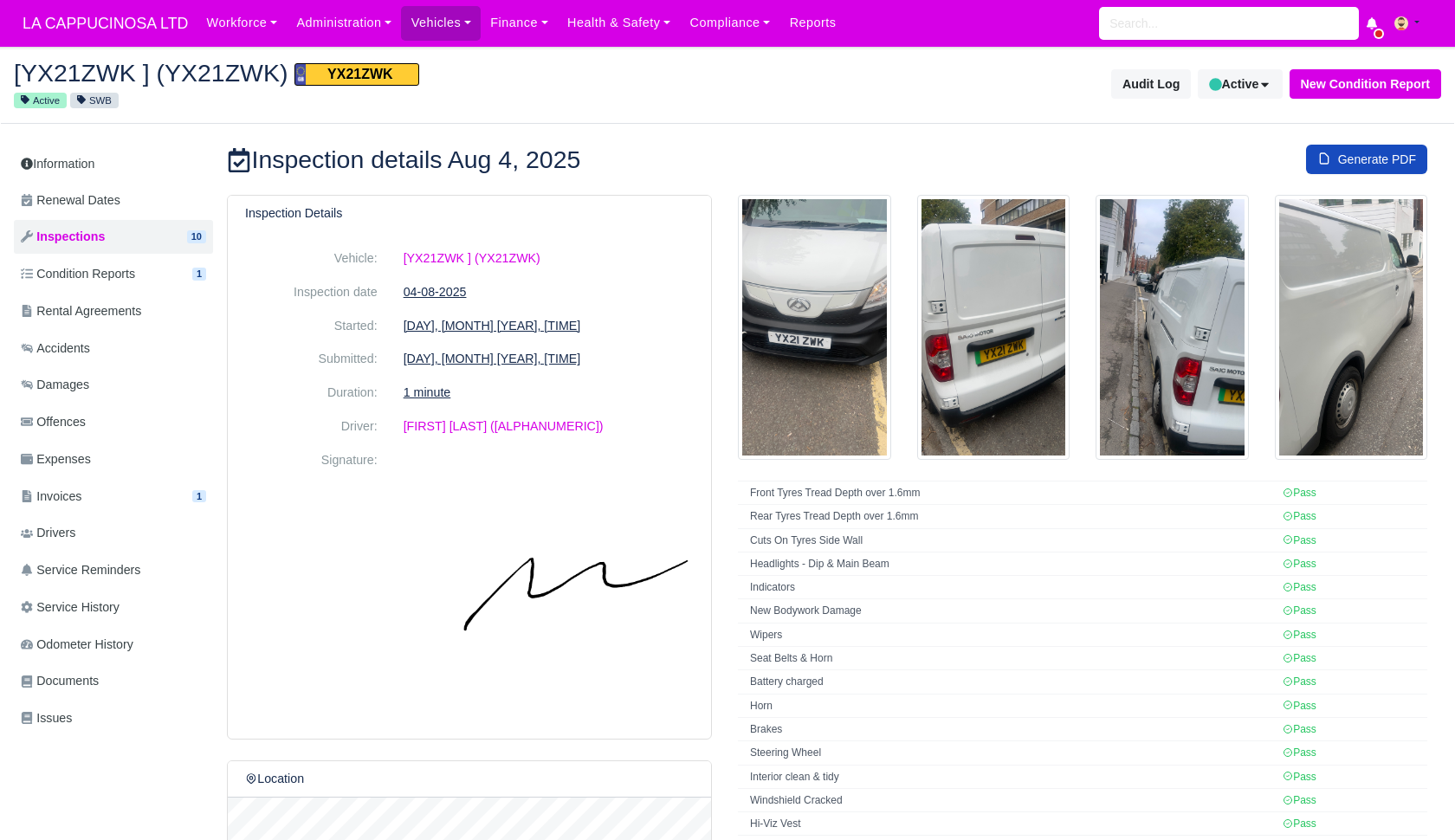 scroll, scrollTop: 0, scrollLeft: 0, axis: both 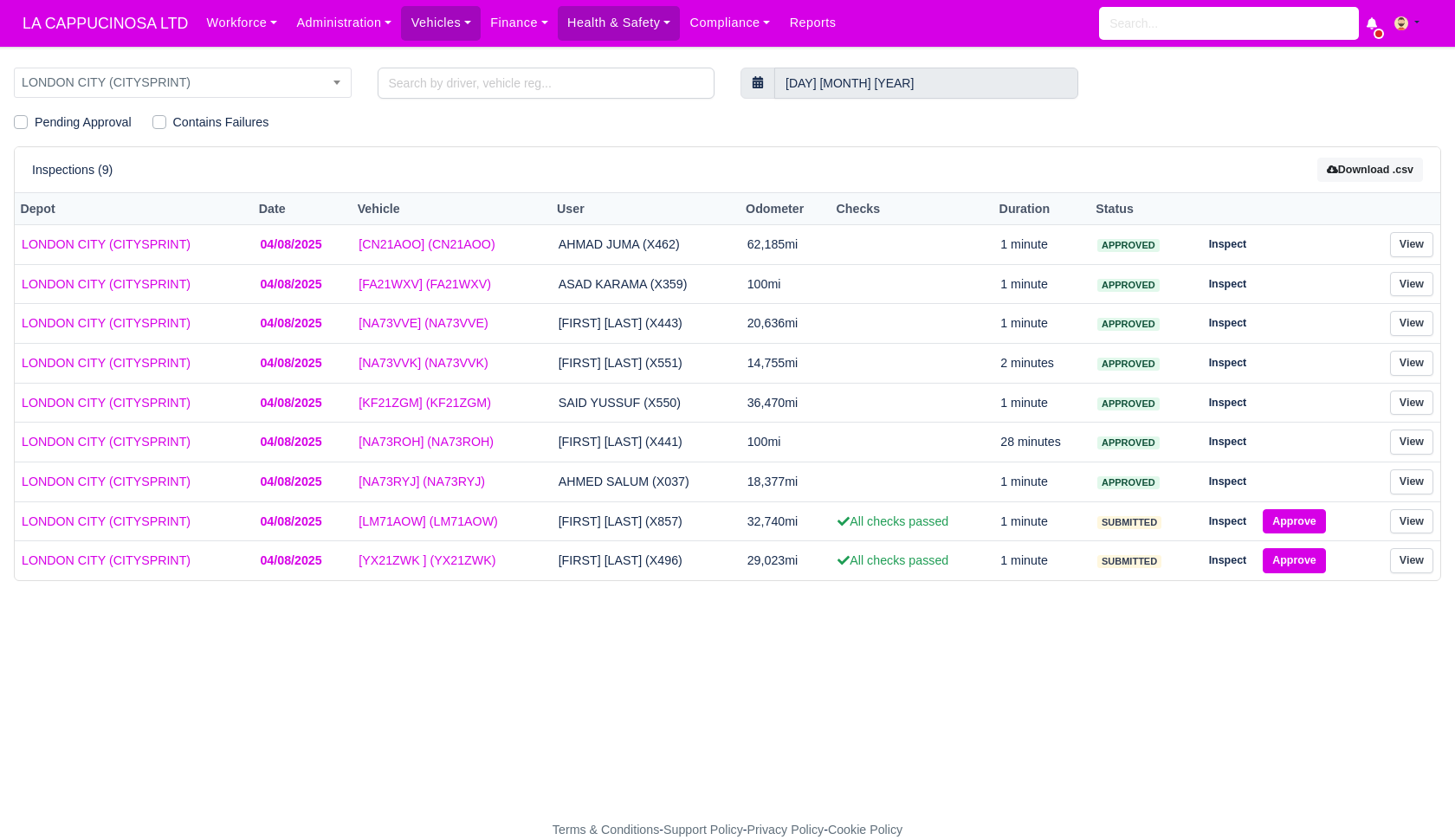 select on "2" 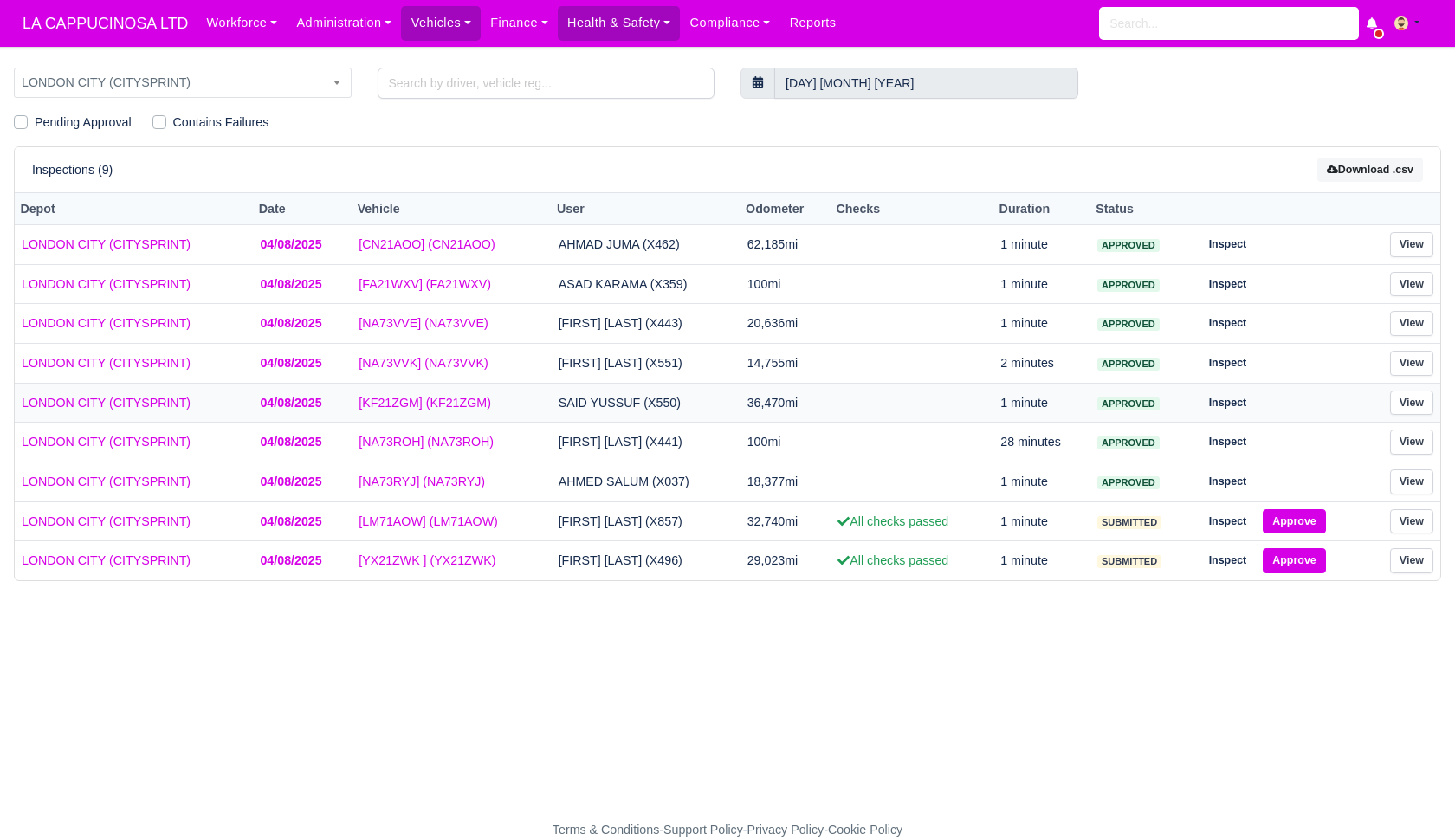 scroll, scrollTop: 0, scrollLeft: 0, axis: both 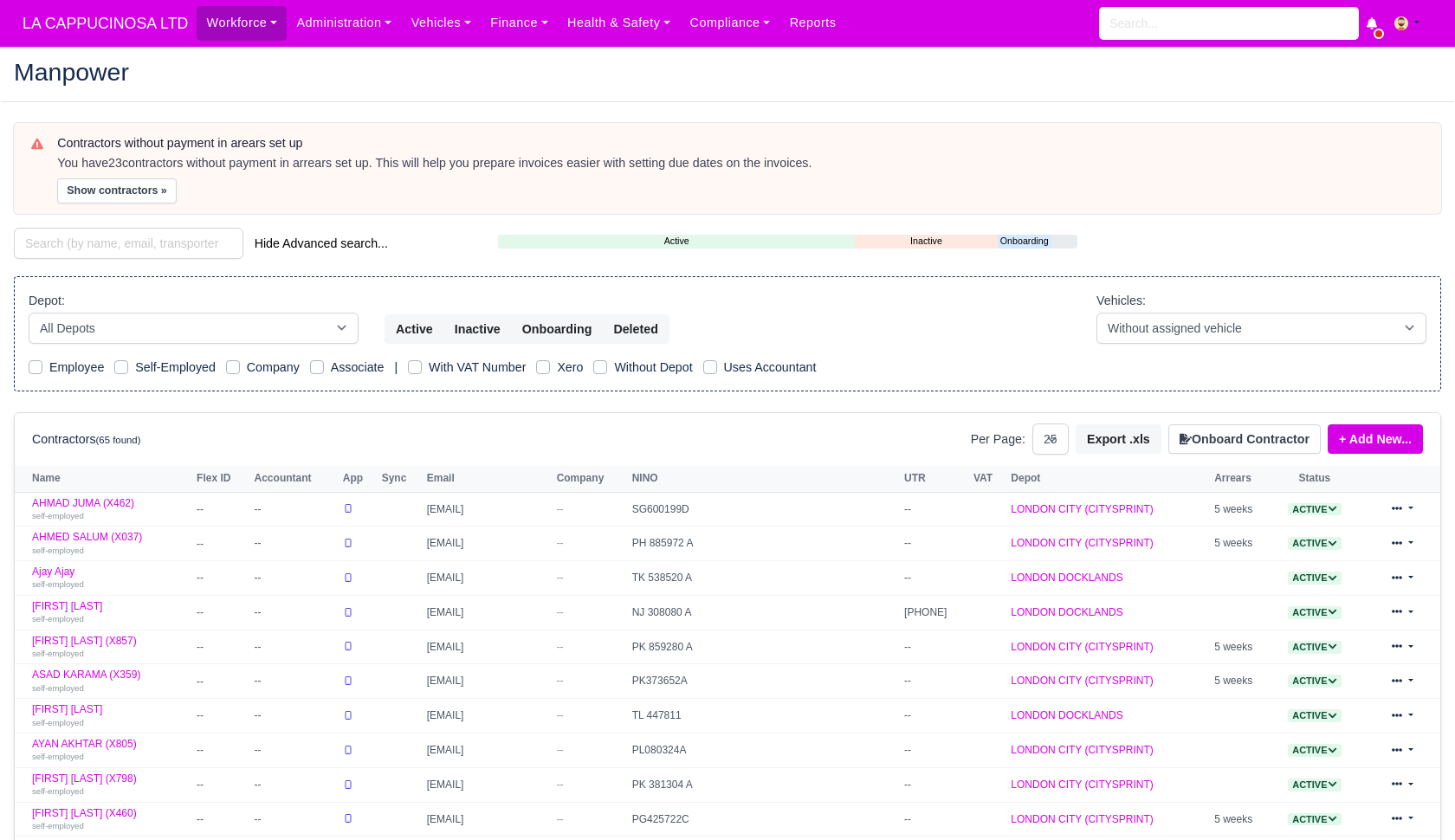 select on "25" 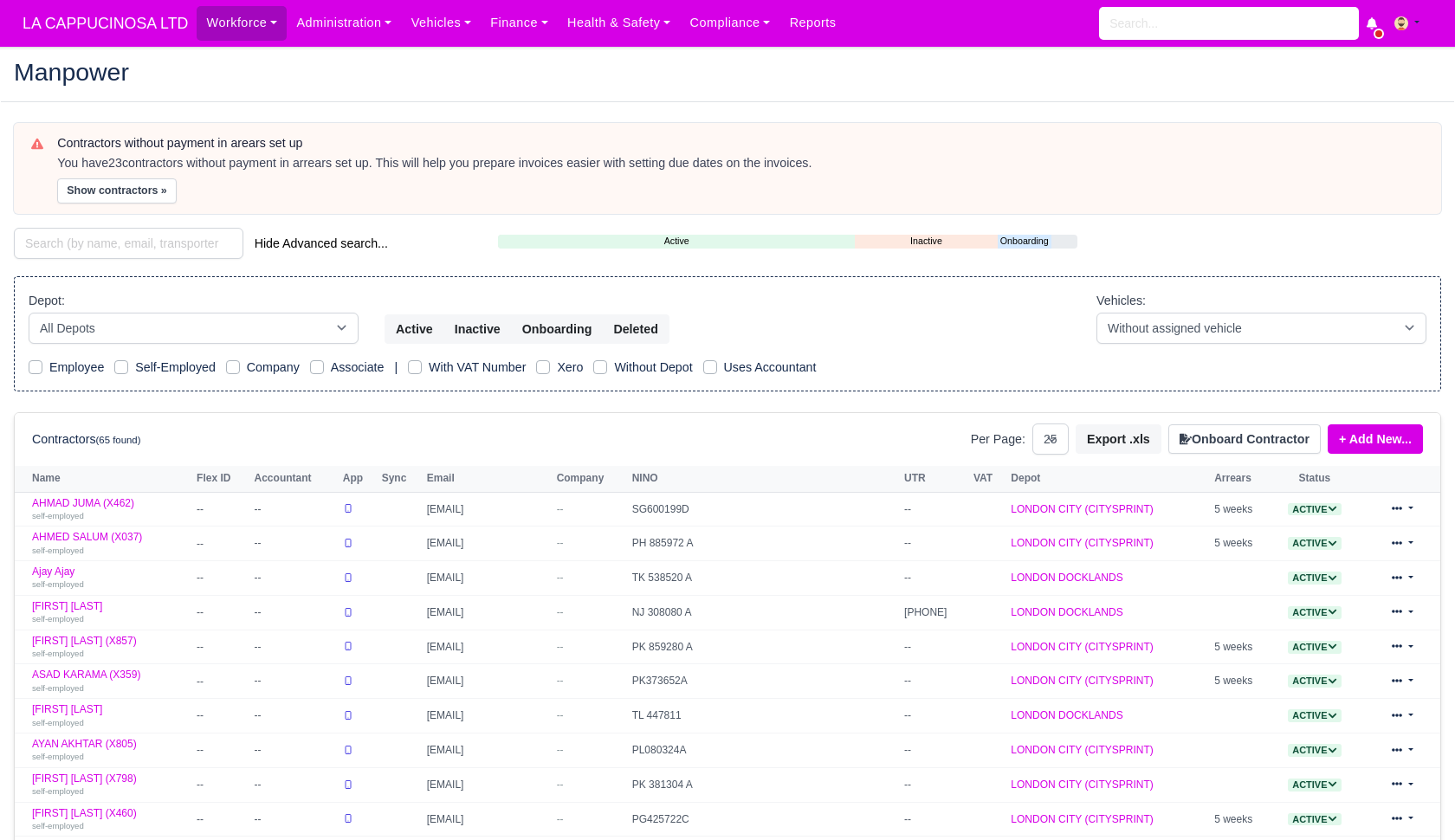 scroll, scrollTop: 0, scrollLeft: 0, axis: both 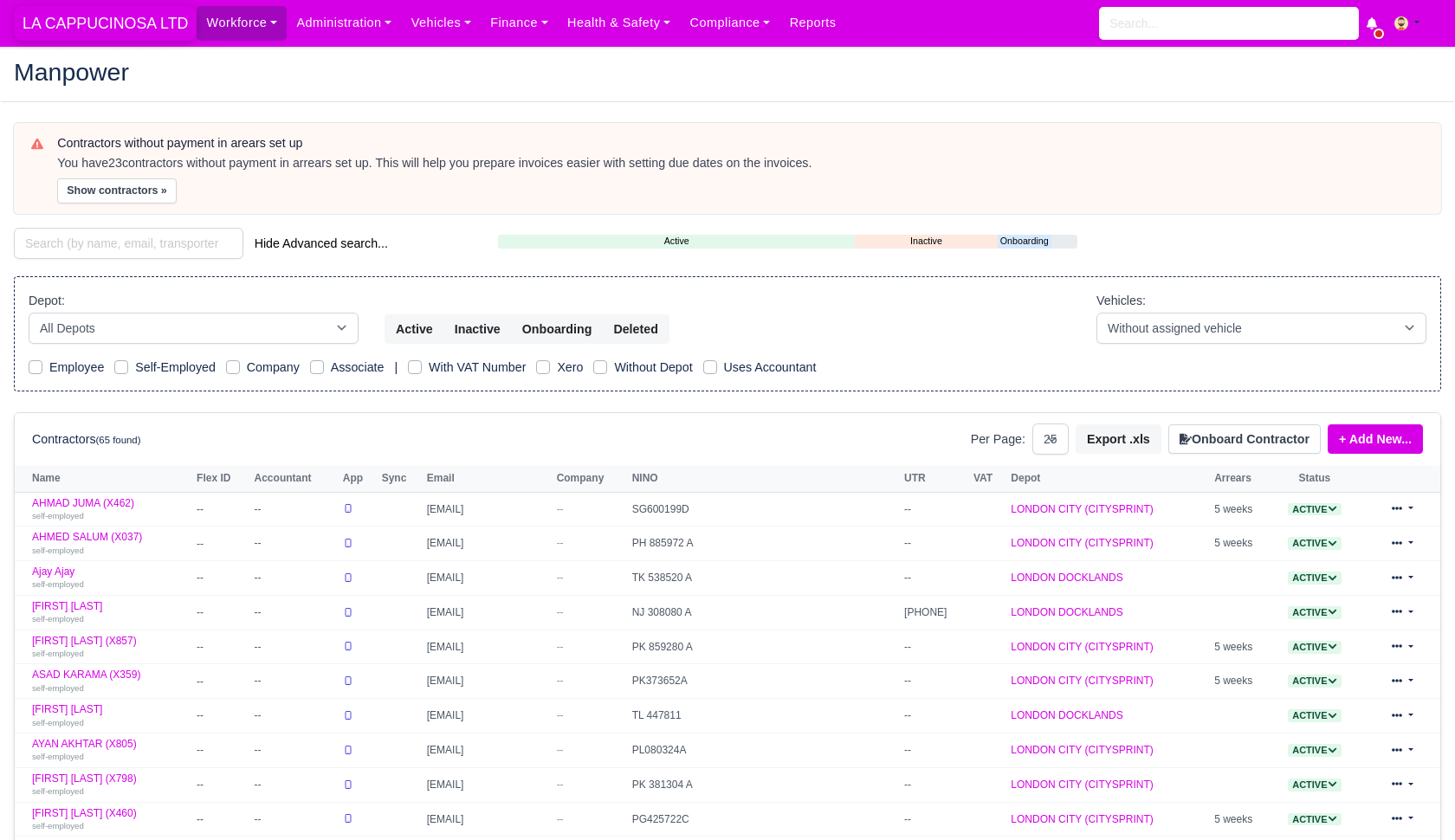 click on "LA CAPPUCINOSA LTD" at bounding box center [105, 23] 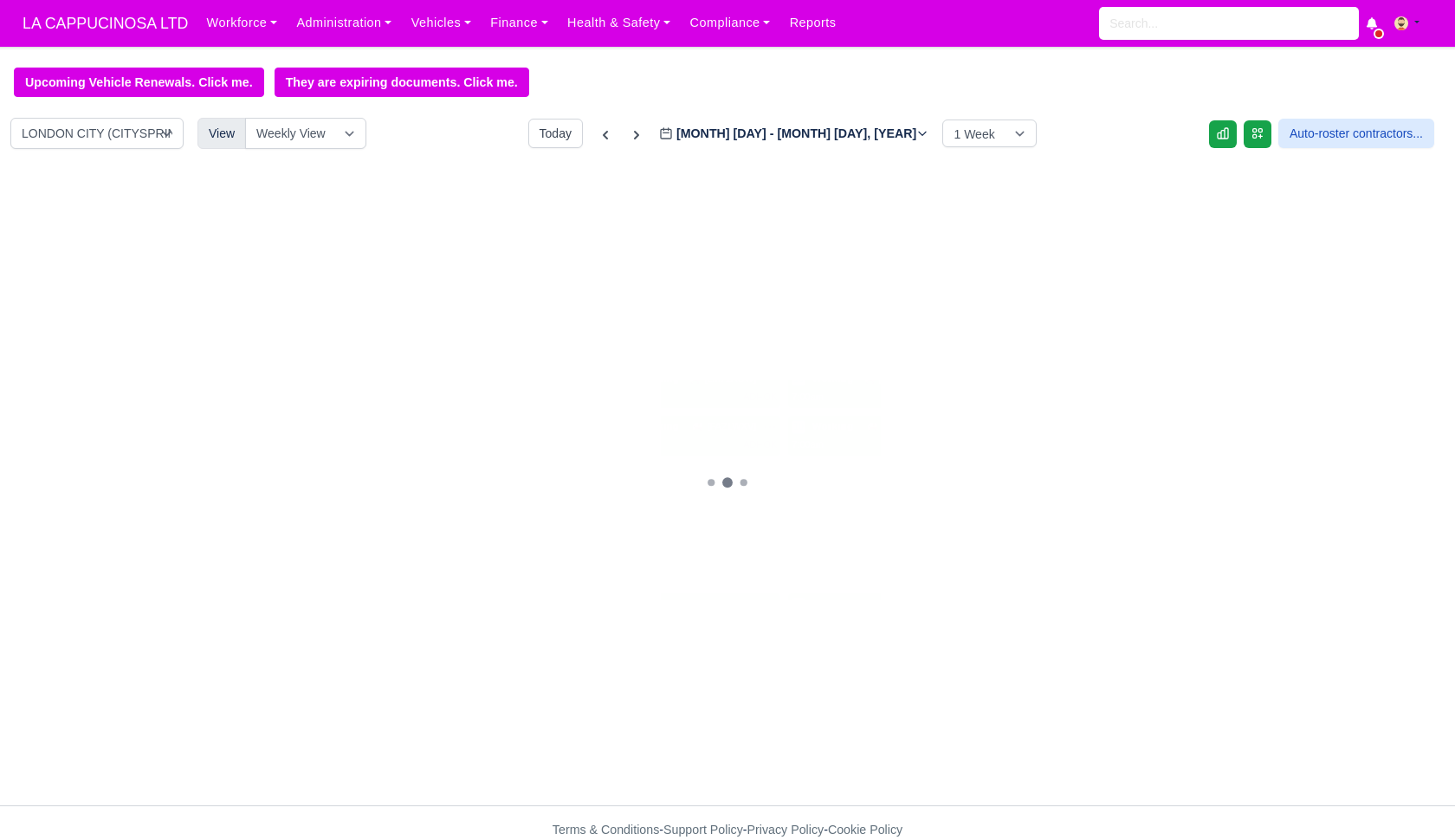 scroll, scrollTop: 0, scrollLeft: 0, axis: both 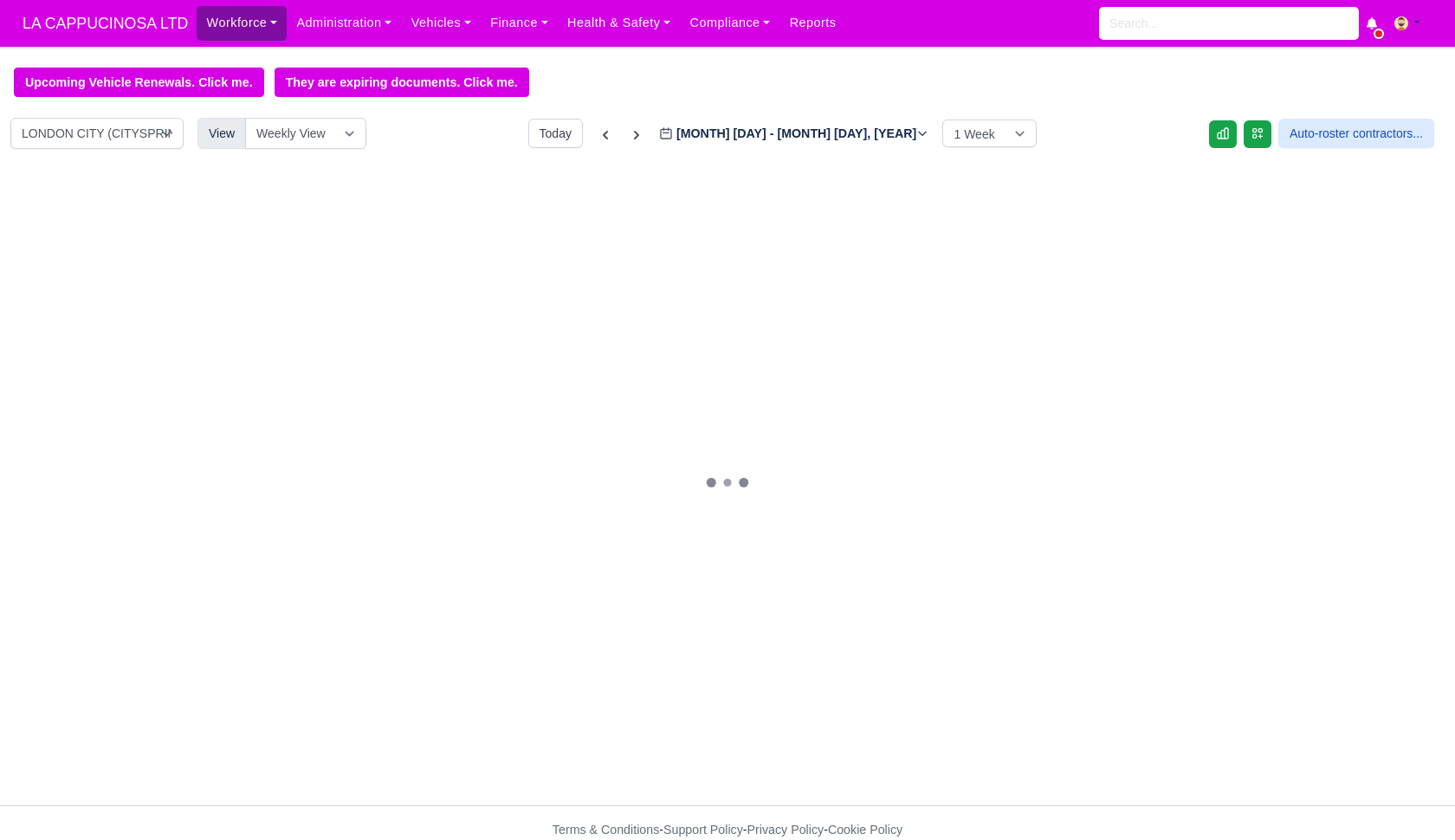 click on "Workforce" at bounding box center [242, 23] 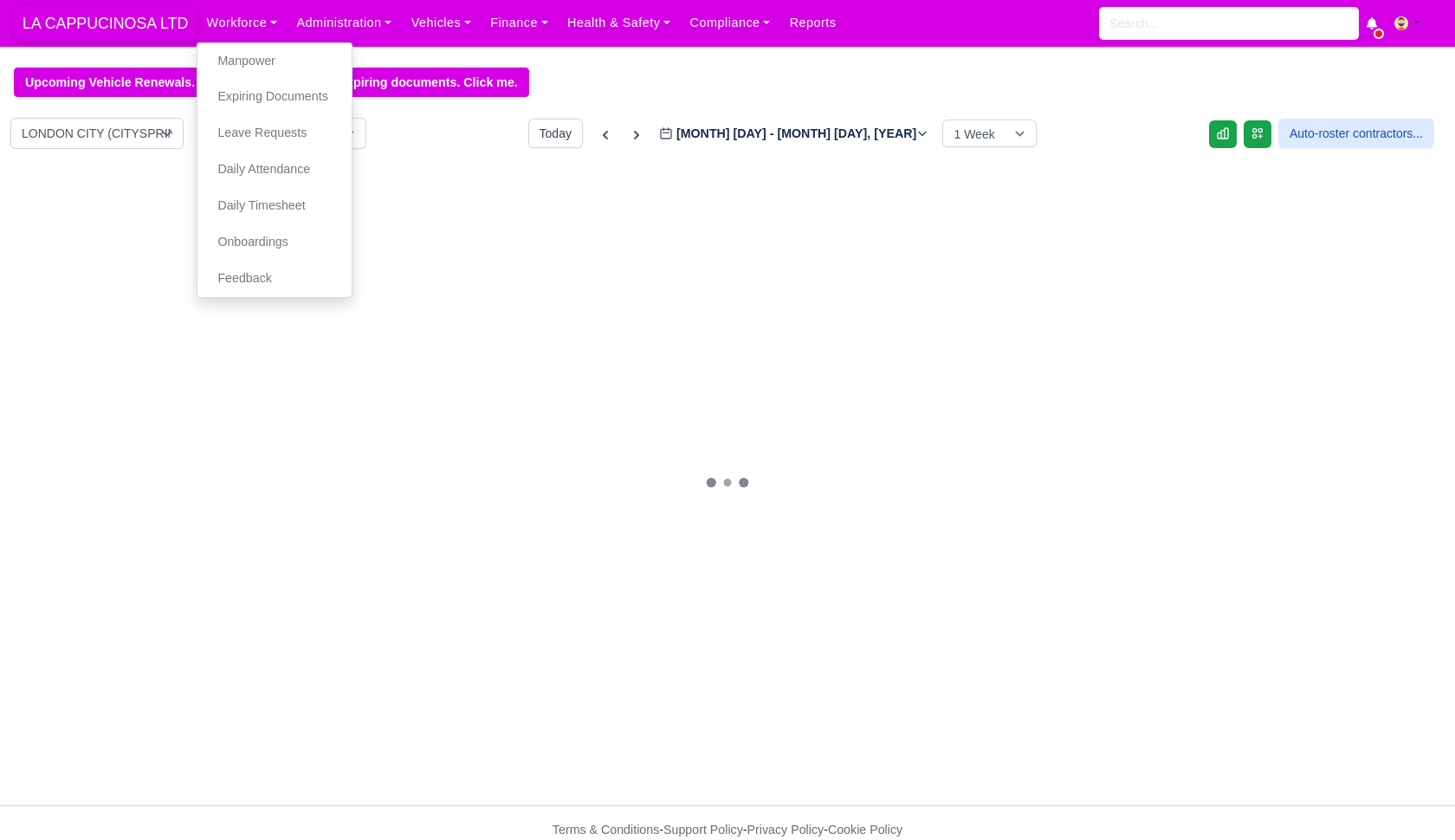 click on "LA CAPPUCINOSA LTD" at bounding box center [105, 23] 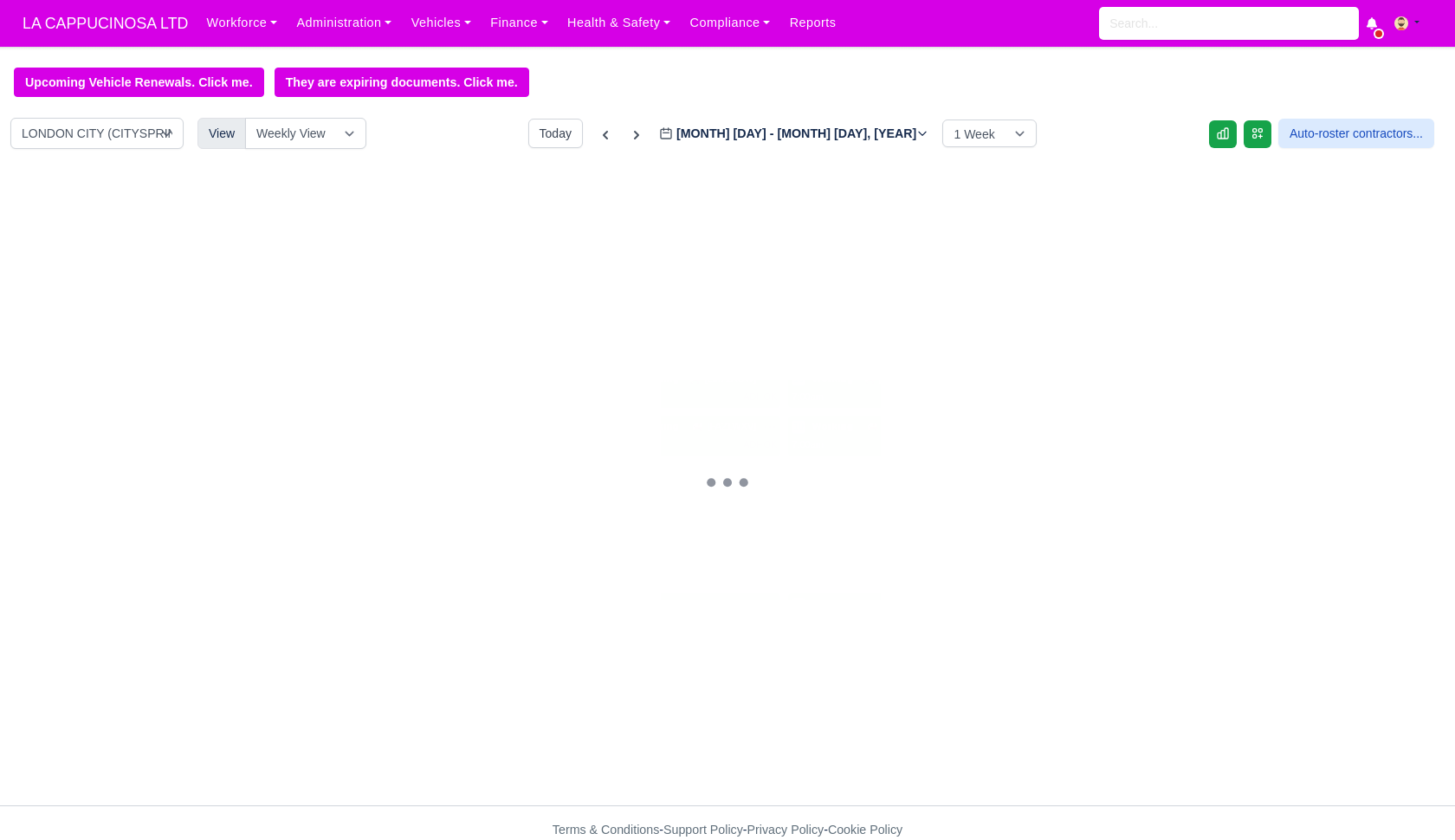 scroll, scrollTop: 0, scrollLeft: 0, axis: both 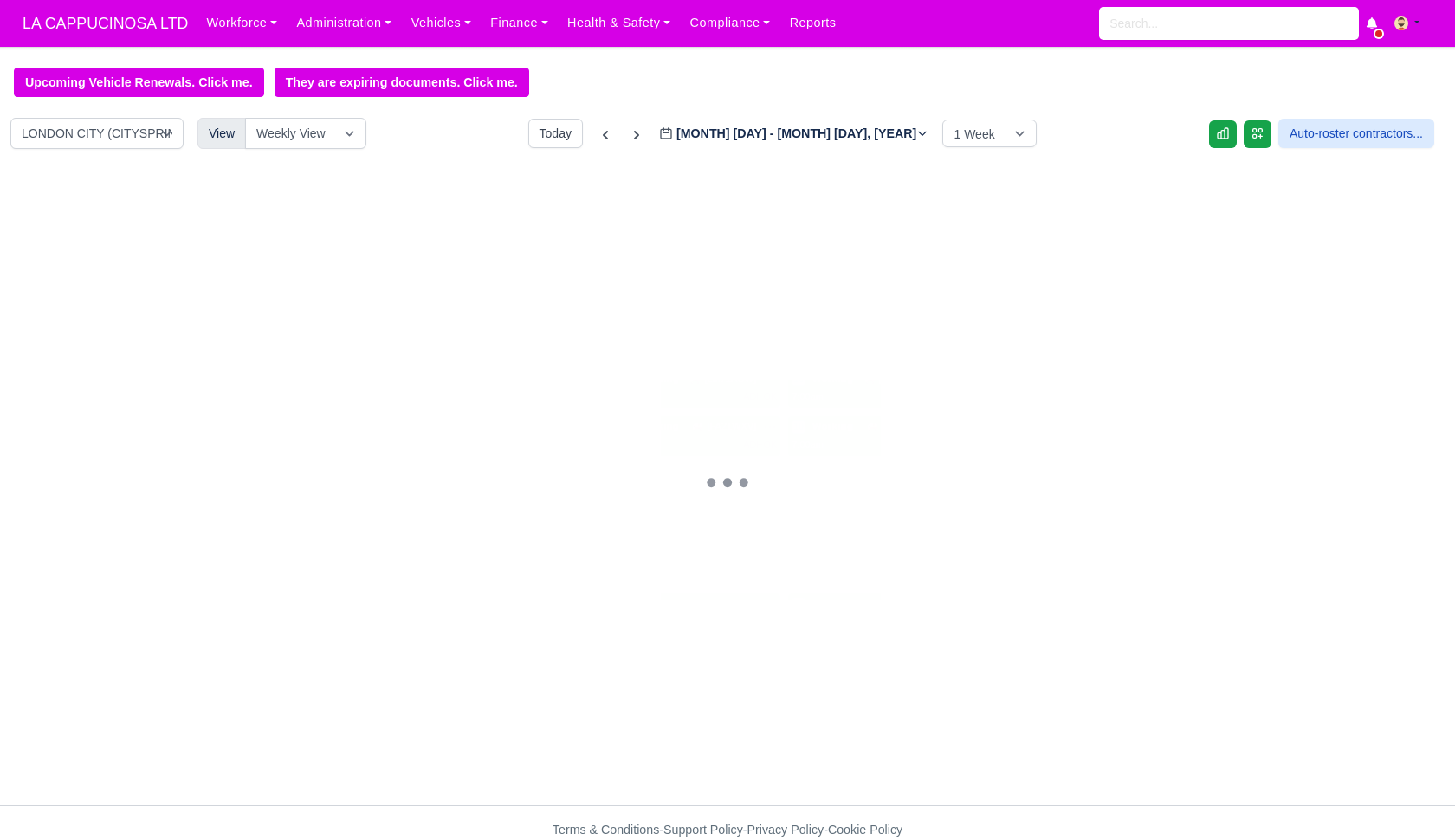 click on "[FIRST] [LAST] (X857)" at bounding box center [65, 381] 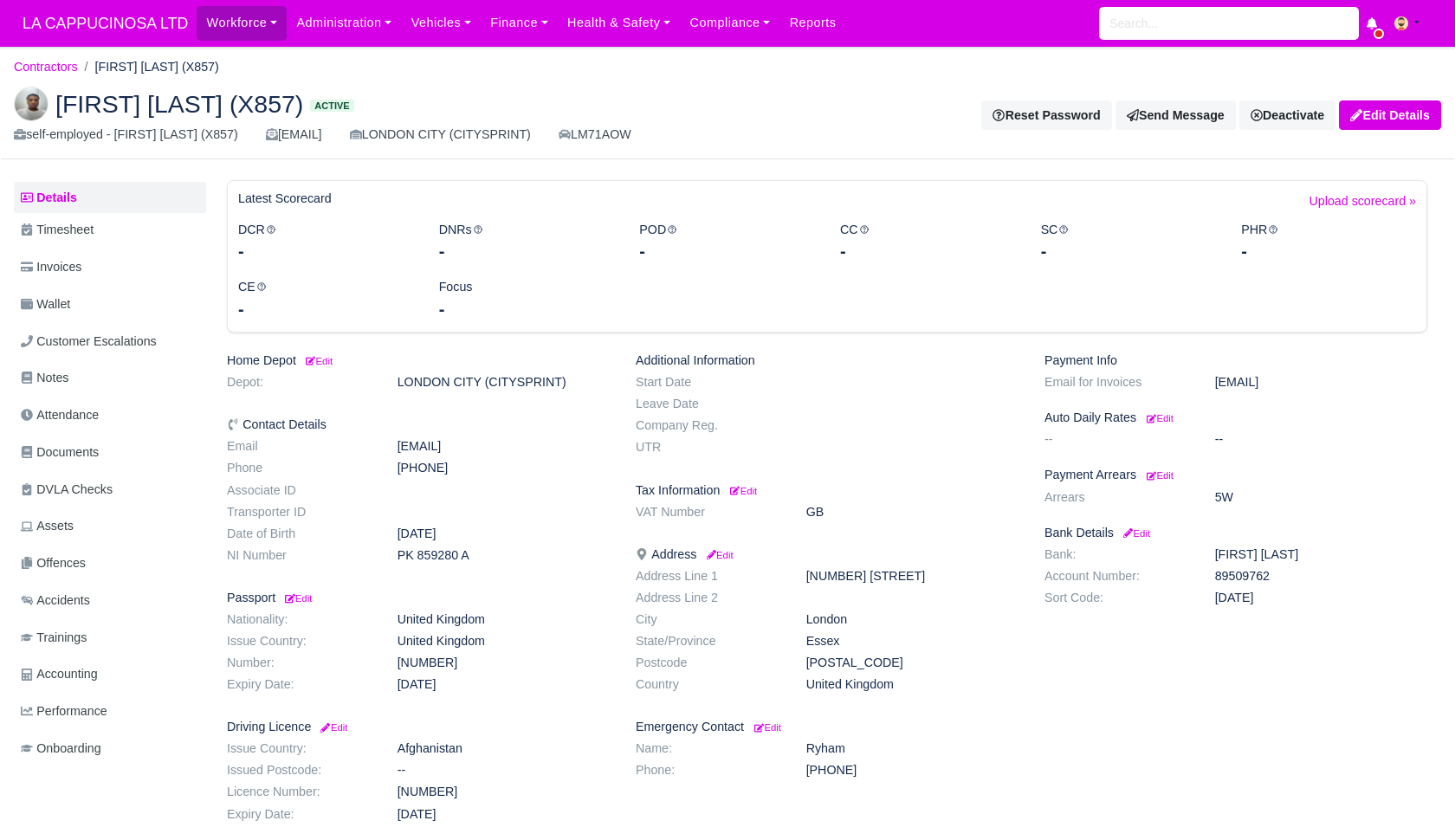 scroll, scrollTop: 0, scrollLeft: 0, axis: both 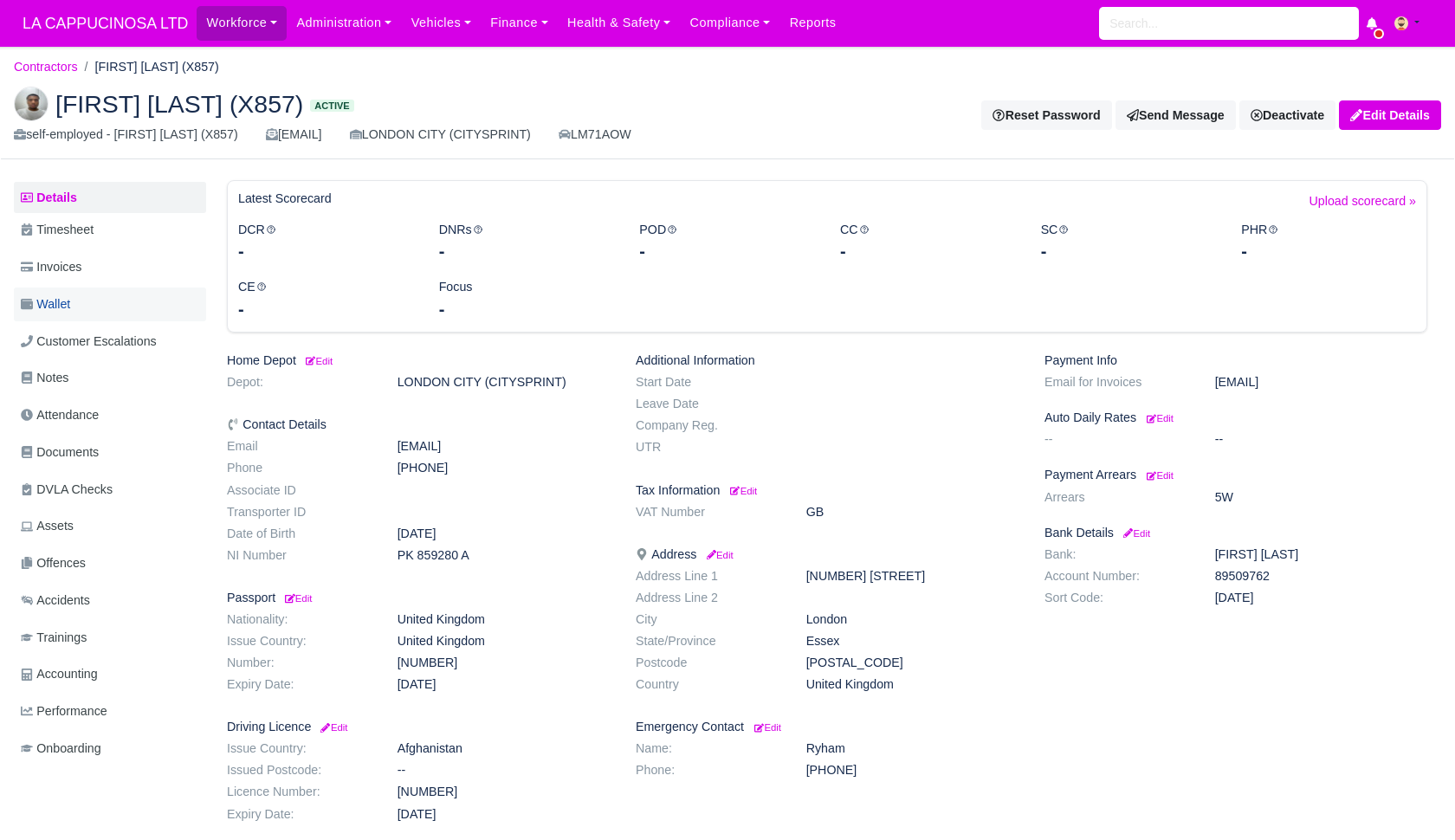click on "Wallet" at bounding box center (110, 304) 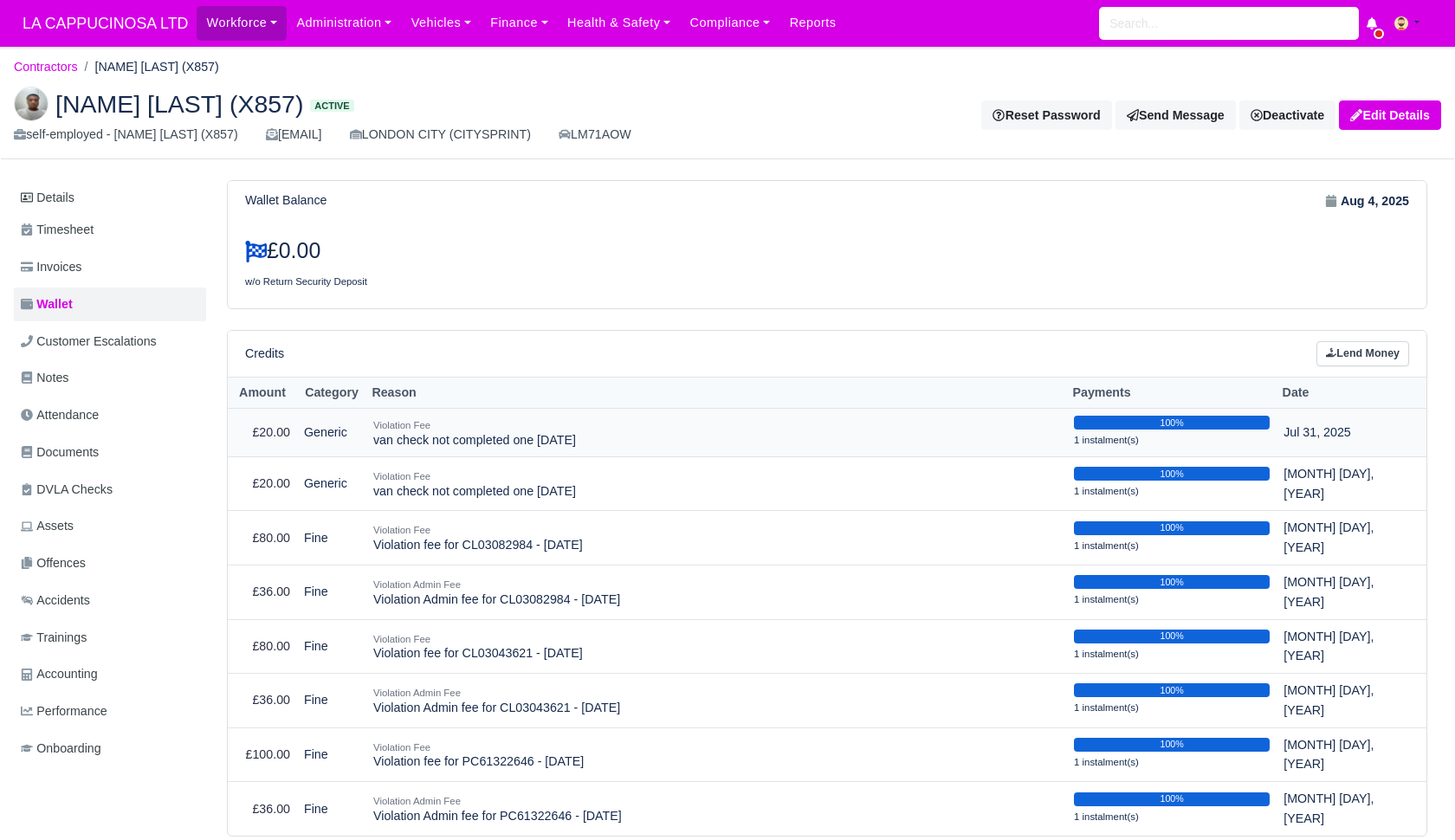scroll, scrollTop: 0, scrollLeft: 0, axis: both 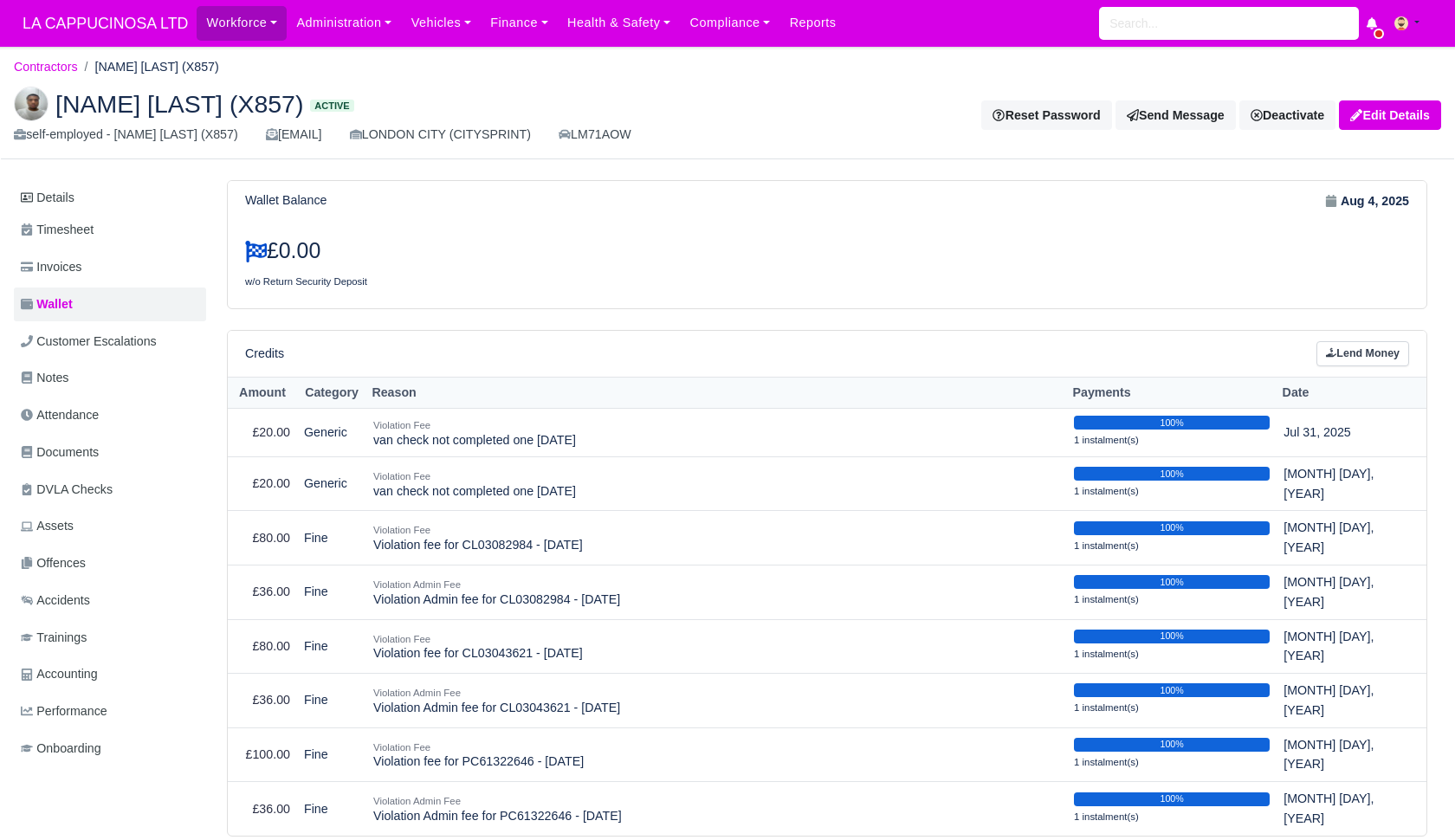 click on "Lend Money" at bounding box center (1362, 353) 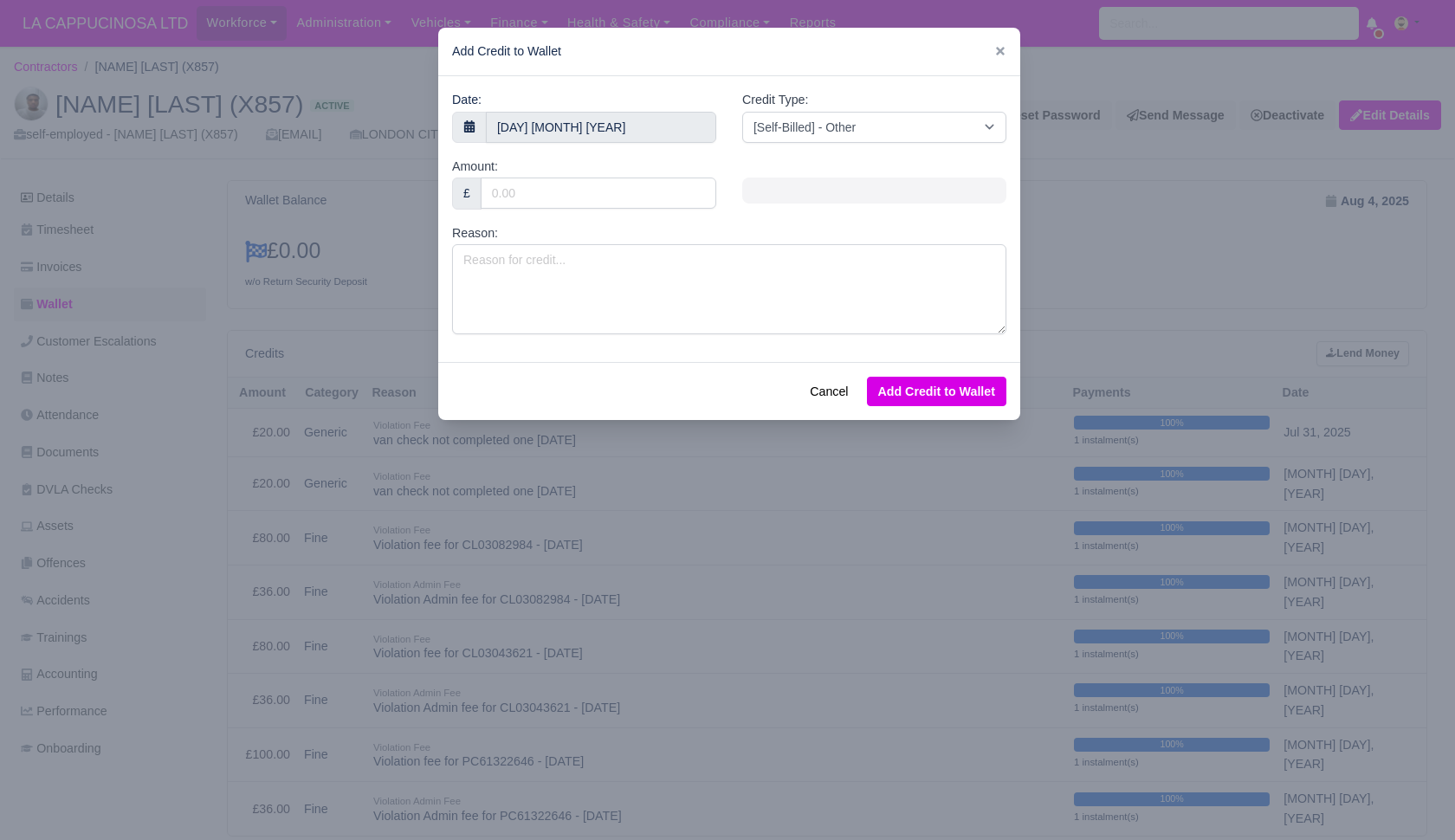 click on "Amount:
£" at bounding box center (584, 190) 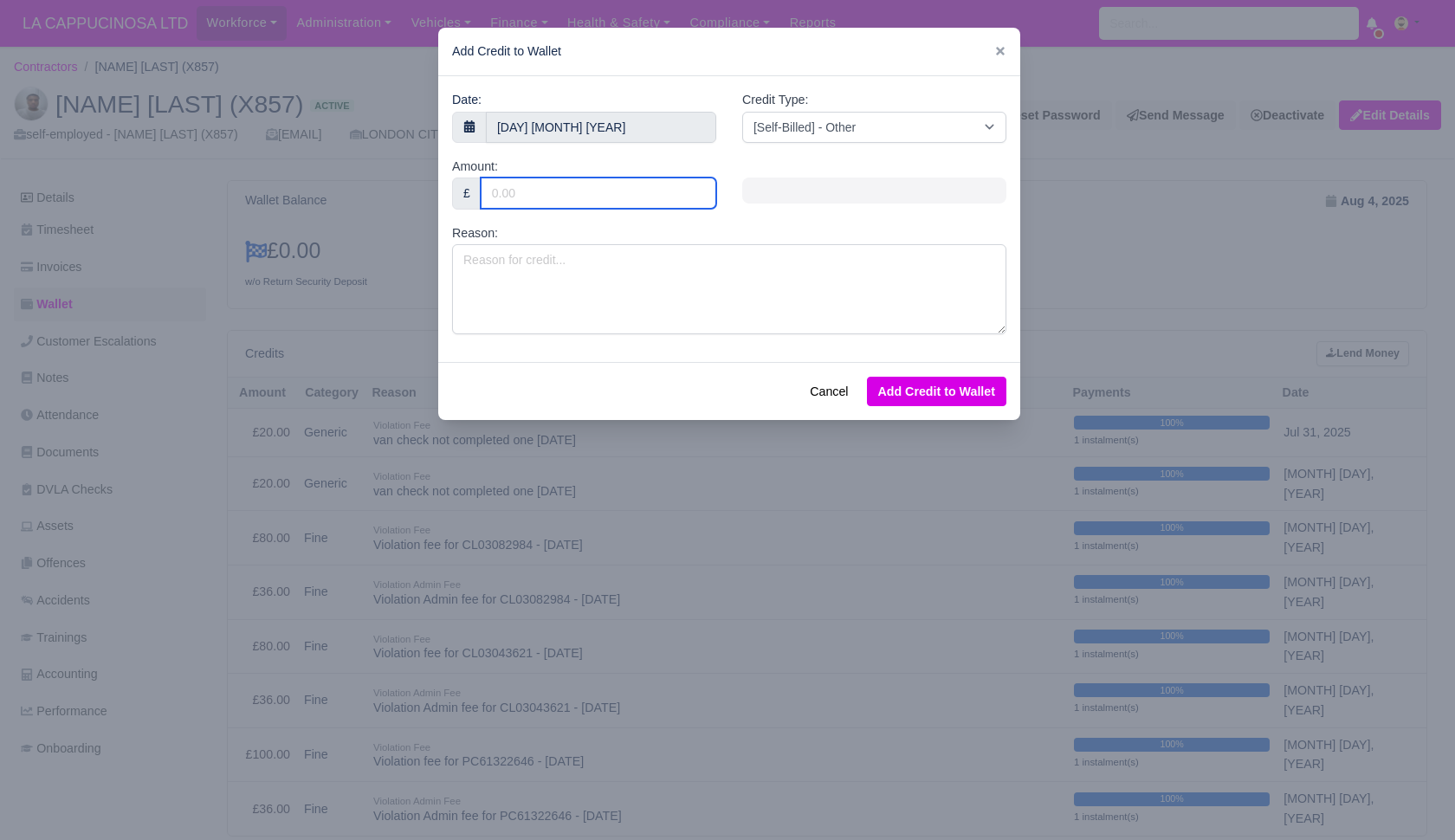 click on "Amount:" at bounding box center [598, 193] 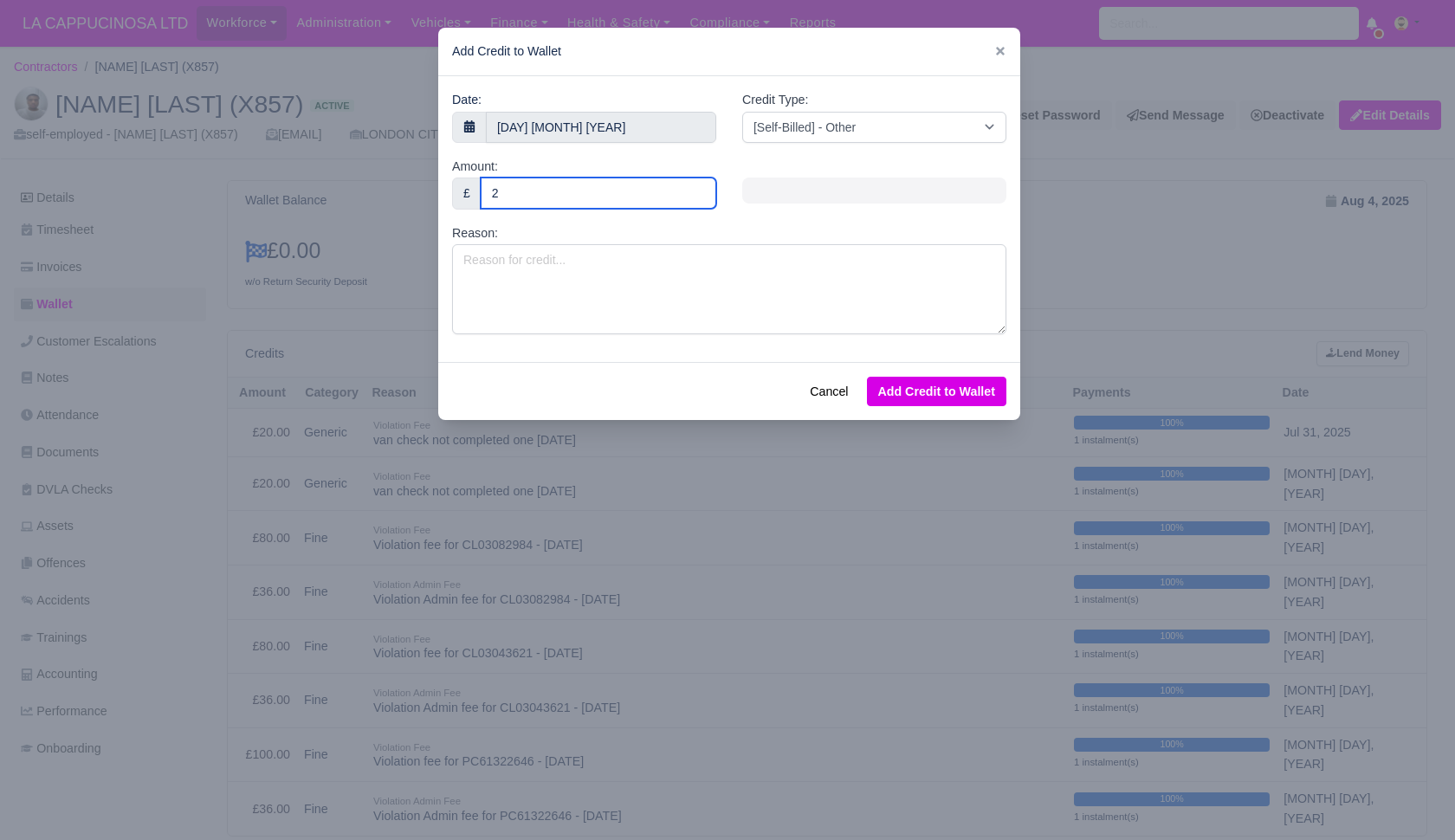 type on "20" 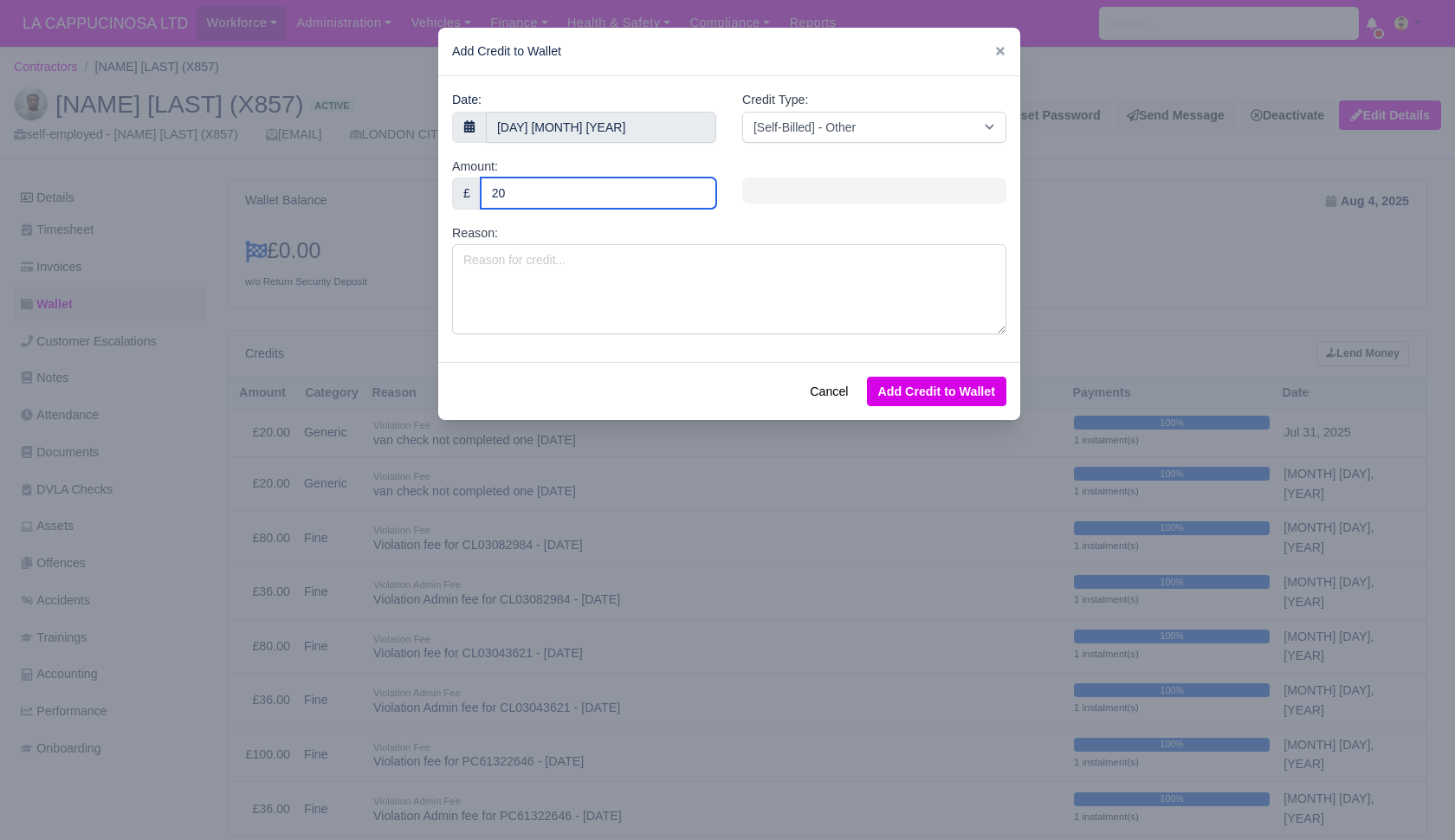 type 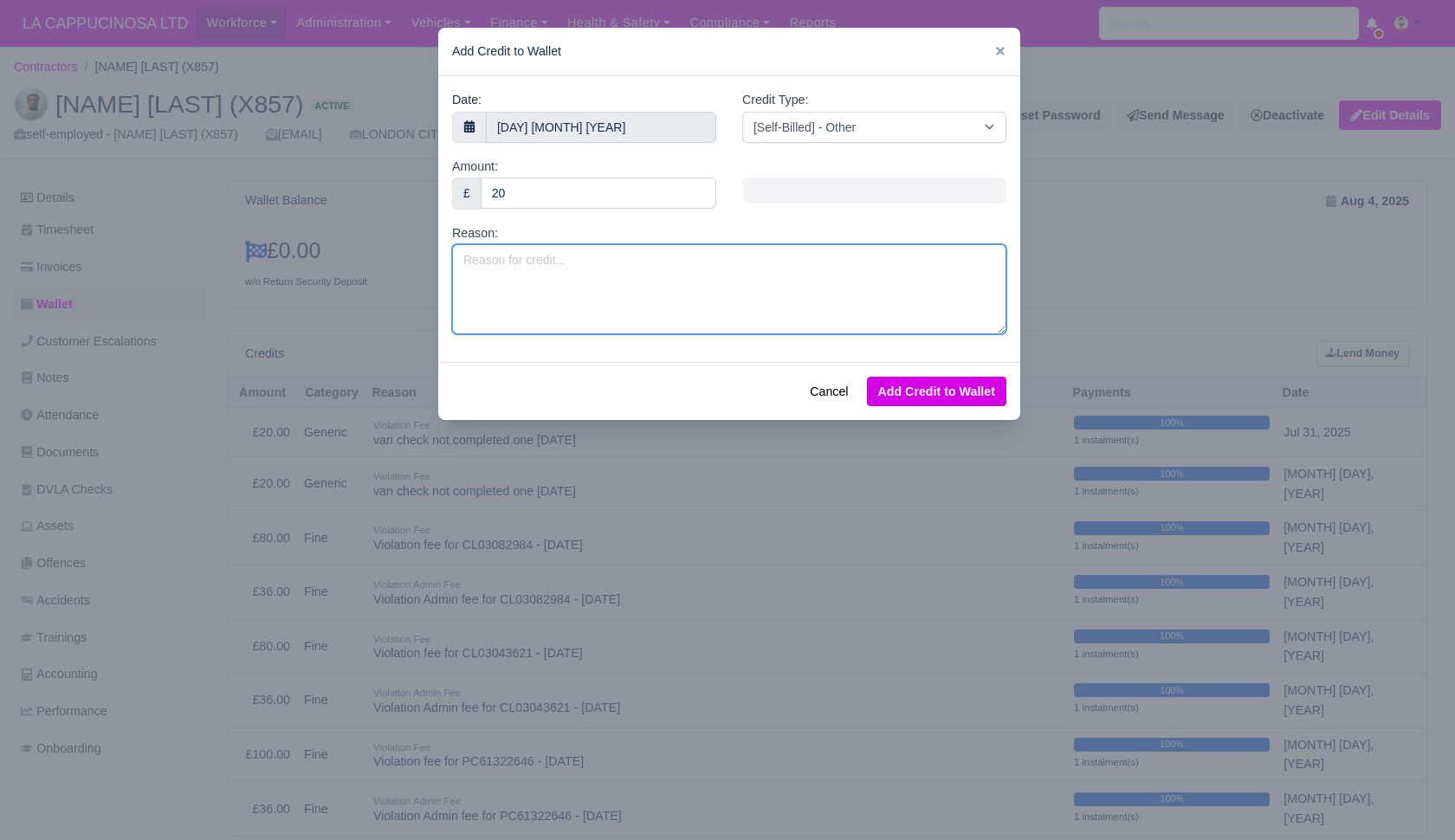click on "Reason:" at bounding box center [729, 289] 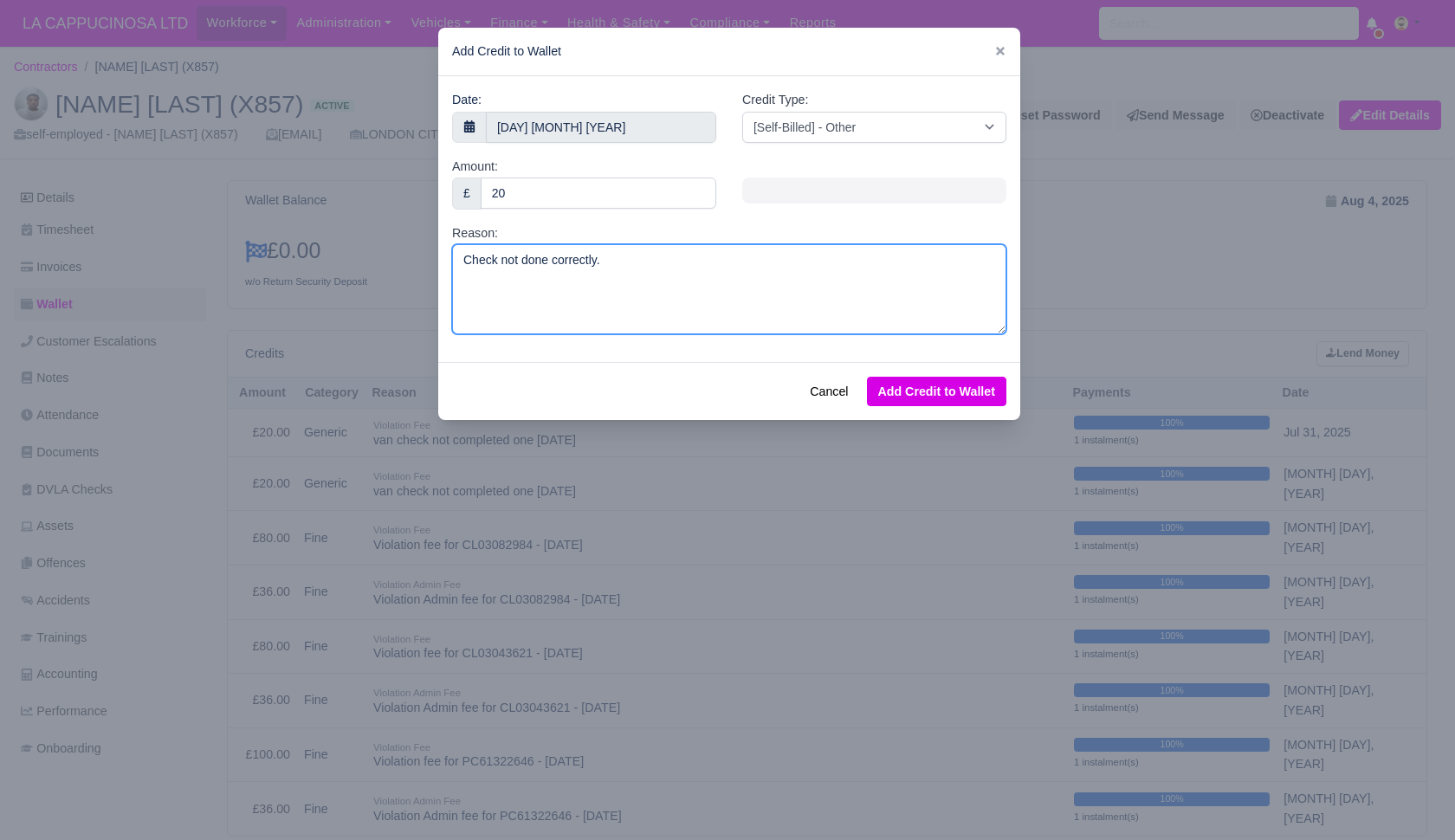 scroll, scrollTop: 0, scrollLeft: 0, axis: both 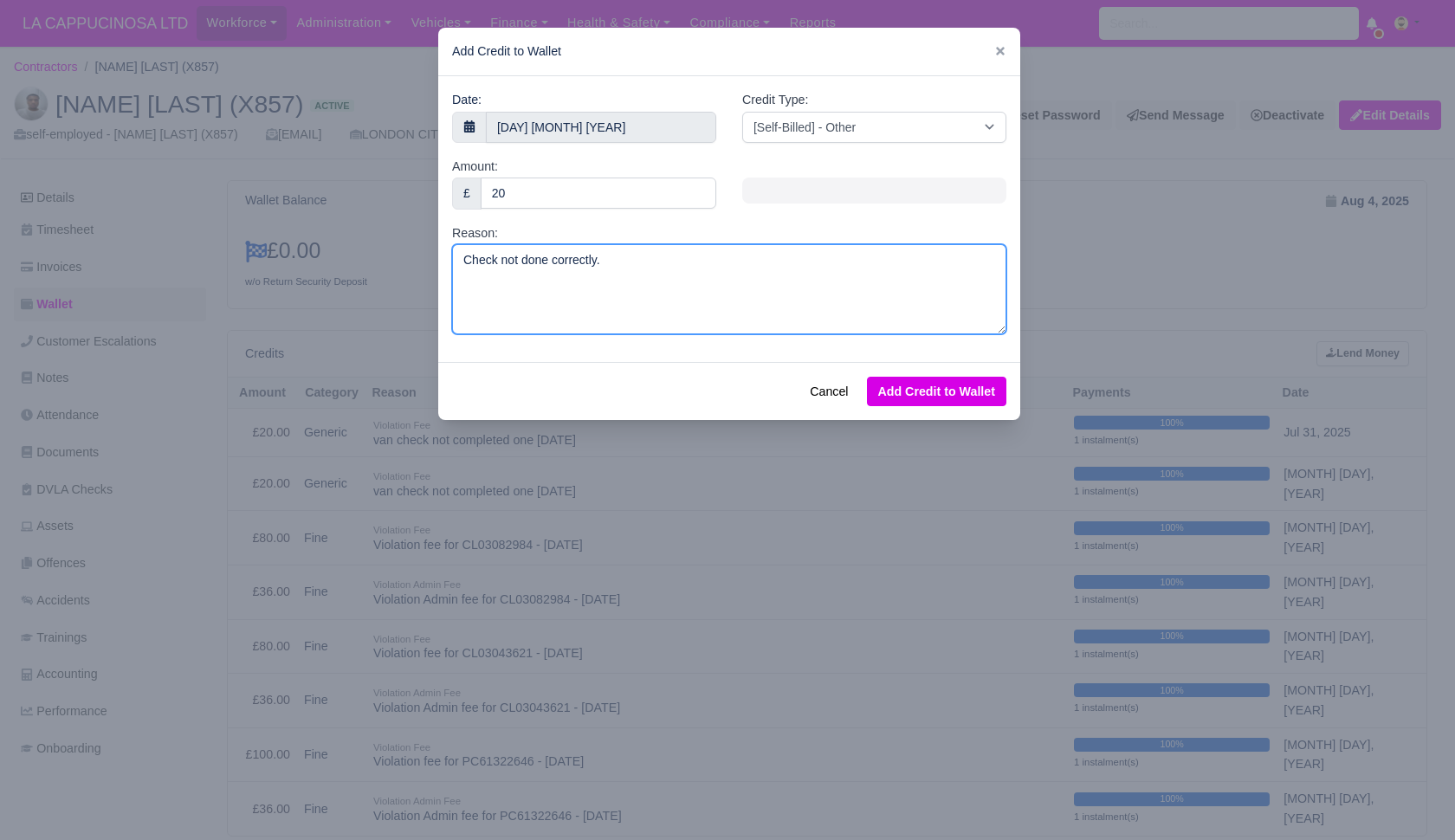click on "Check not done correctly." at bounding box center [729, 289] 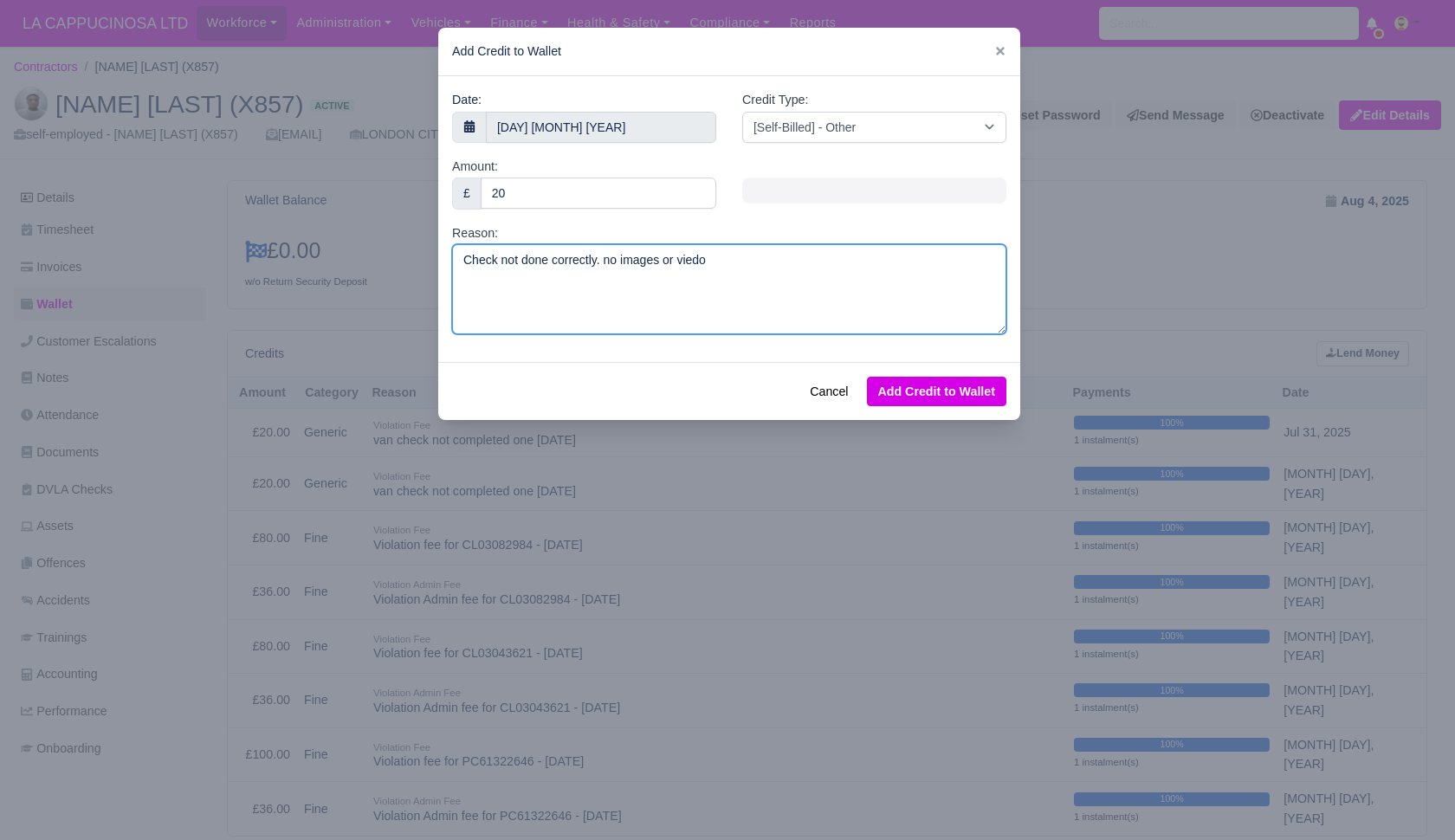 click on "Check not done correctly. no images or viedo" at bounding box center (729, 289) 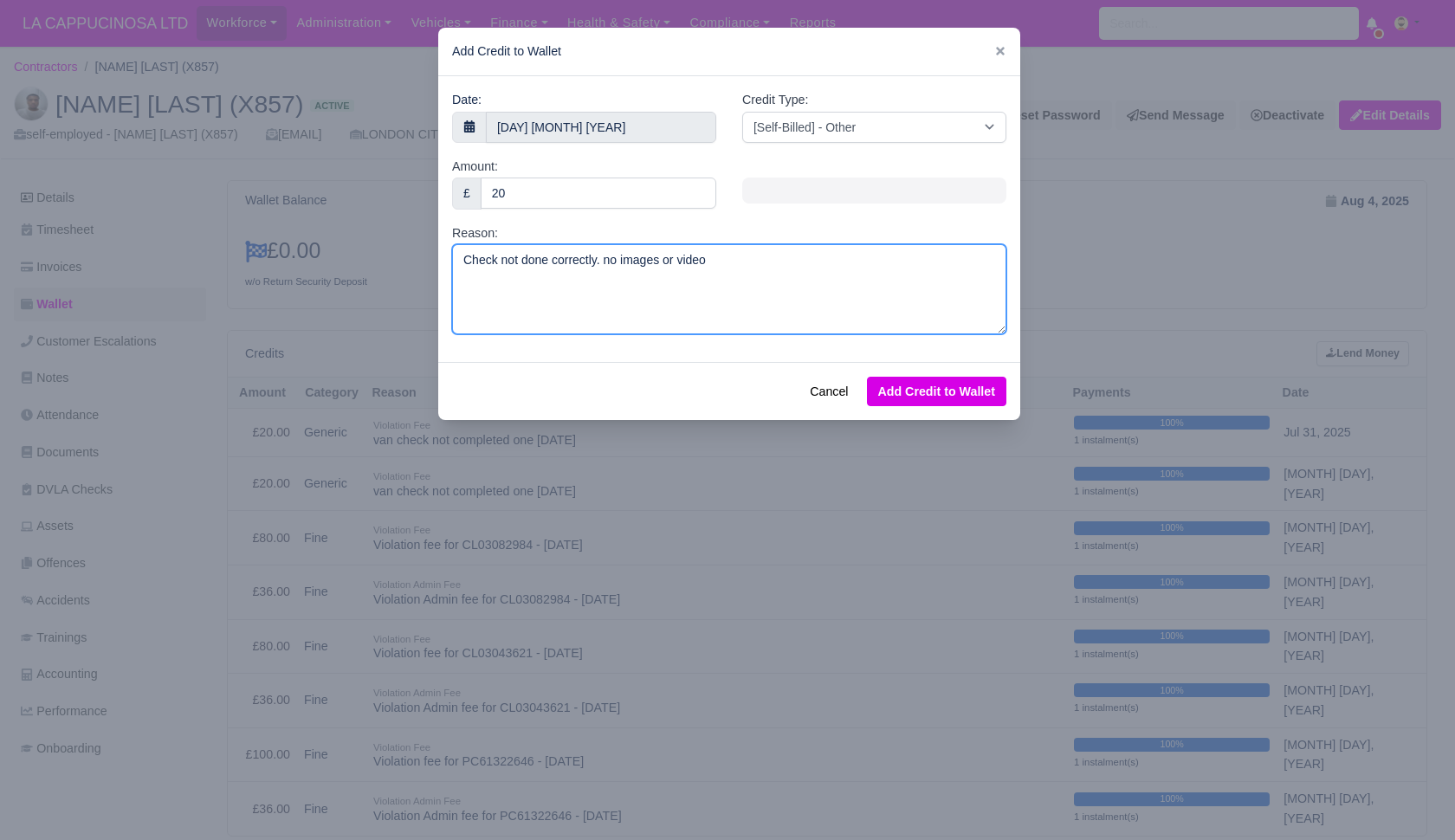 click on "Check not done correctly. no images or video" at bounding box center (729, 289) 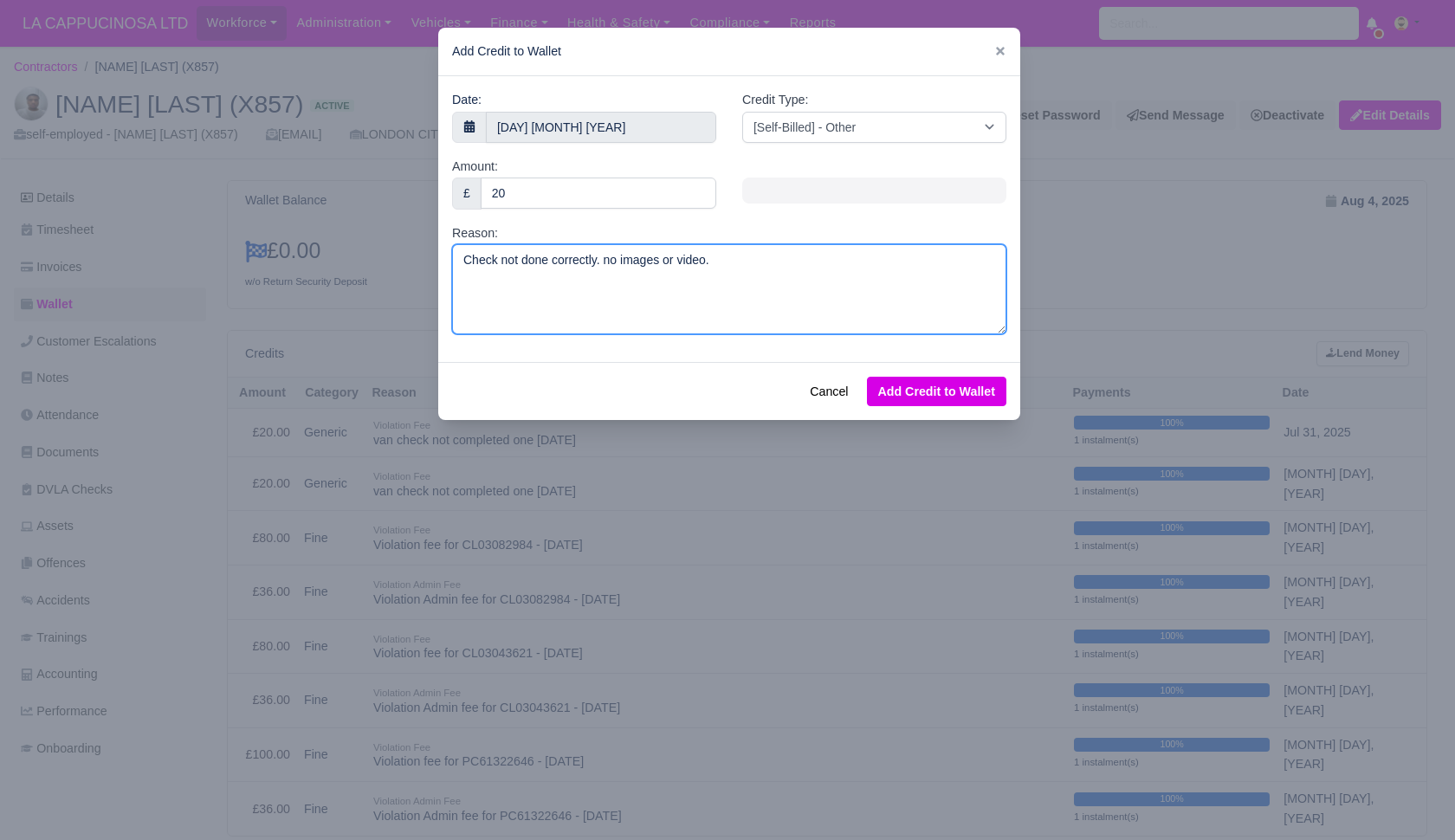 type on "Check not done correctly. no images or video." 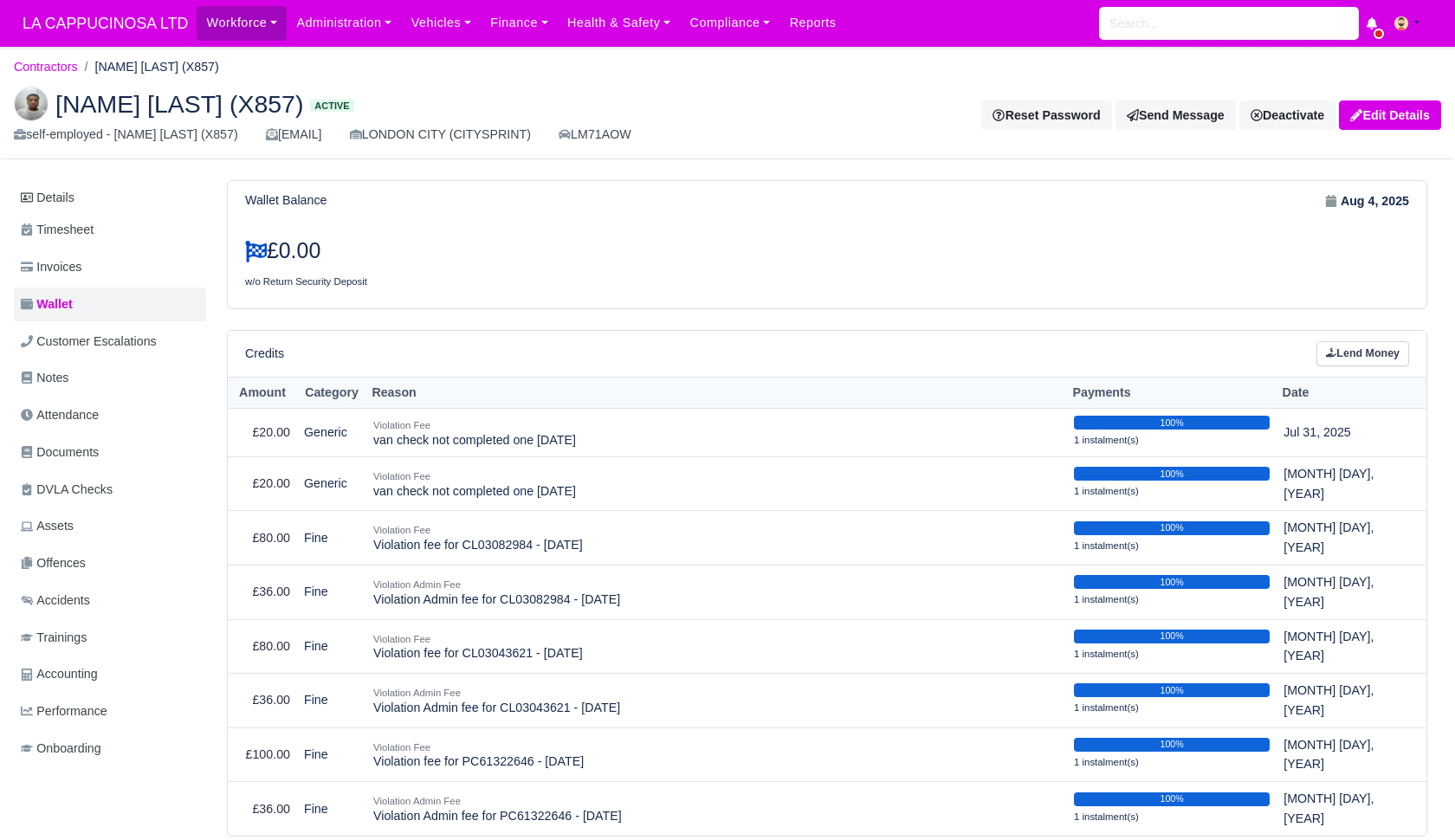 click 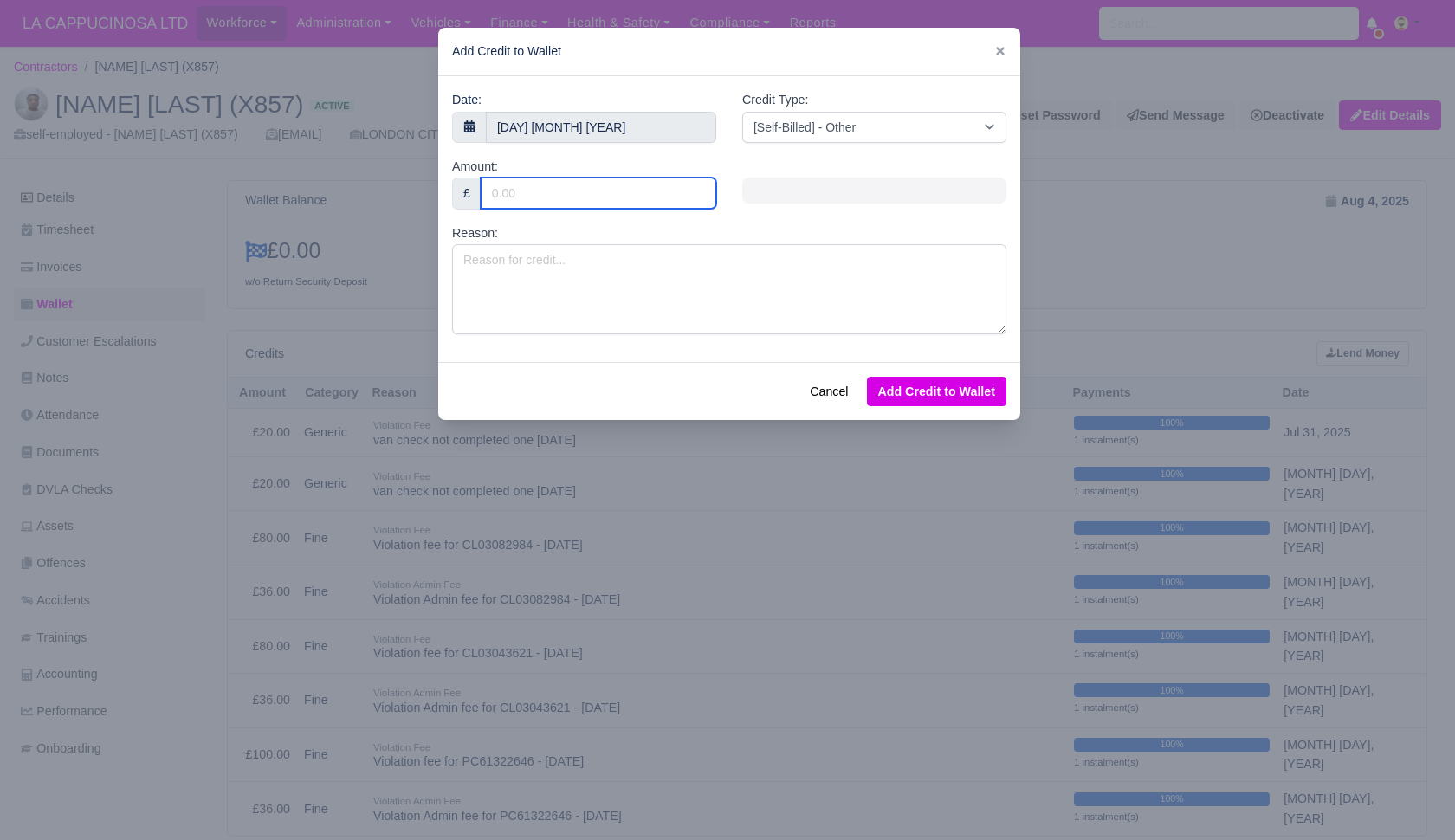 click on "Amount:" at bounding box center [598, 193] 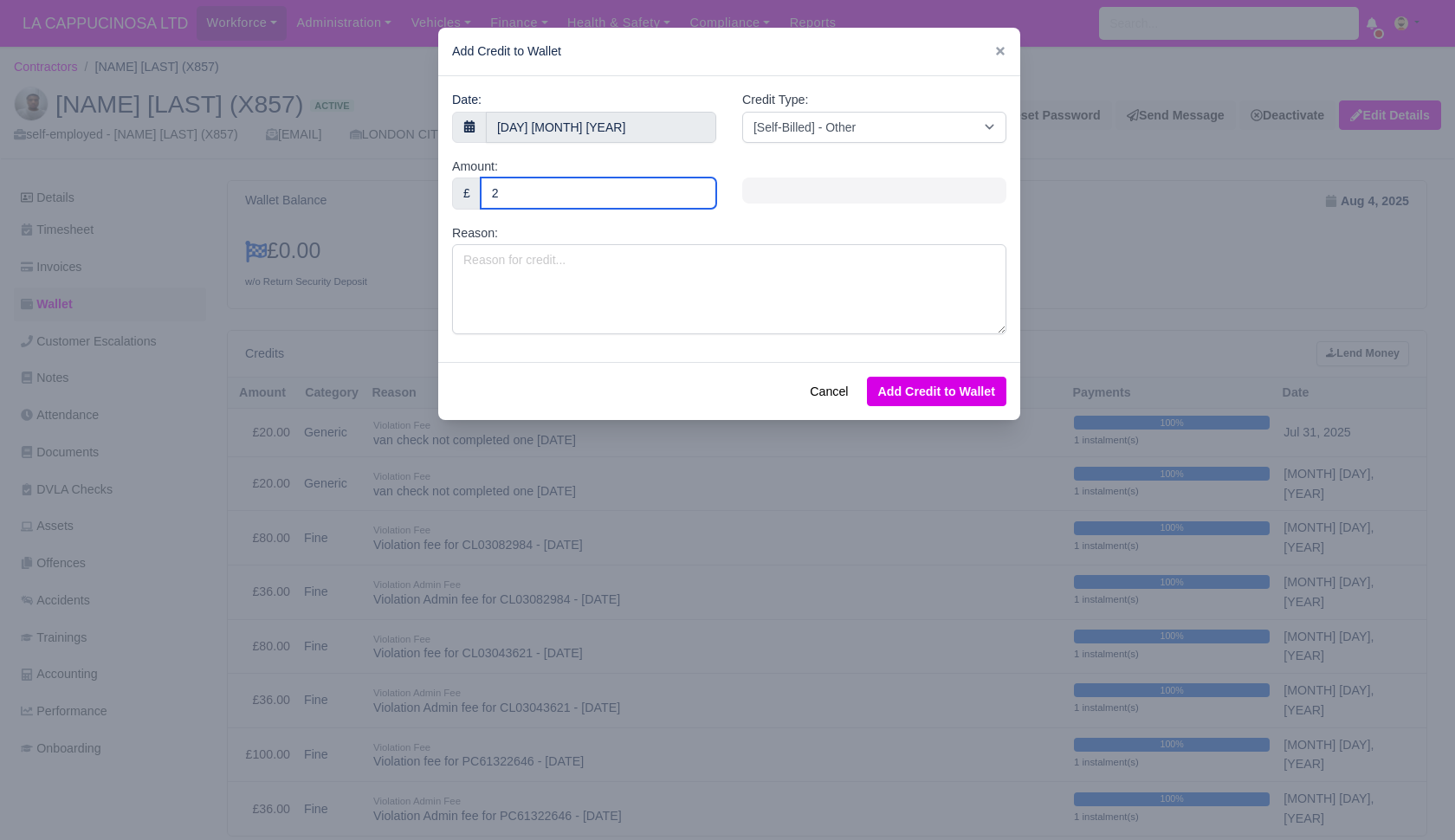 type on "20" 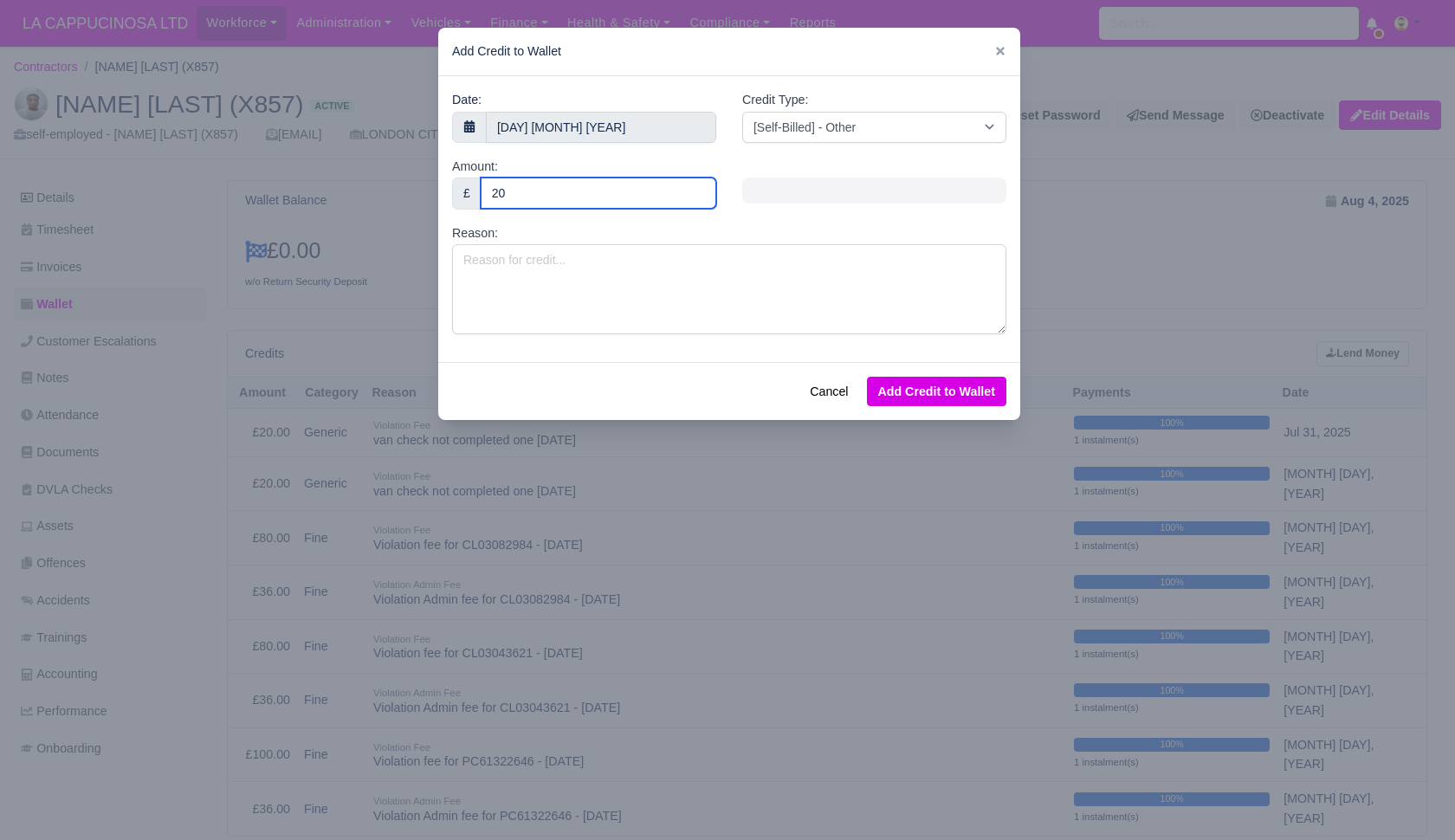 type 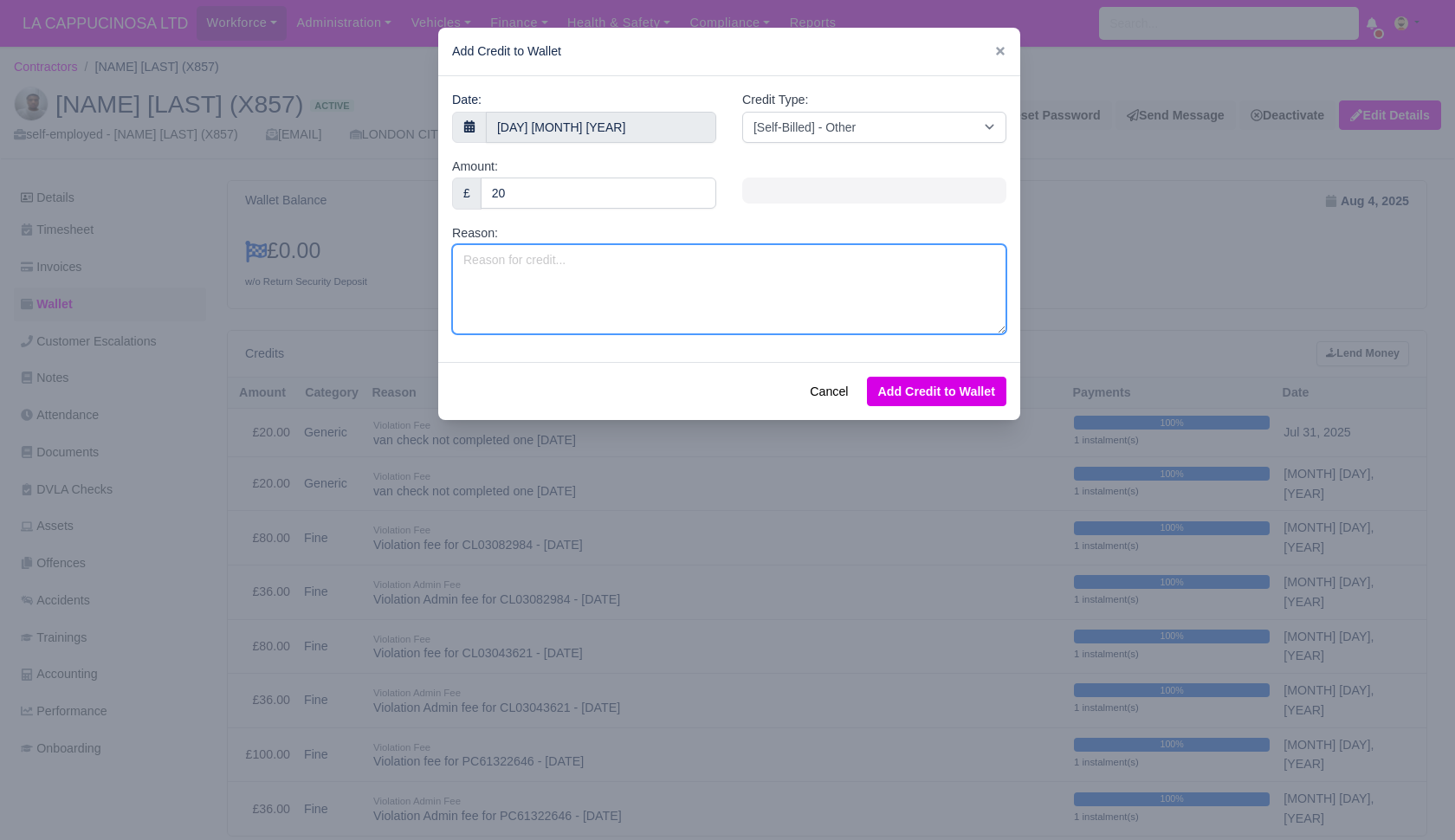 click on "Reason:" at bounding box center [729, 289] 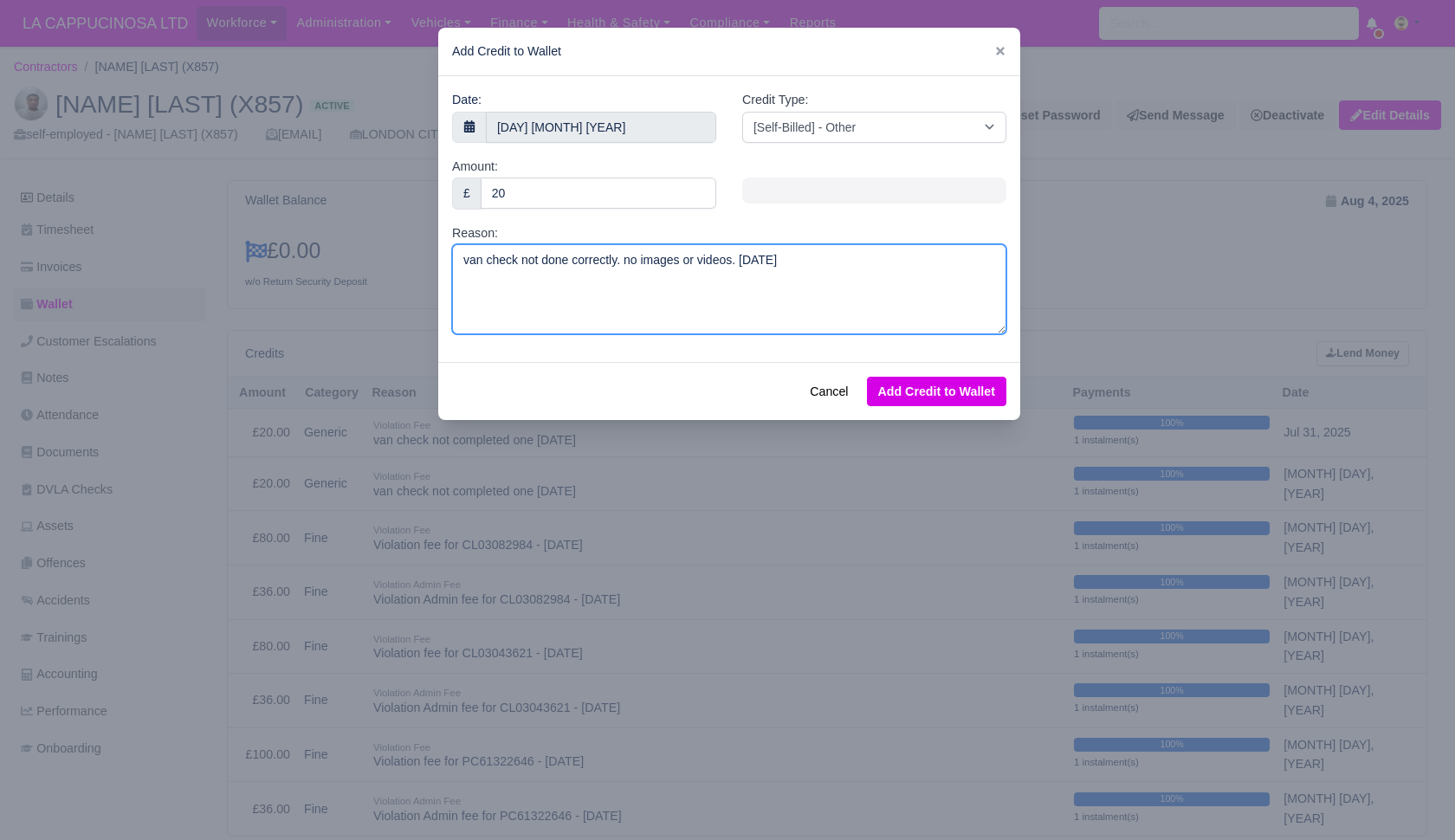 type on "van check not done correctly. no images or videos. [DAY]/[MONTH]/[YEAR]" 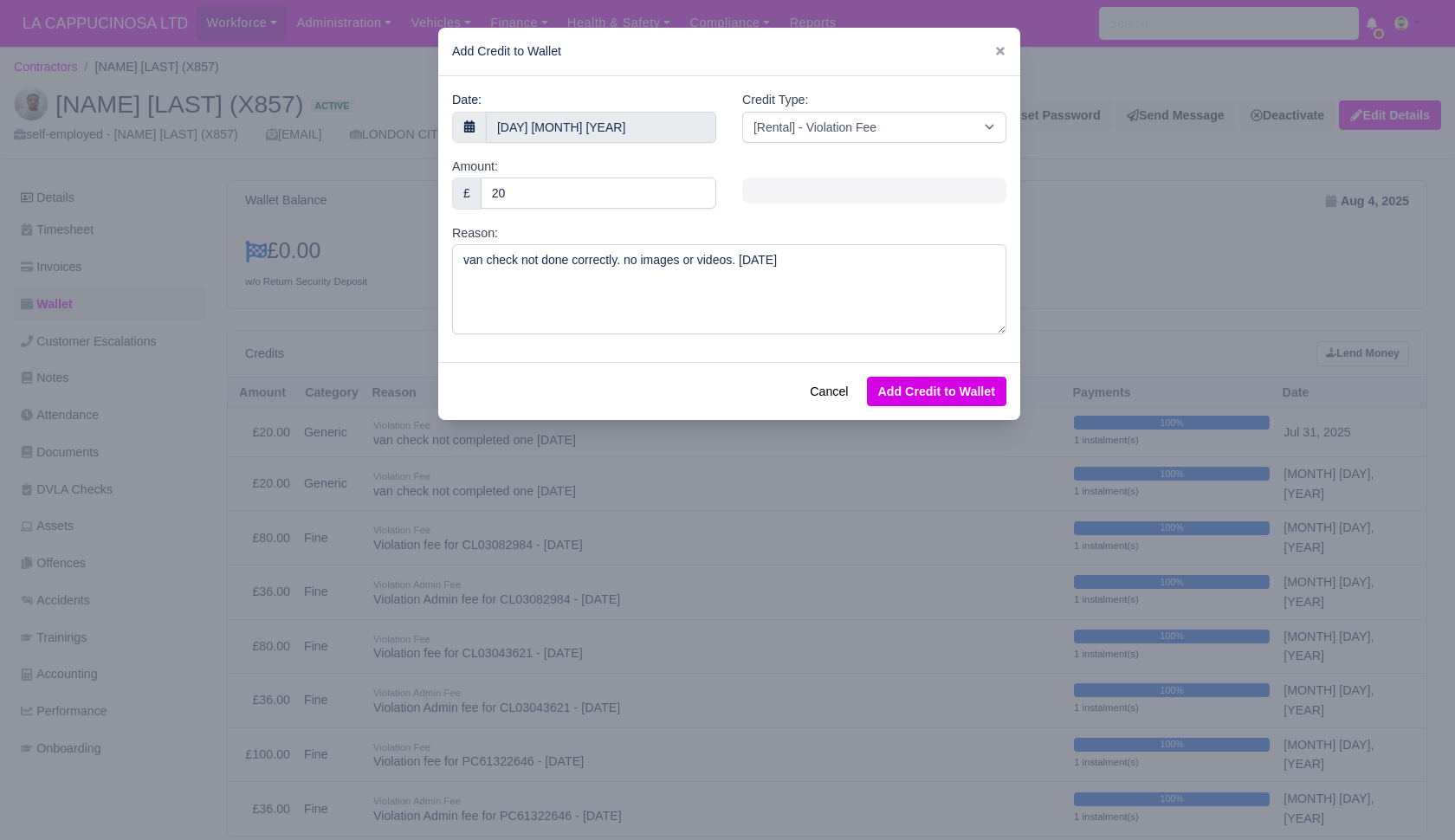 click on "Add Credit to Wallet" at bounding box center (936, 391) 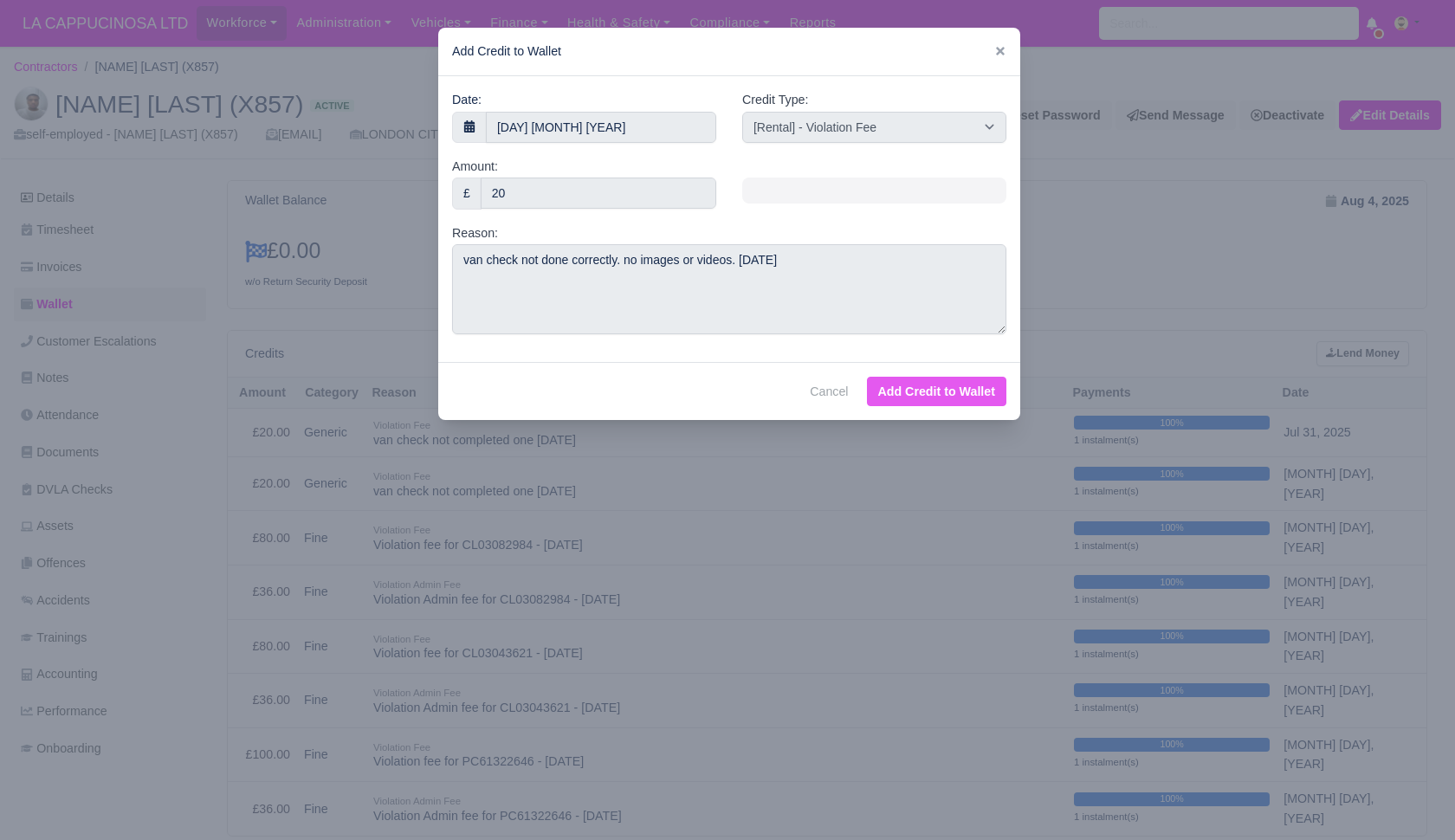 select on "other" 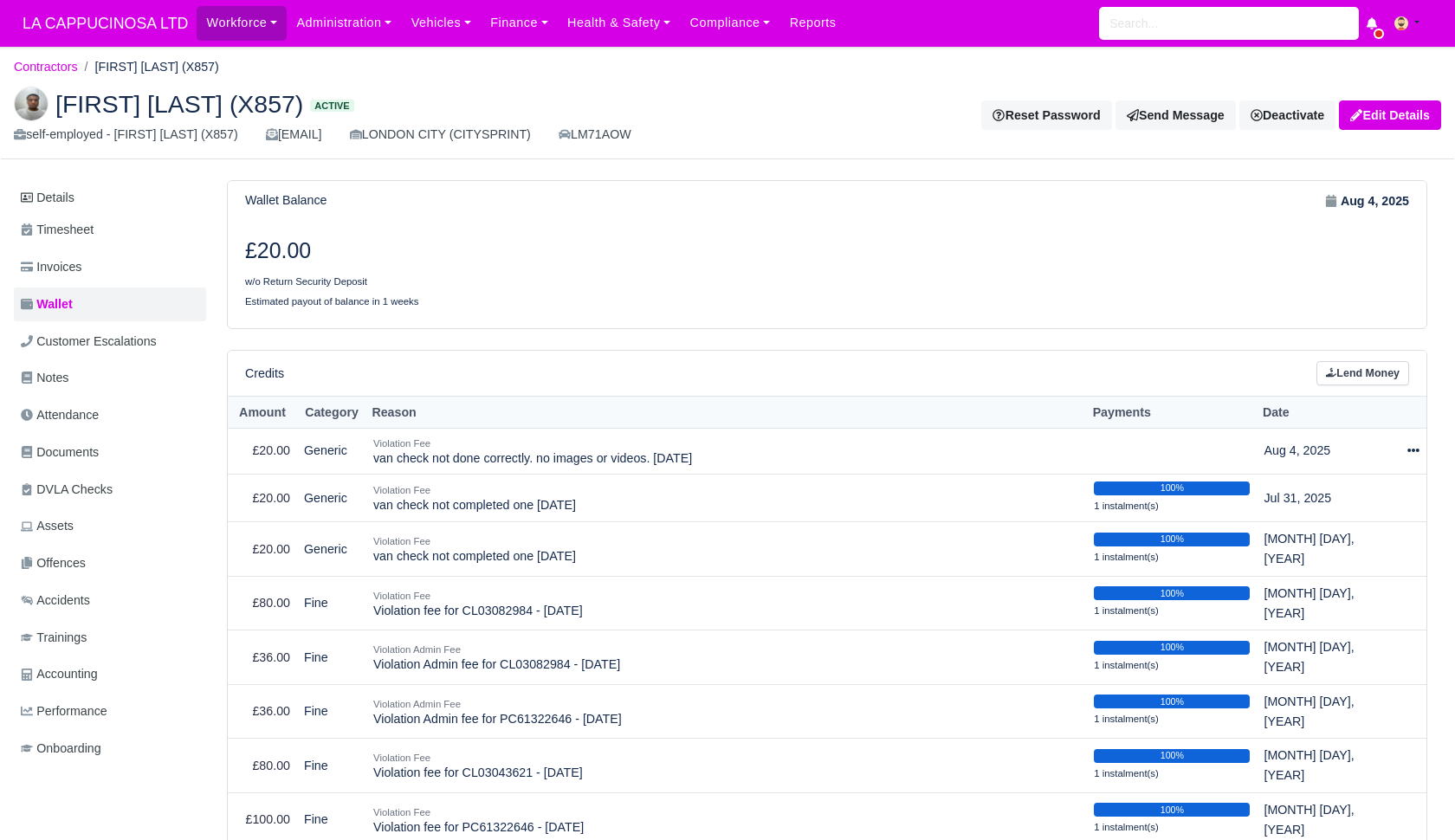 scroll, scrollTop: 0, scrollLeft: 0, axis: both 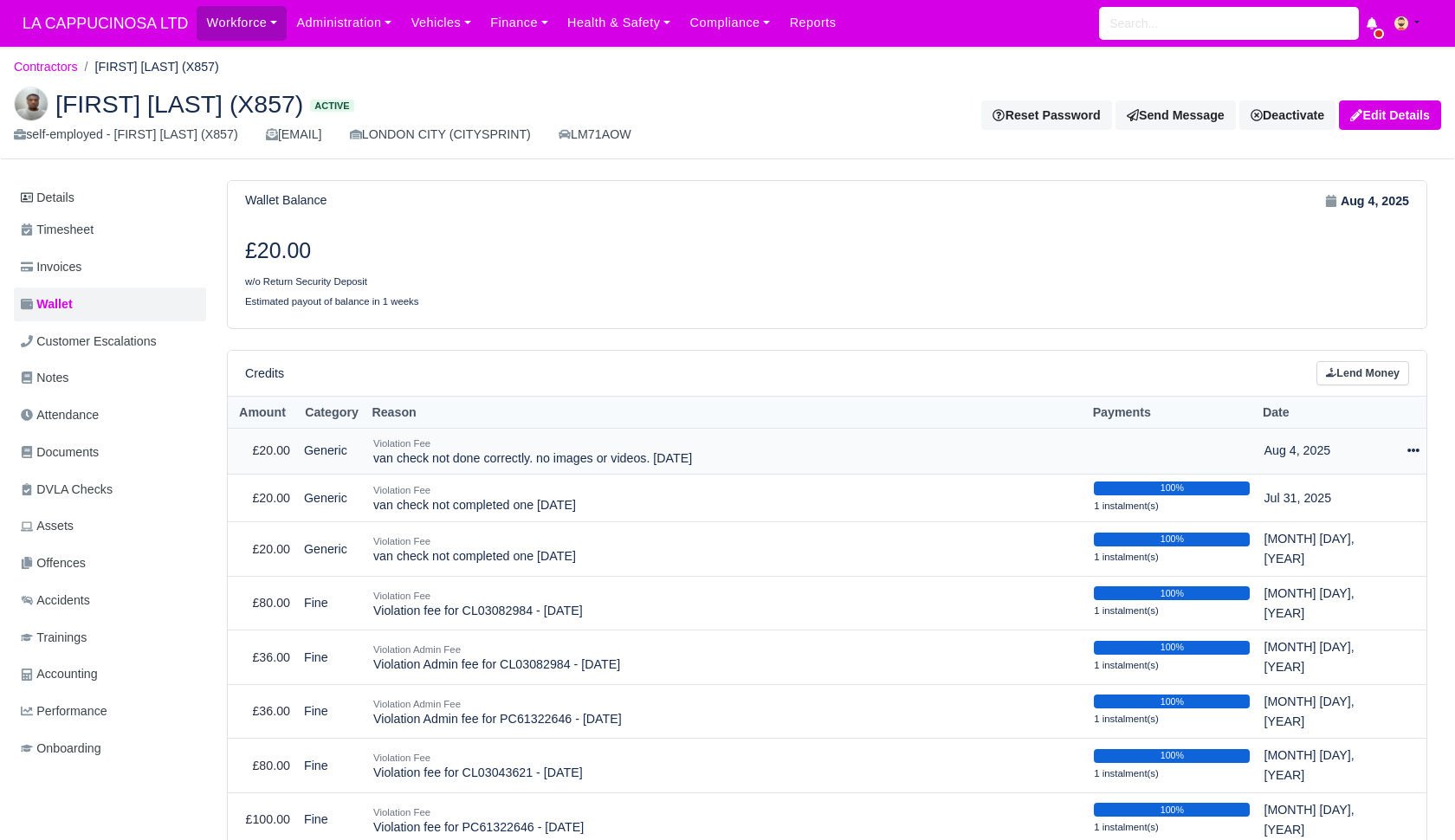 click 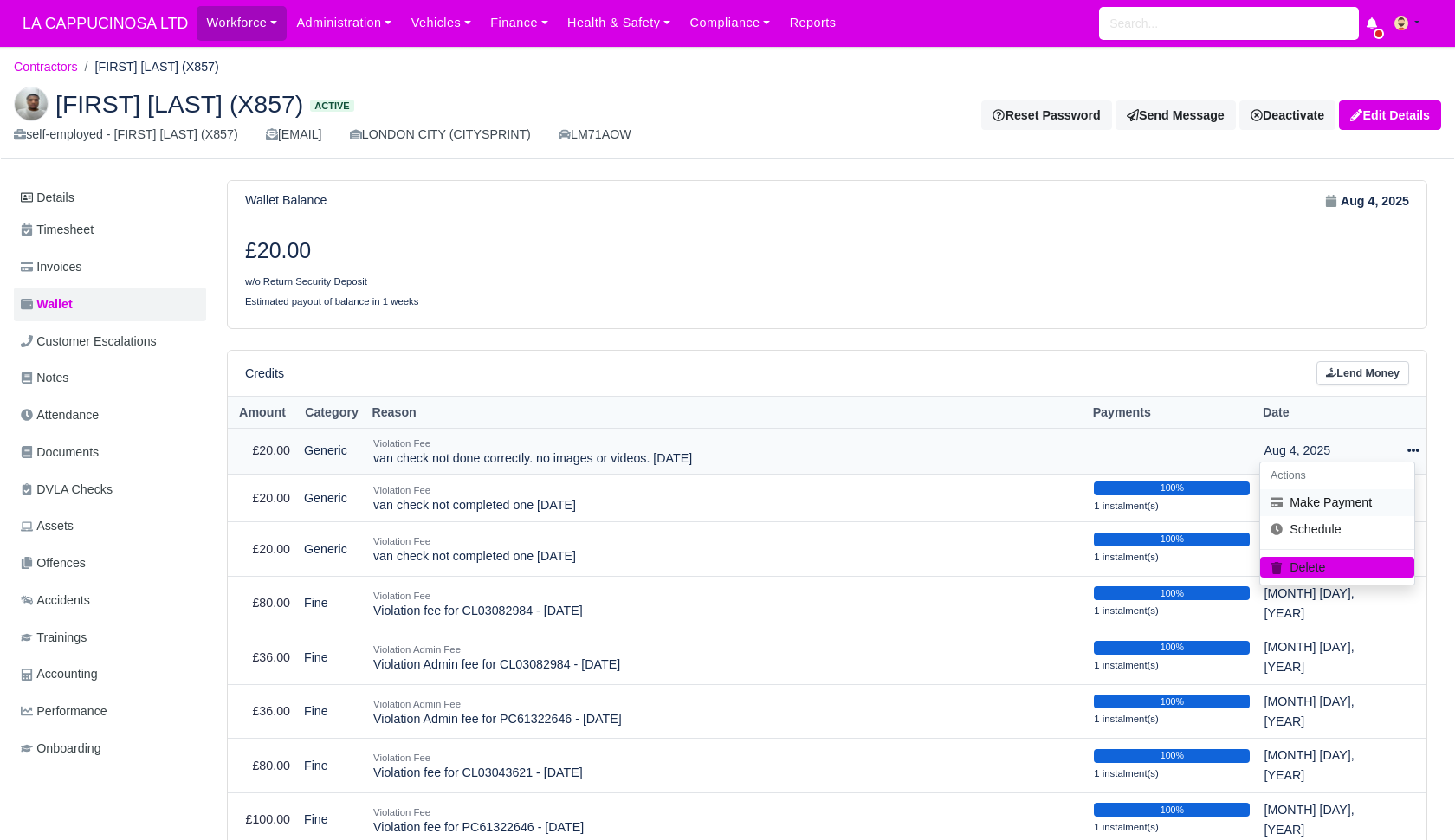 click on "Make Payment" at bounding box center [1337, 502] 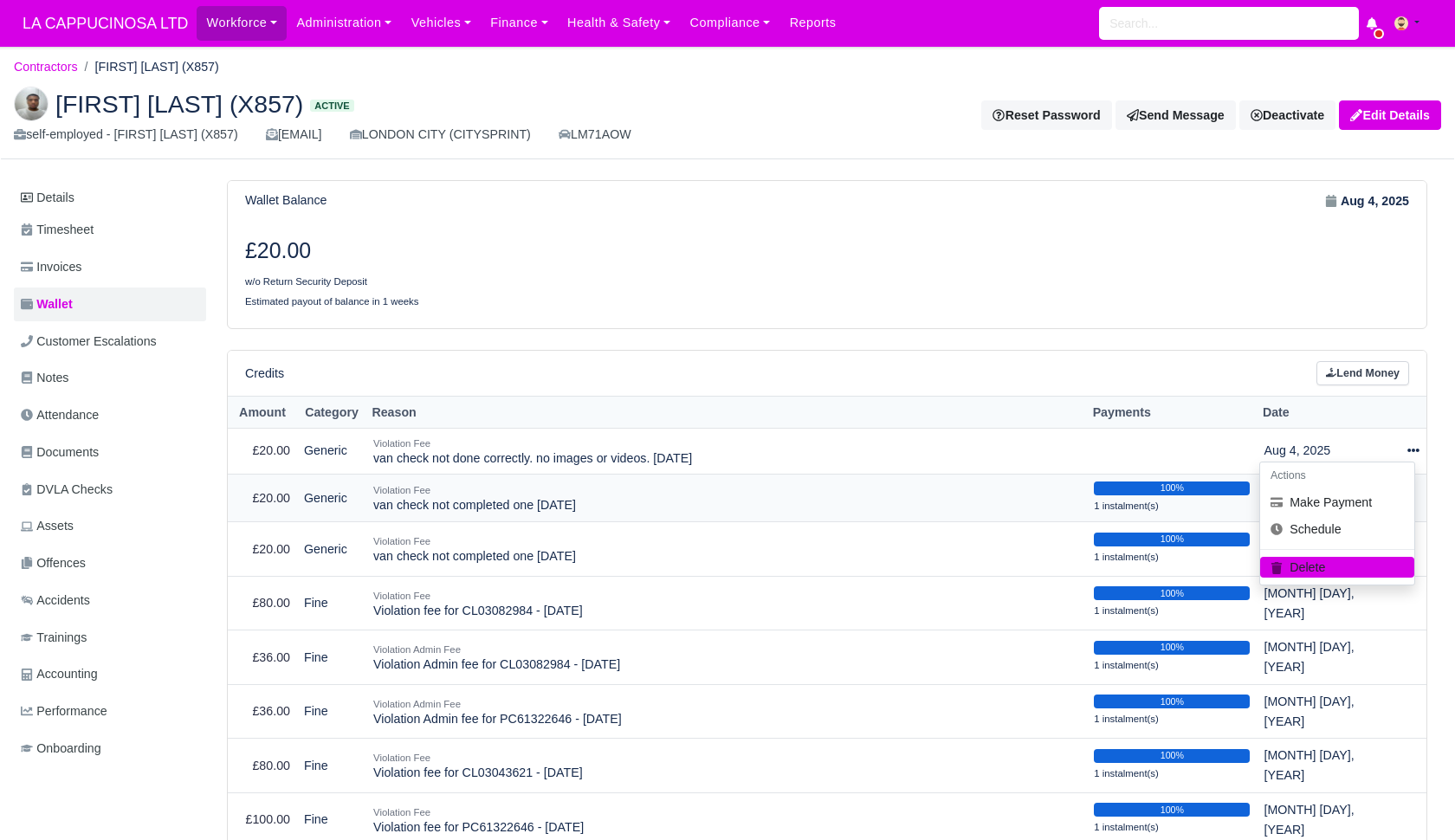 select on "582" 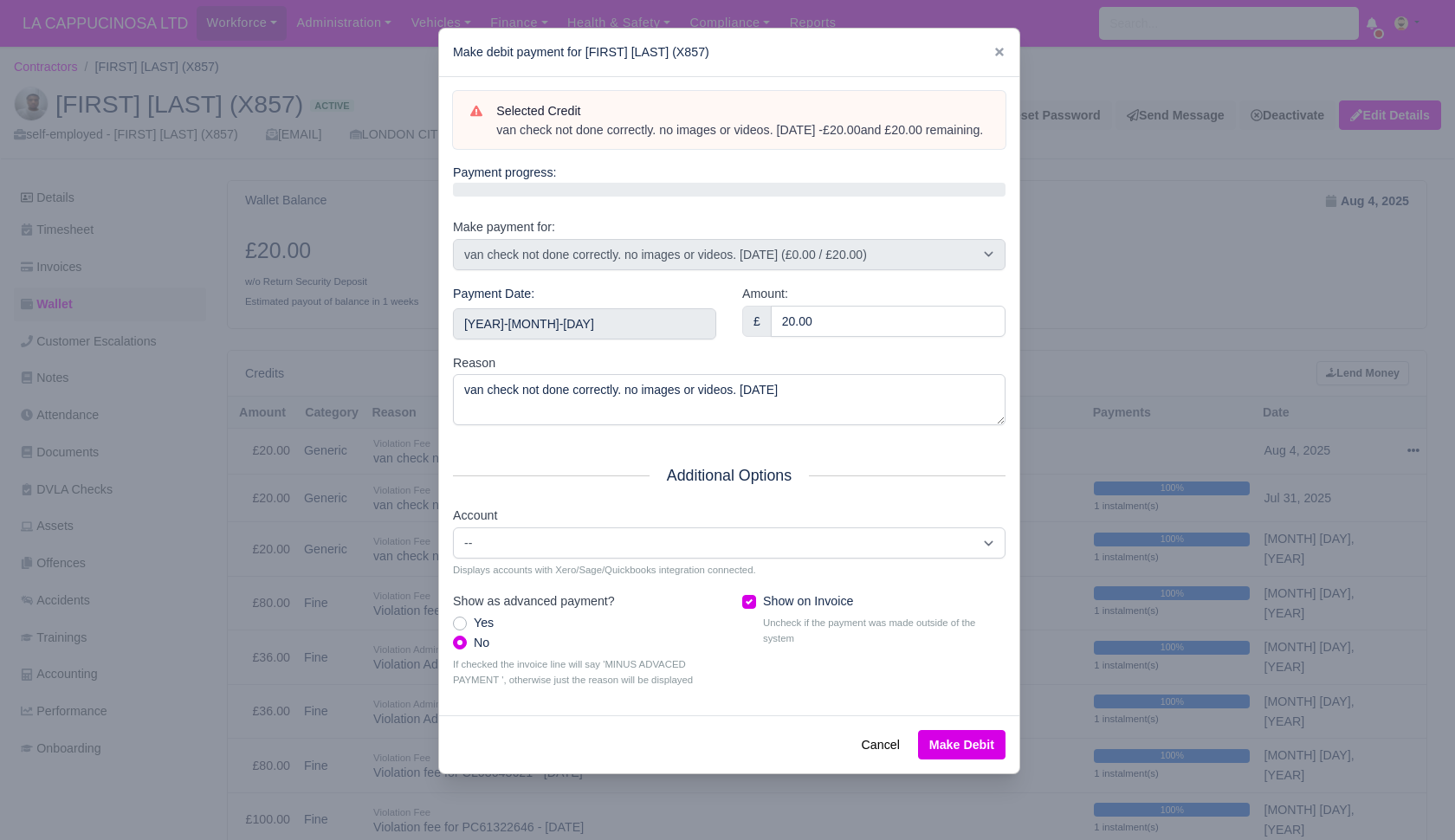 click on "Reason
van check not done correctly. no images or videos. 04/08/25" at bounding box center [729, 390] 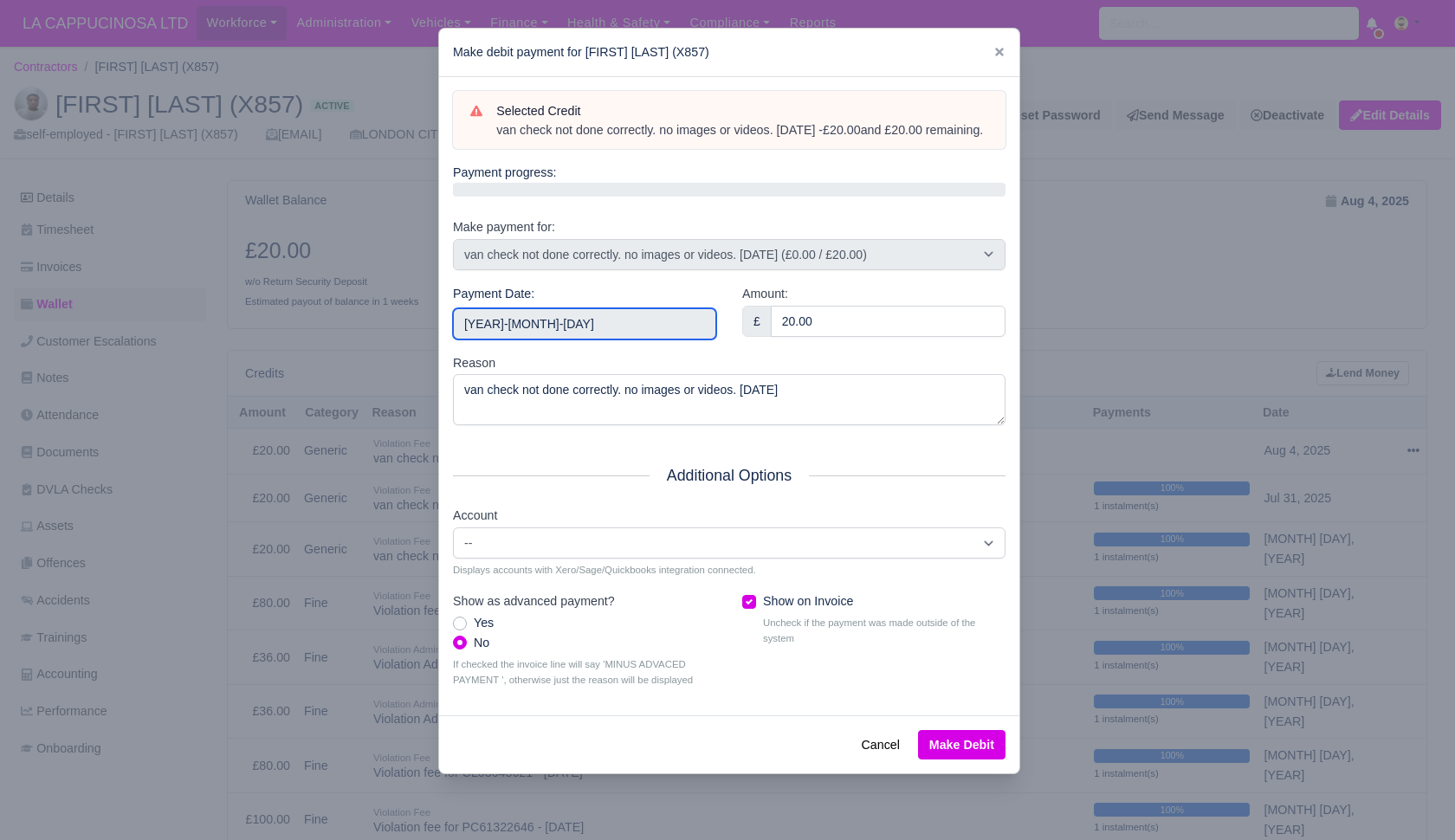 click on "2025-08-10" at bounding box center [585, 324] 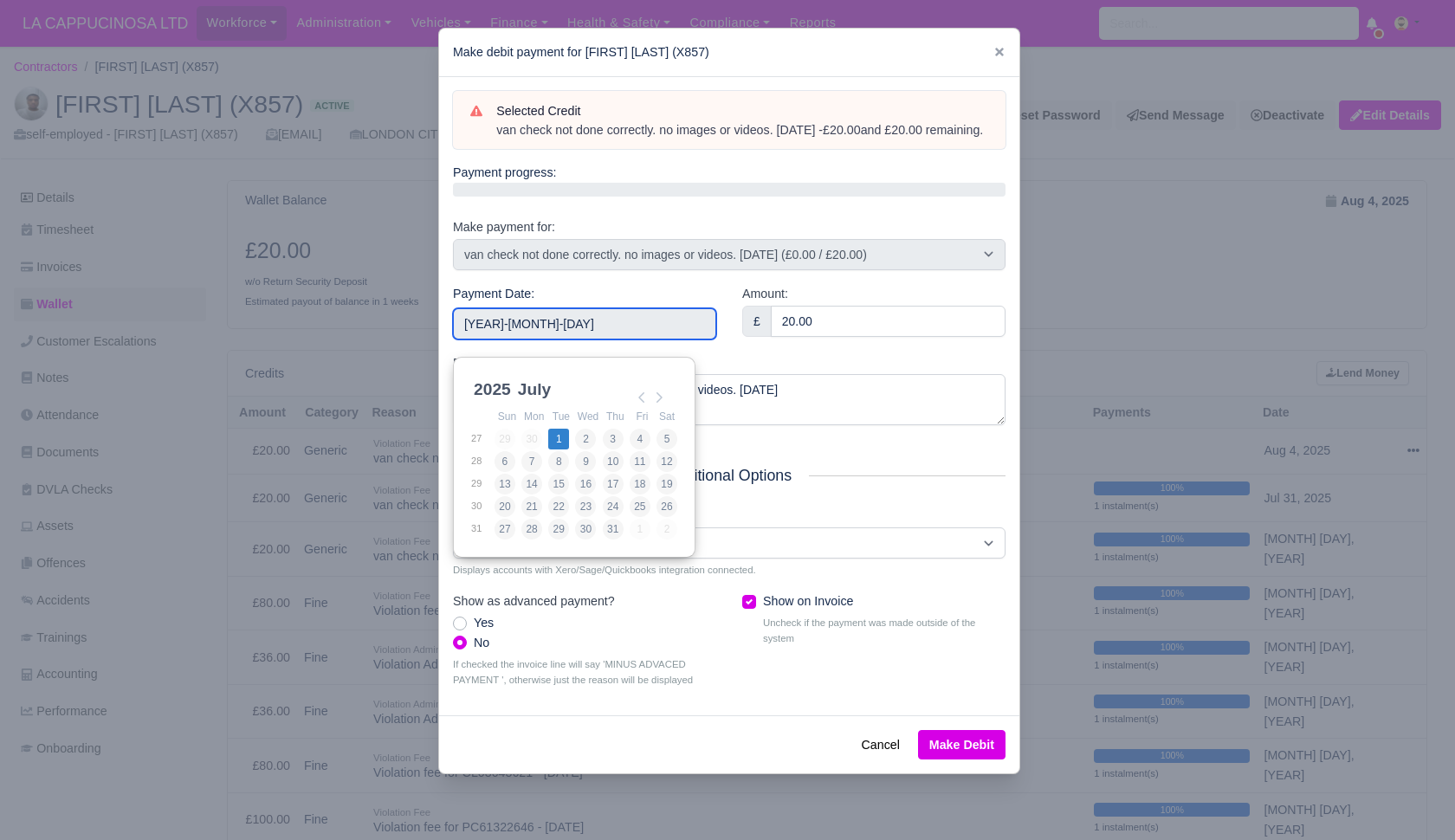 type on "2025-07-01" 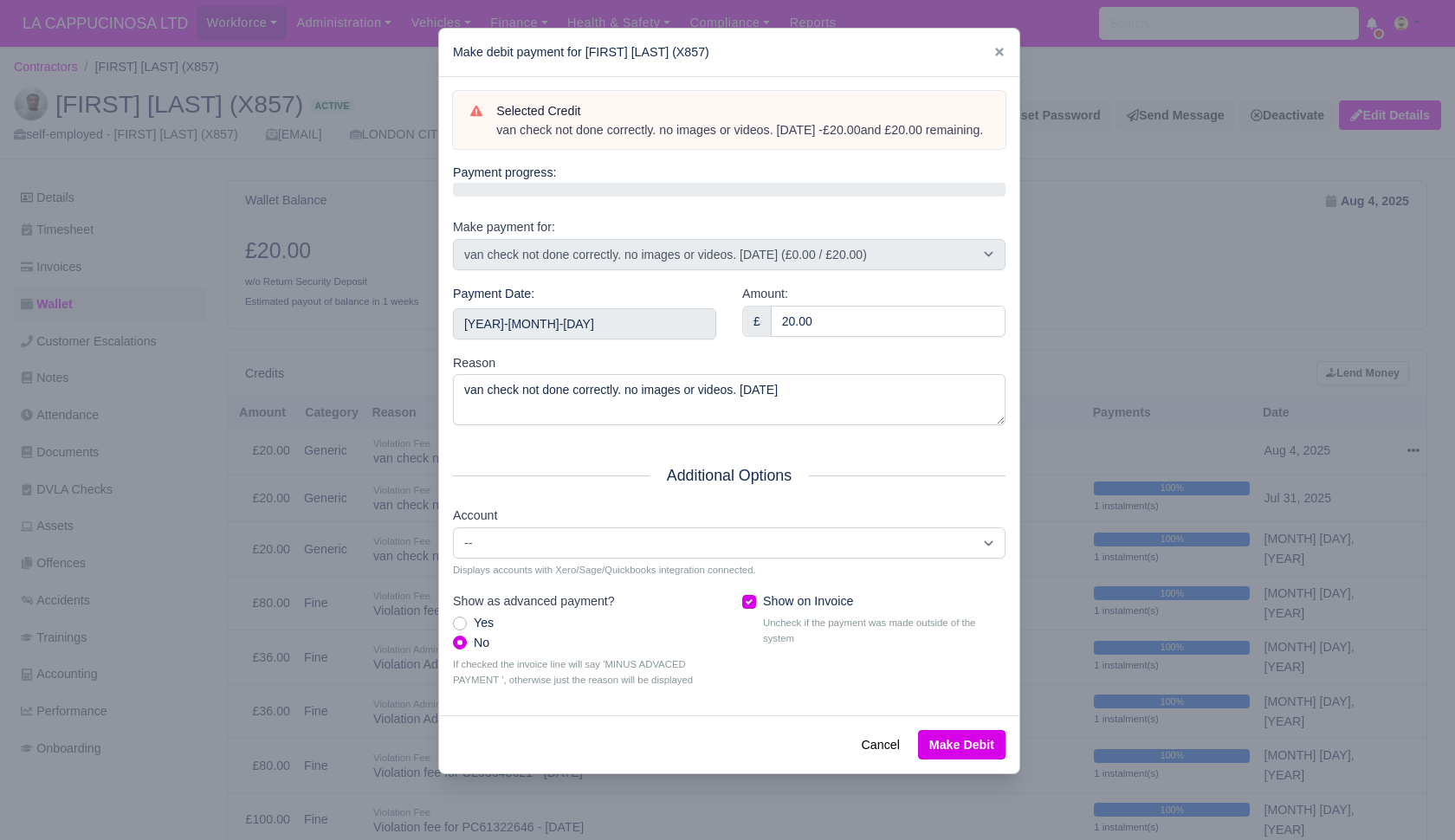 click on "Make Debit" at bounding box center [961, 745] 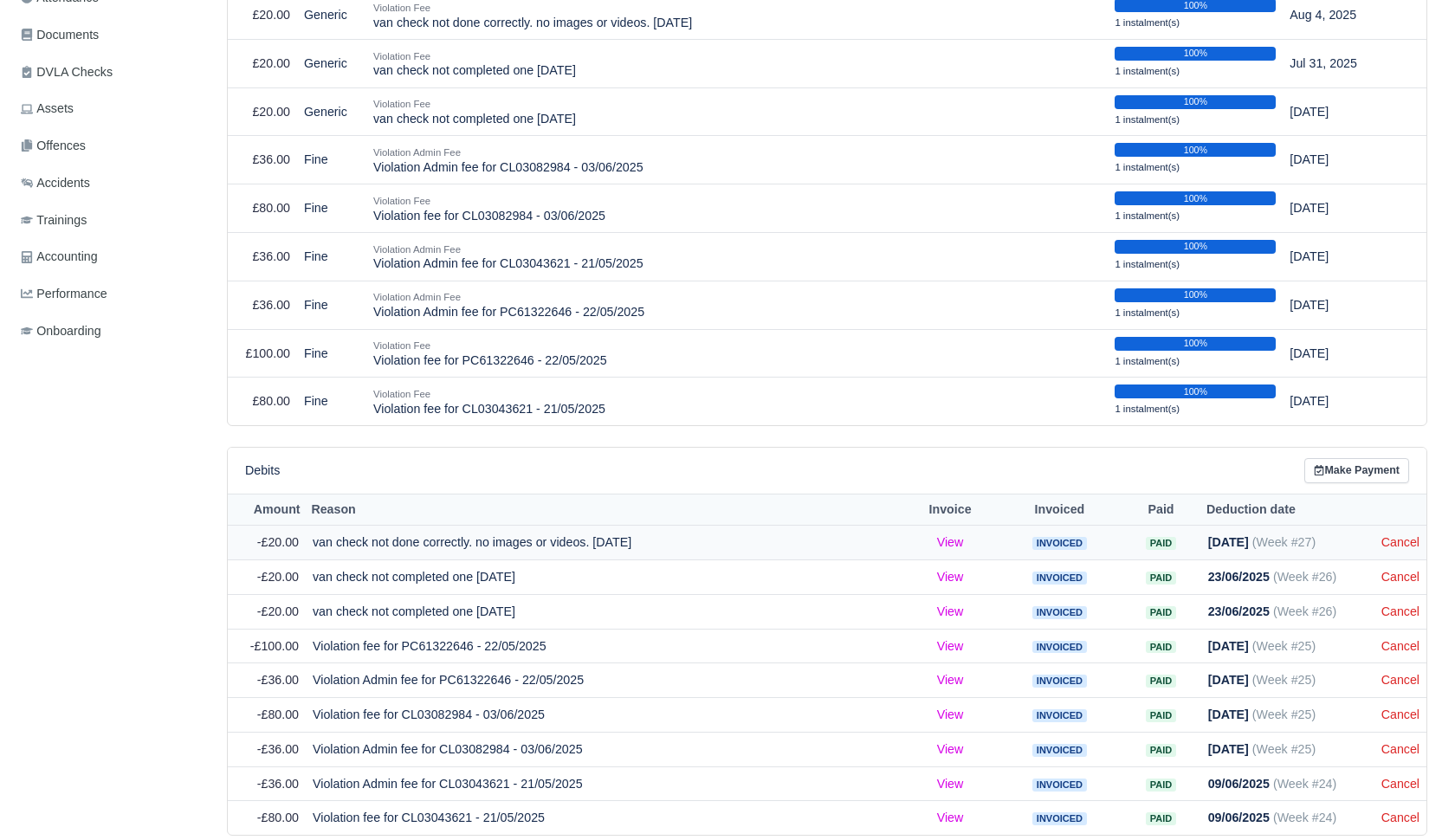 scroll, scrollTop: 416, scrollLeft: 0, axis: vertical 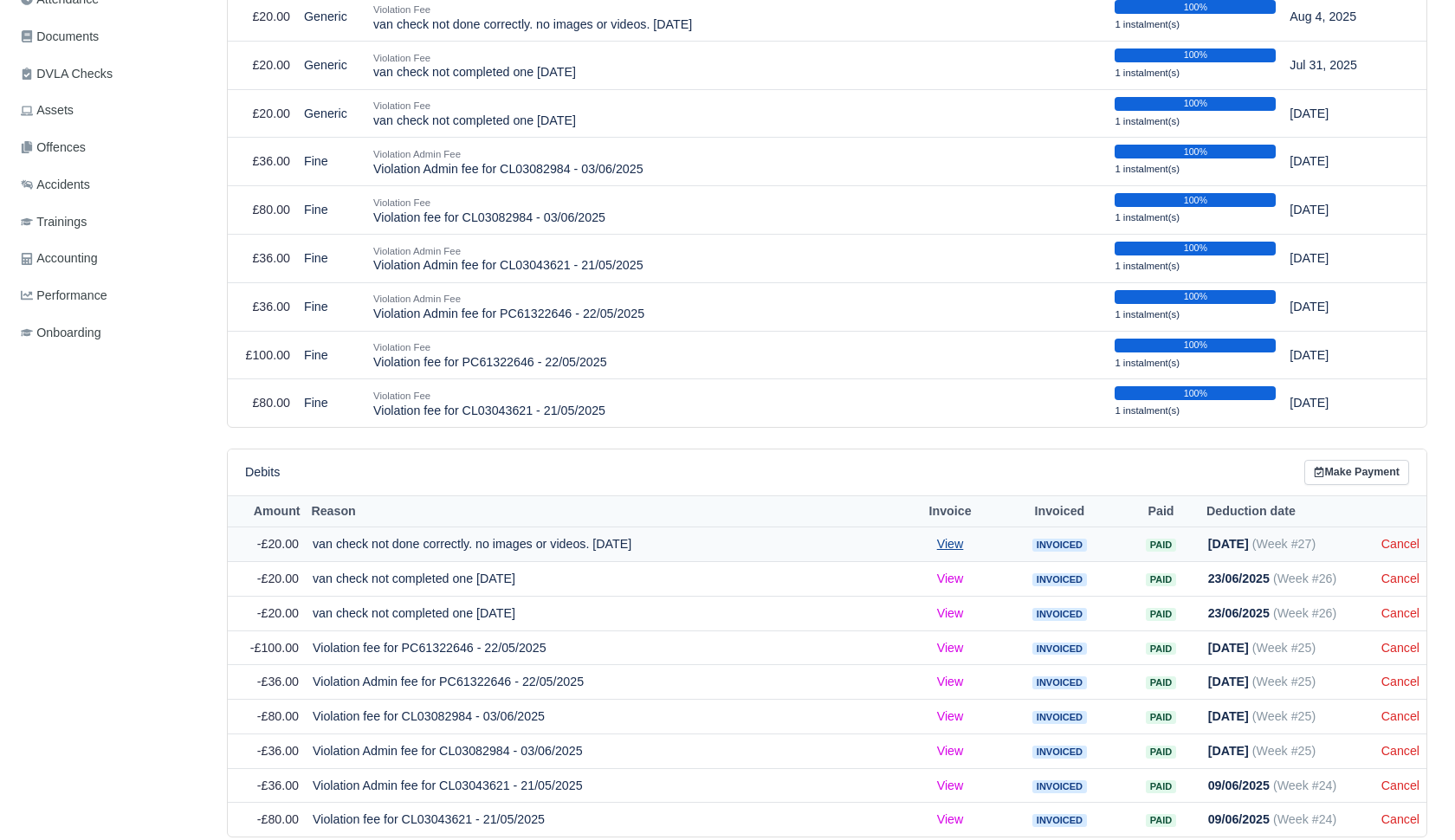 click on "View" at bounding box center (950, 544) 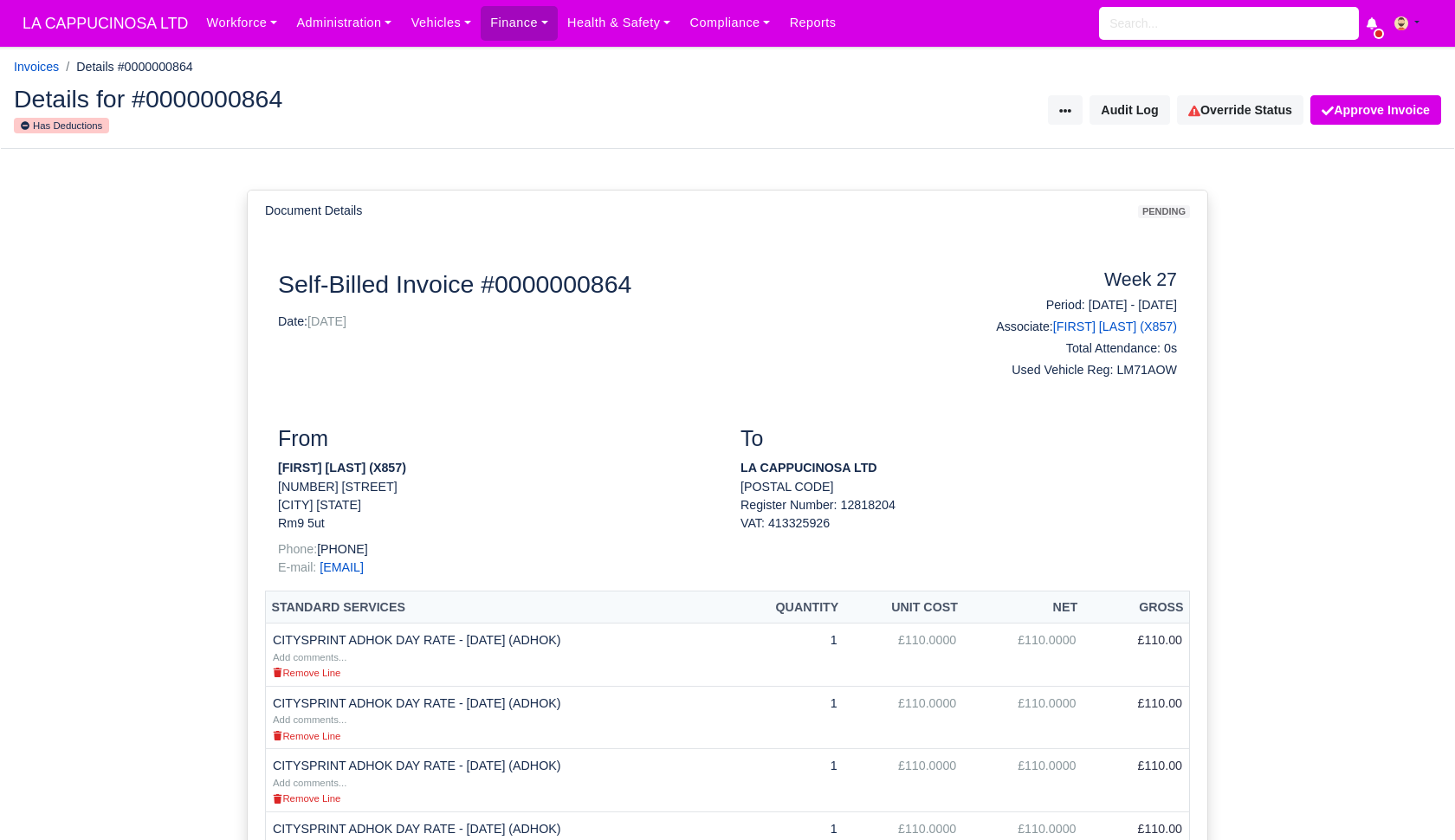 scroll, scrollTop: 0, scrollLeft: 0, axis: both 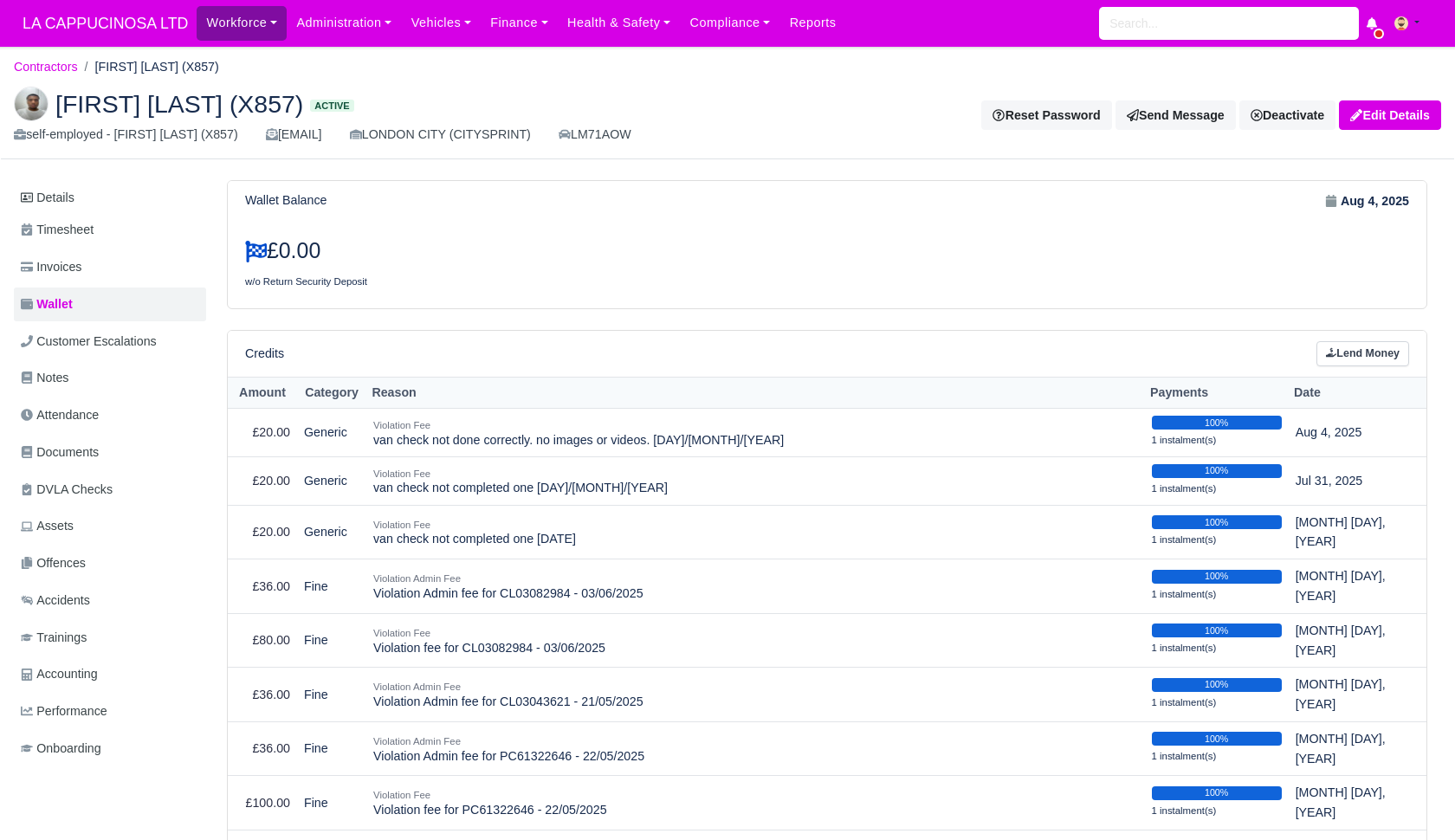 click on "Workforce" at bounding box center [242, 23] 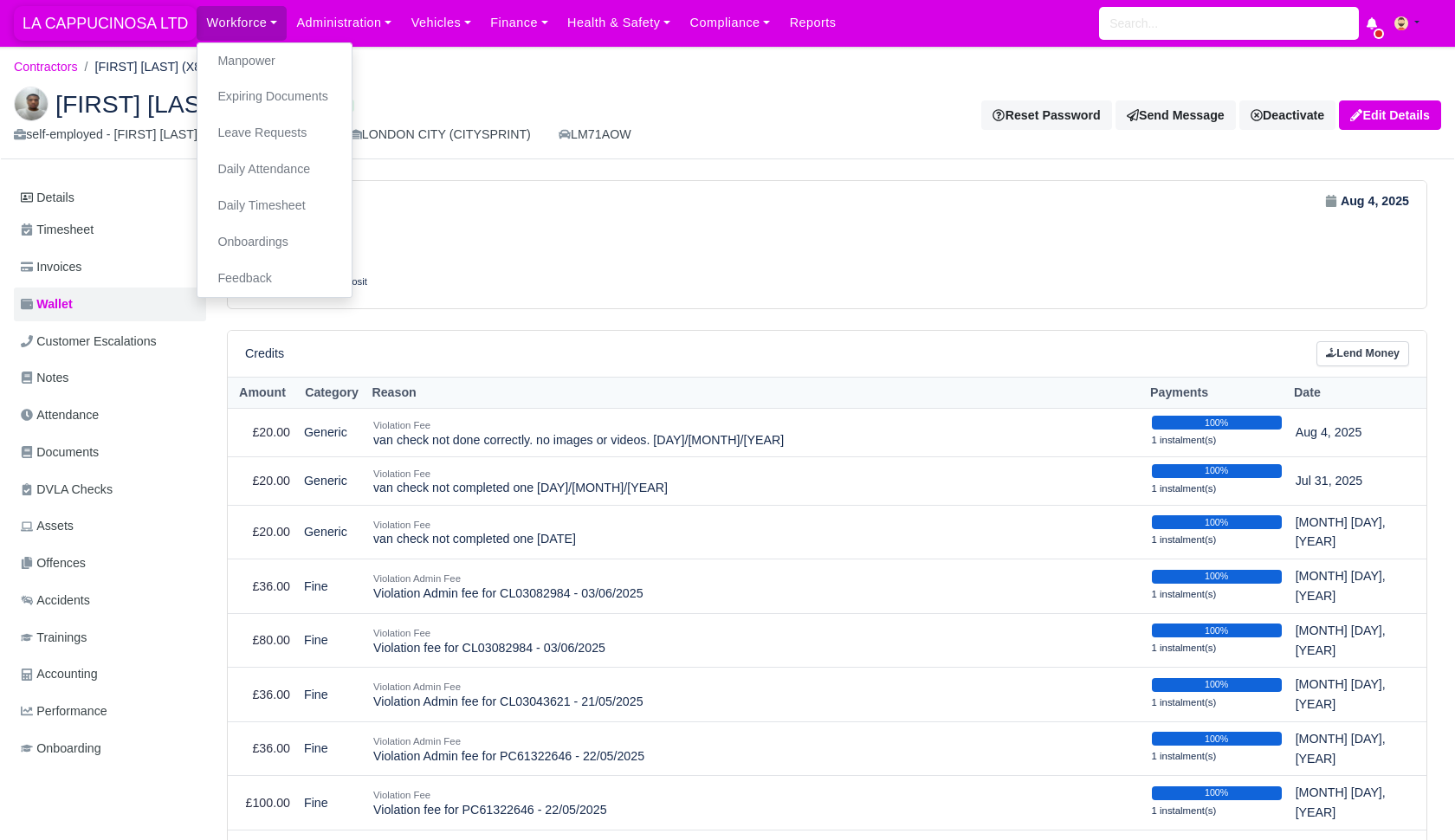 click on "LA CAPPUCINOSA LTD" at bounding box center [105, 23] 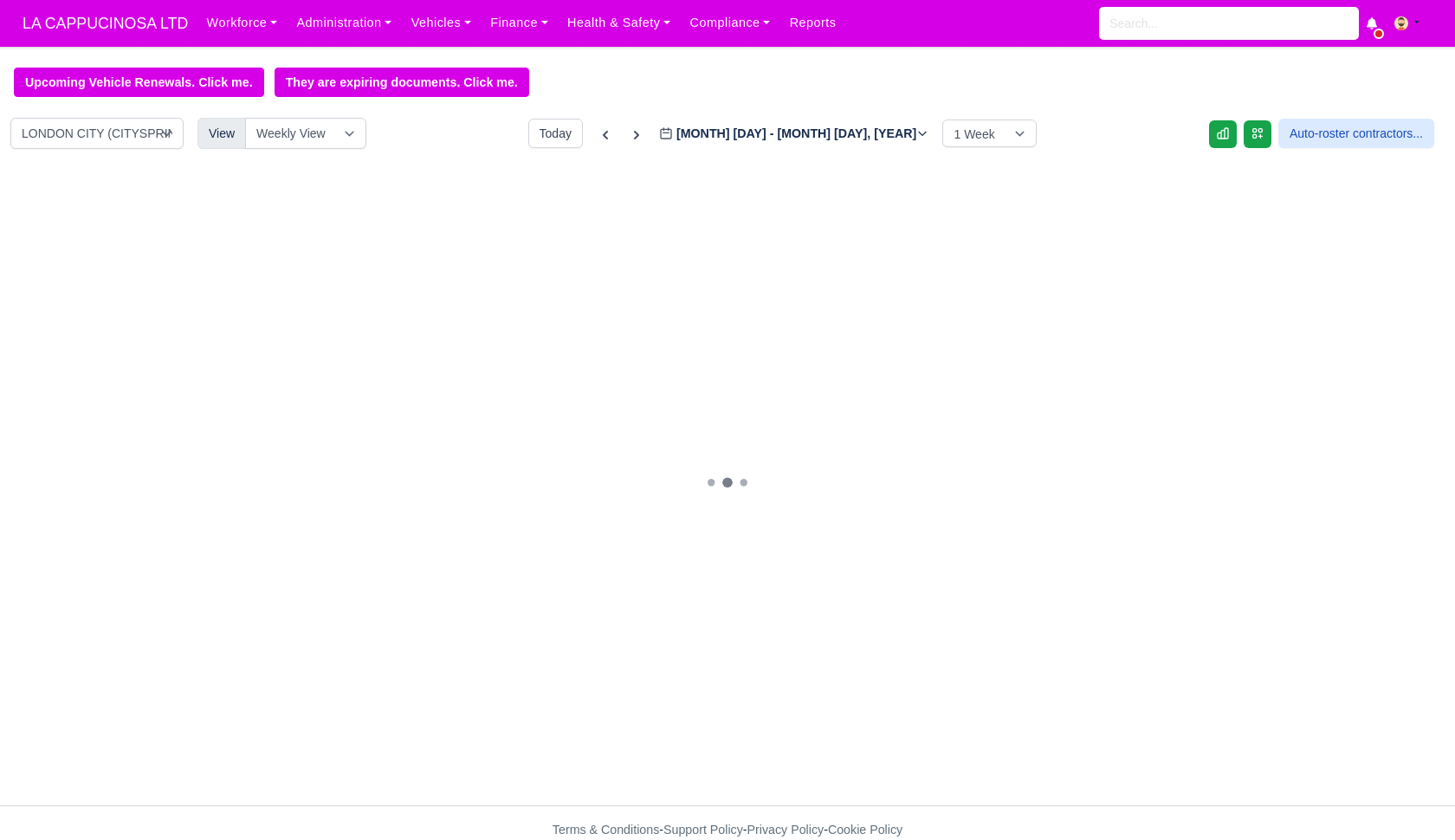 scroll, scrollTop: 0, scrollLeft: 0, axis: both 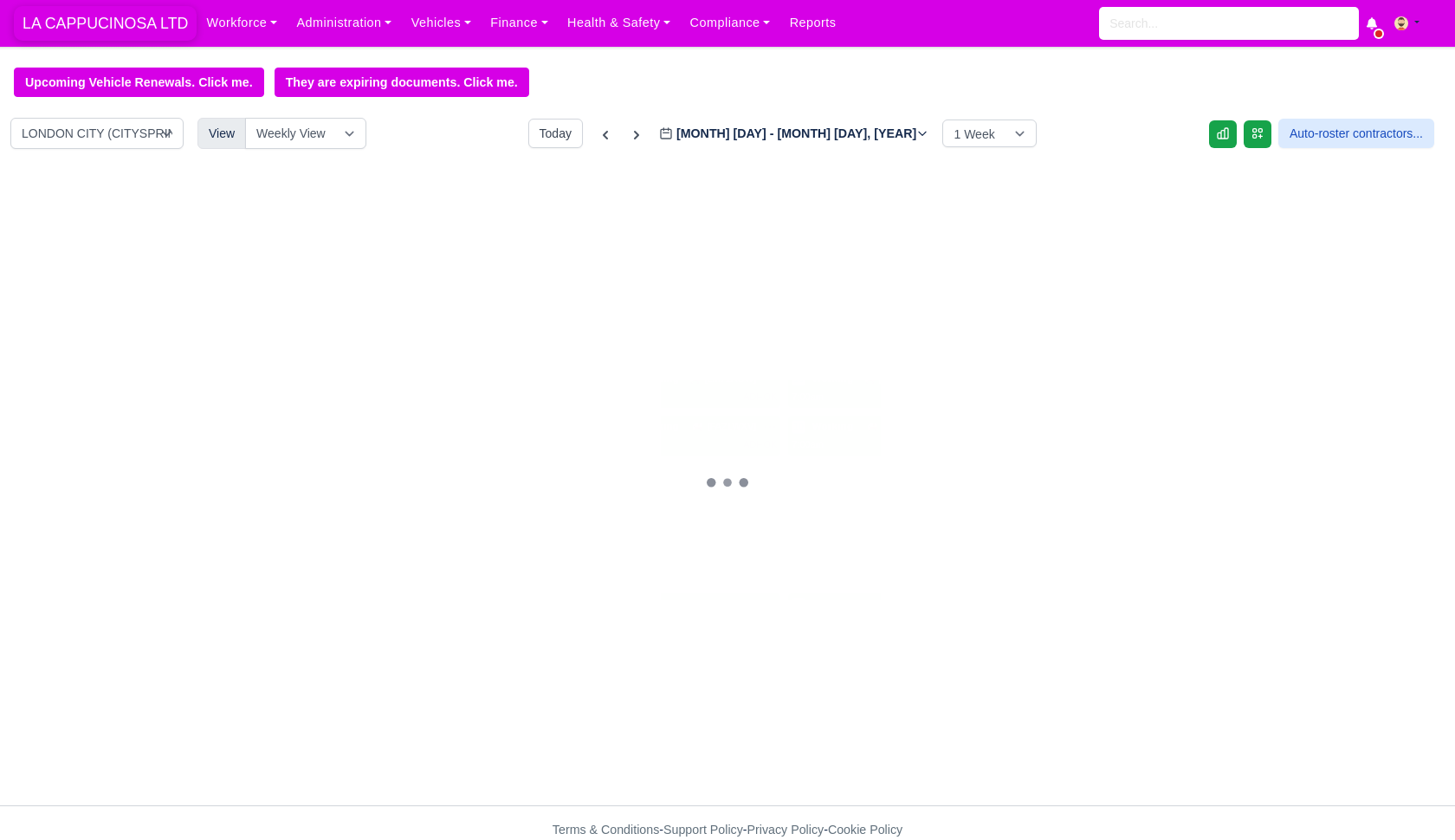 click on "LA CAPPUCINOSA LTD" at bounding box center (105, 23) 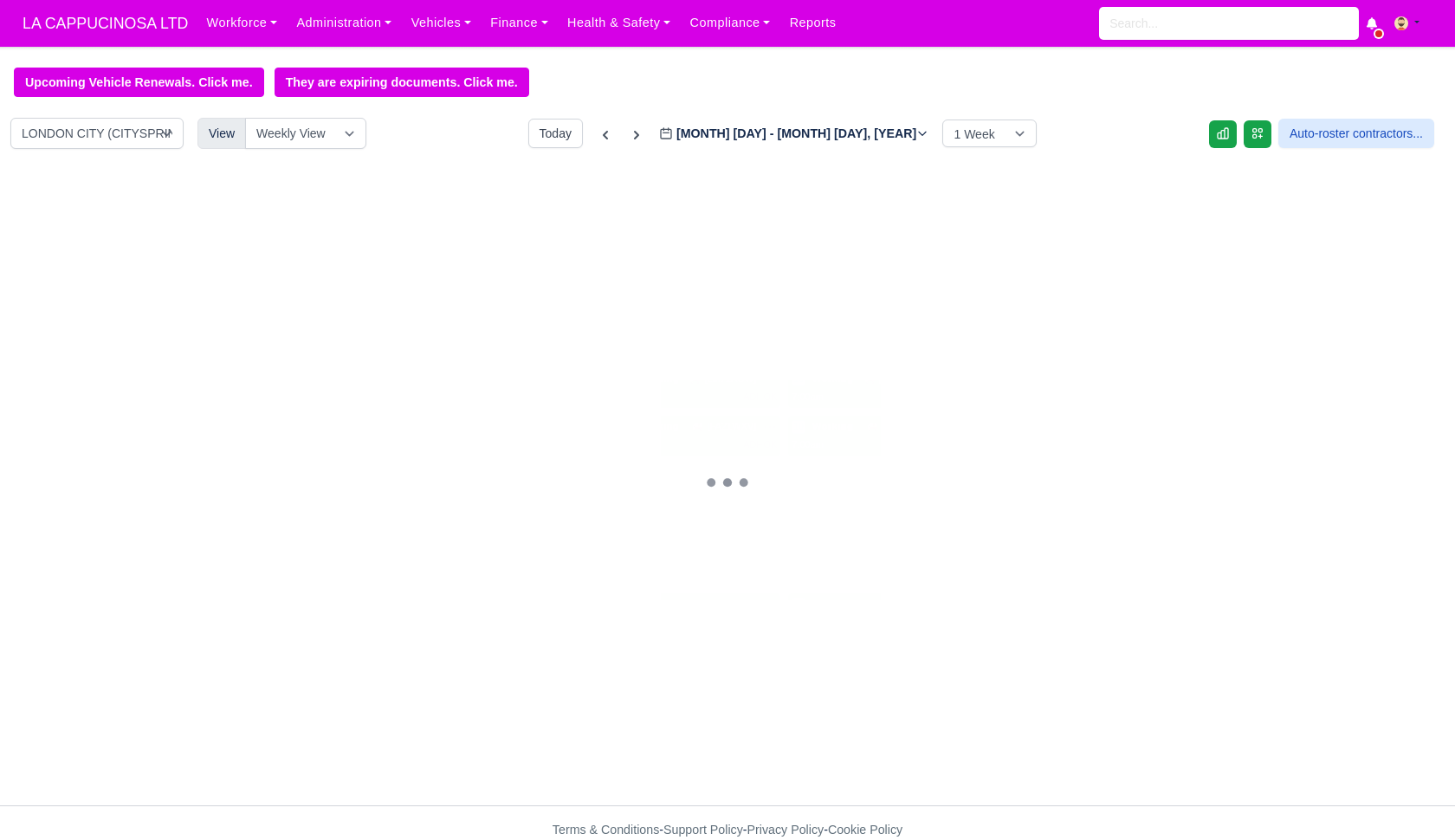 scroll, scrollTop: 0, scrollLeft: 0, axis: both 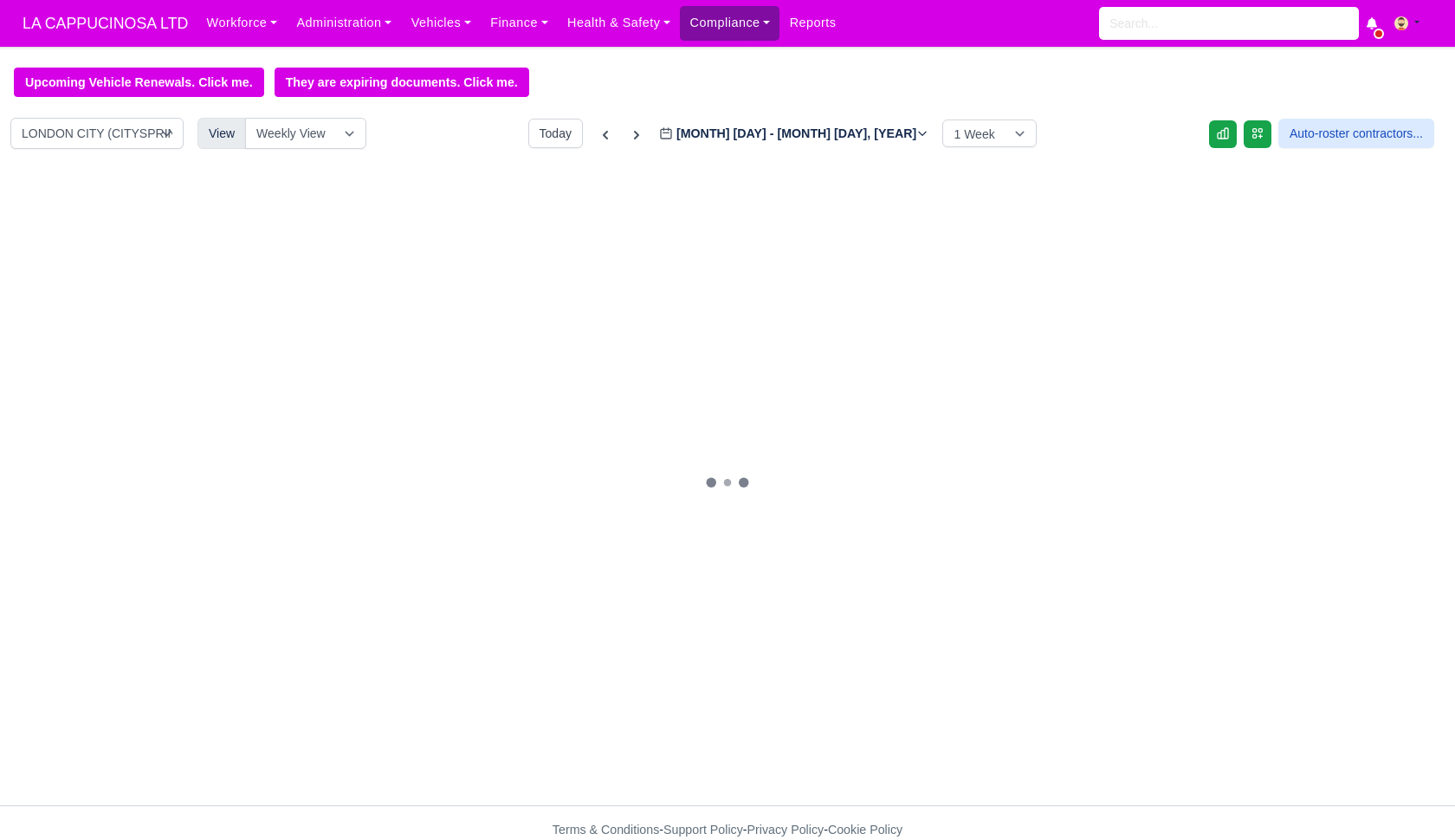 click on "Compliance" at bounding box center [729, 23] 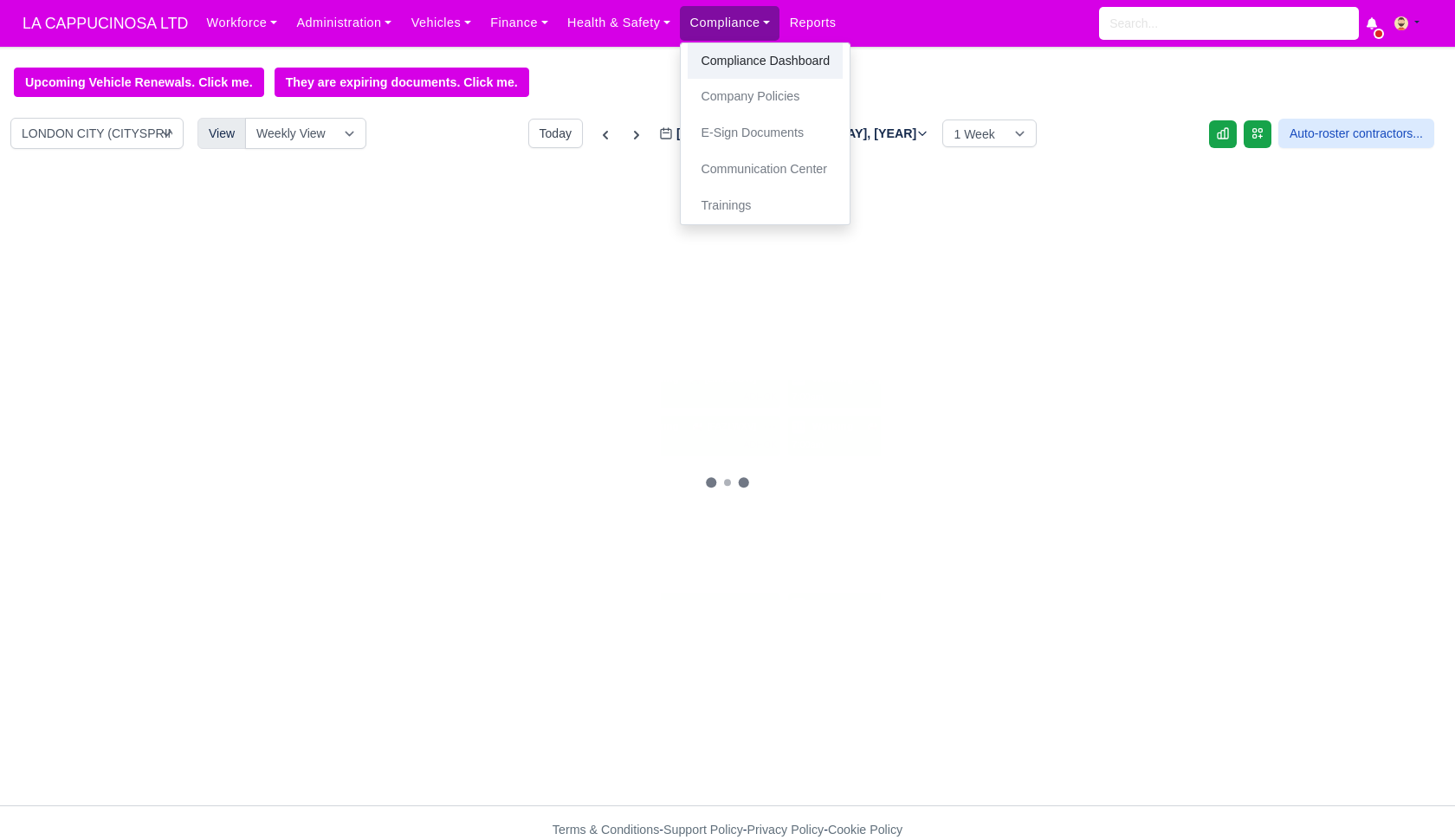 click on "Compliance Dashboard" at bounding box center [765, 61] 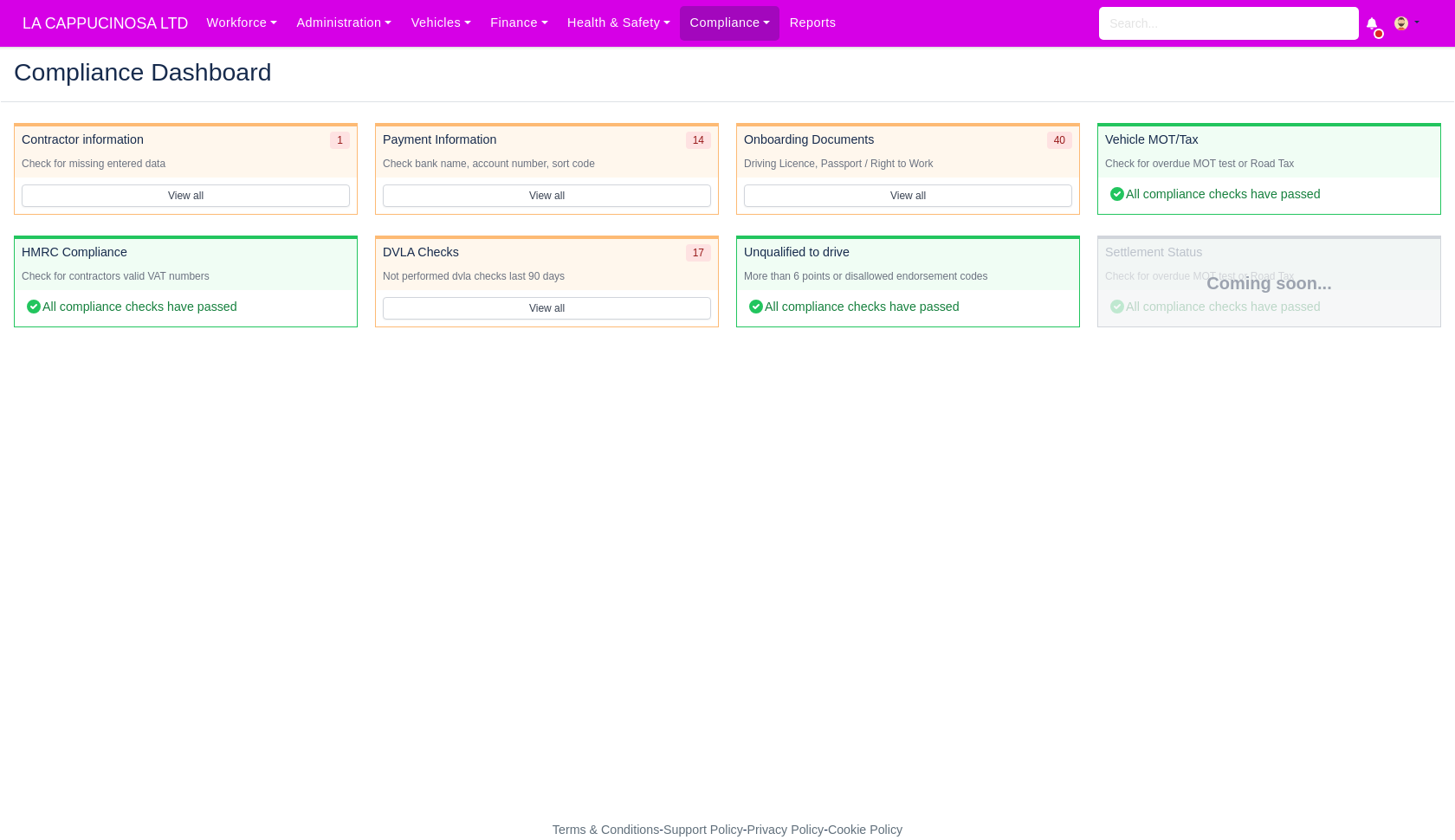 scroll, scrollTop: 0, scrollLeft: 0, axis: both 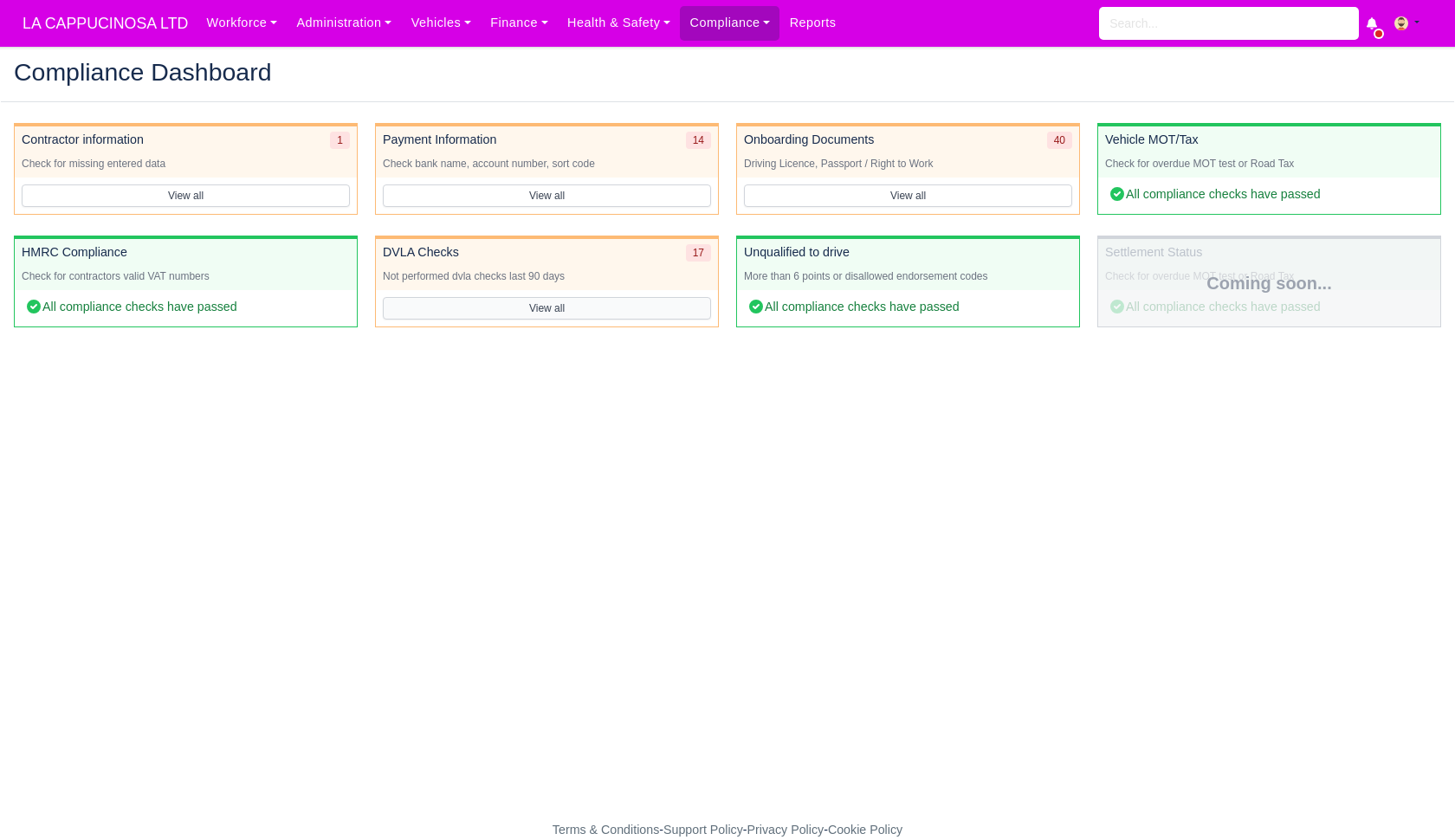 click on "View all" at bounding box center [546, 308] 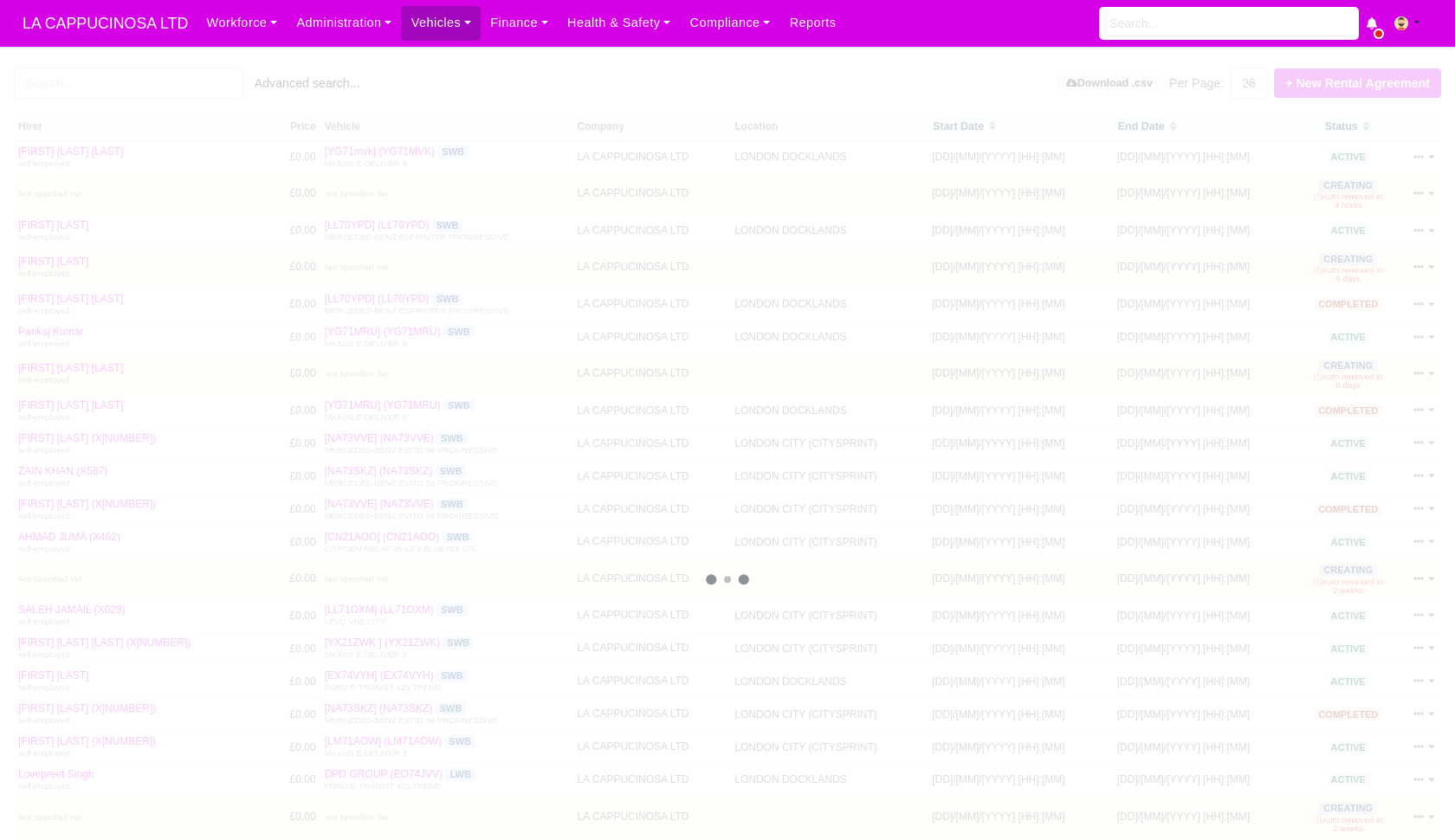 select on "25" 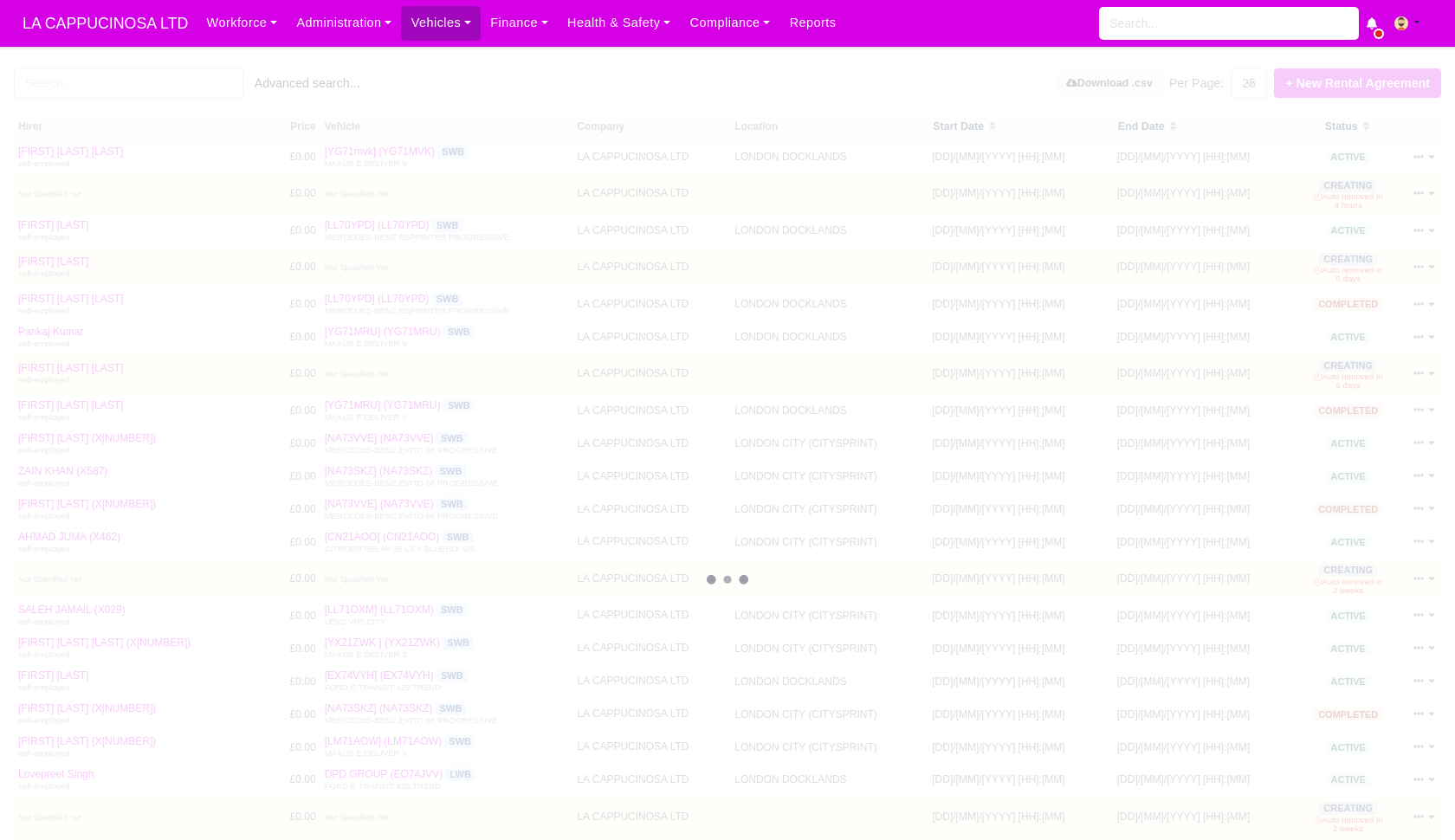 click on "LA CAPPUCINOSA LTD
Workforce Manpower Expiring Documents Leave Requests Daily Attendance Daily Timesheet Onboardings Feedback Administration Depots Operating Centres Management Schedule Tasks Metrics Vehicles Fleet Schedule Rental Agreements Today's Inspections Forms Customers Offences Incidents Service Entries Renewal Dates Vehicle Groups Fleet Insurance B2B Contractors Finance Invoices Disputes Payment Types Service Types Assets Credit Instalments Bulk Payment Custom Invoices Health & Safety Risk Assessments Vehicle Inspections Support Portal Incidents Compliance Compliance Dashboard Company Policies E-Sign Documents Communication Center Trainings Reports
×" at bounding box center (728, 420) 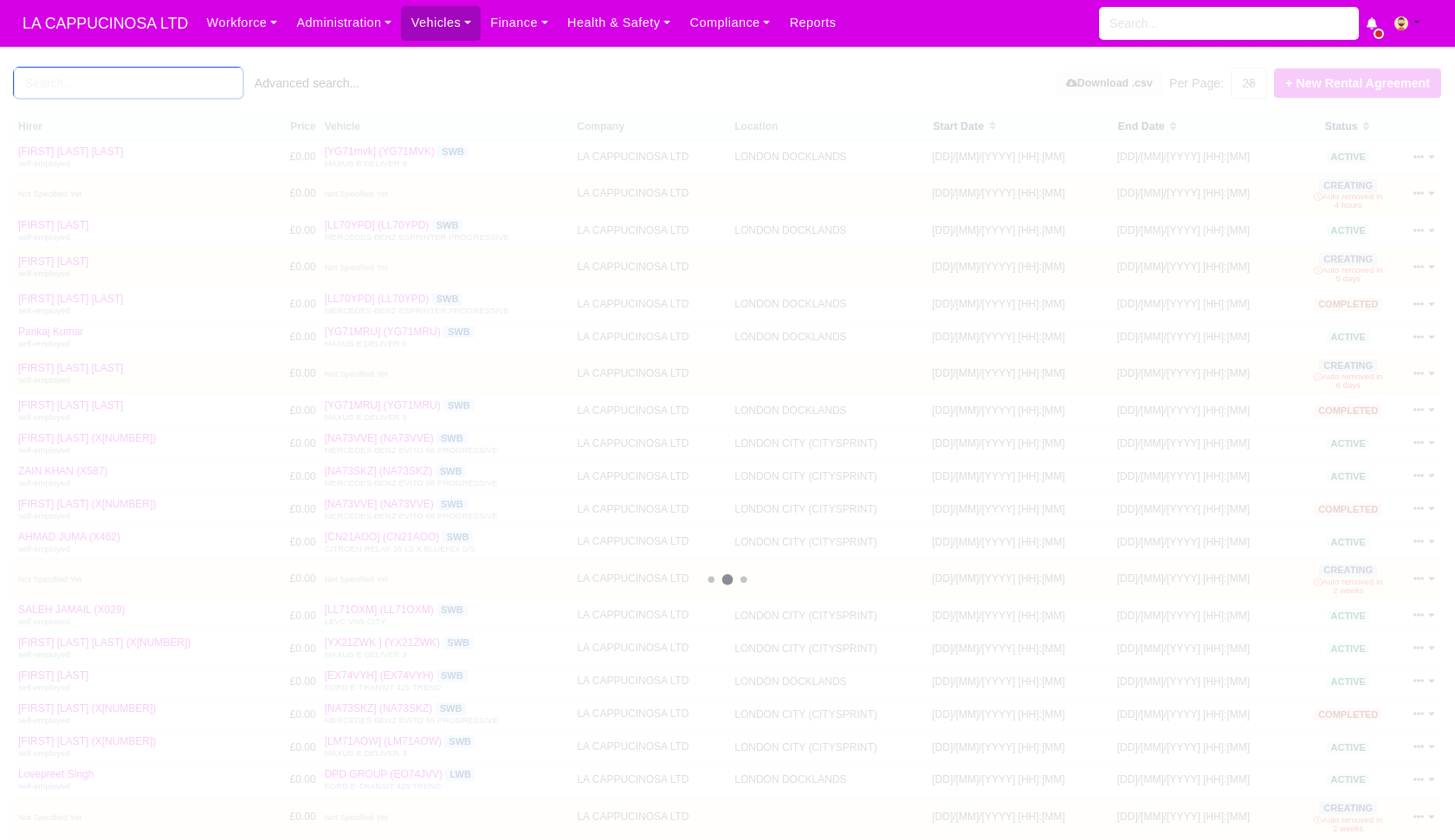 click at bounding box center [128, 83] 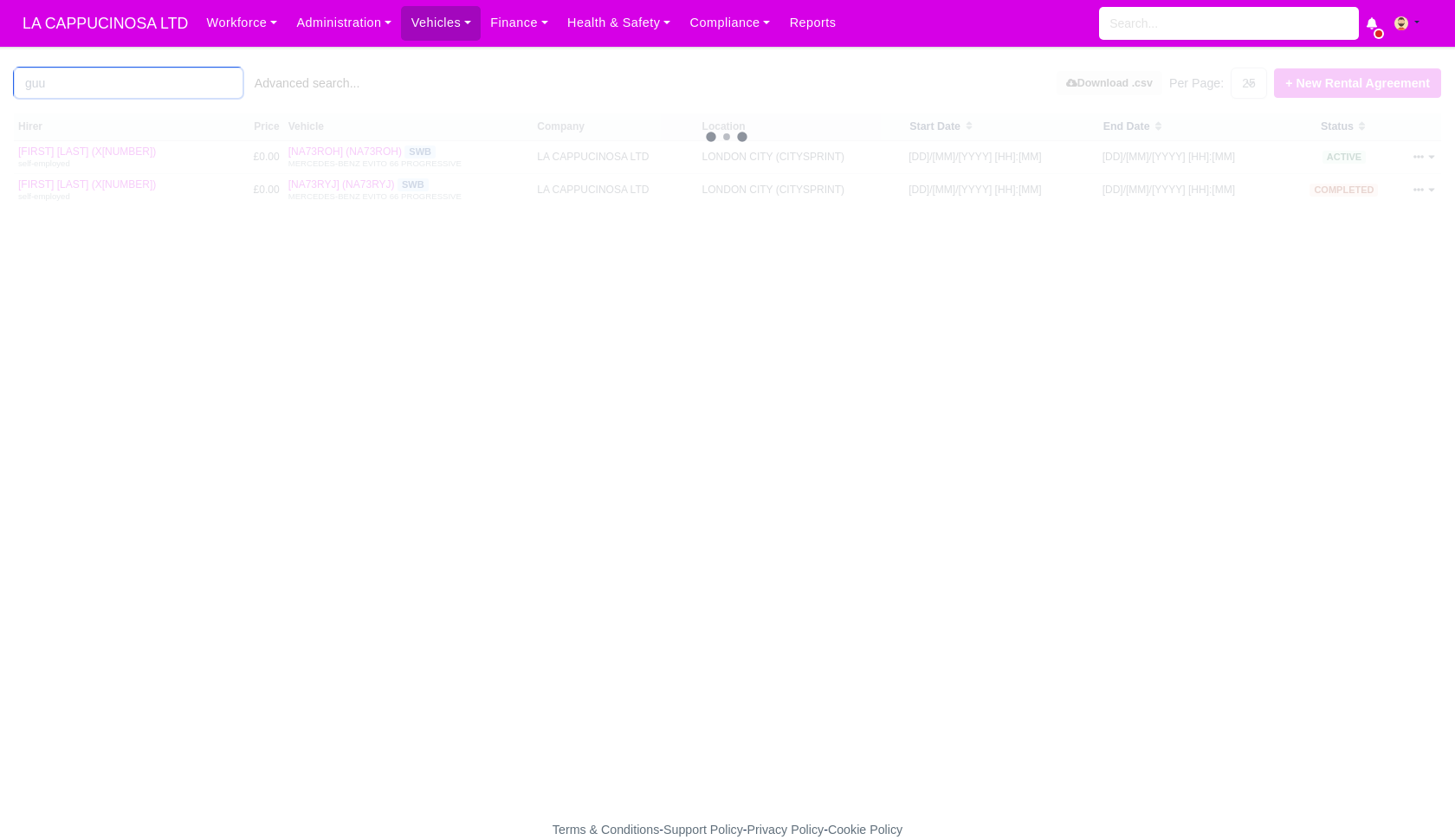 type on "guy" 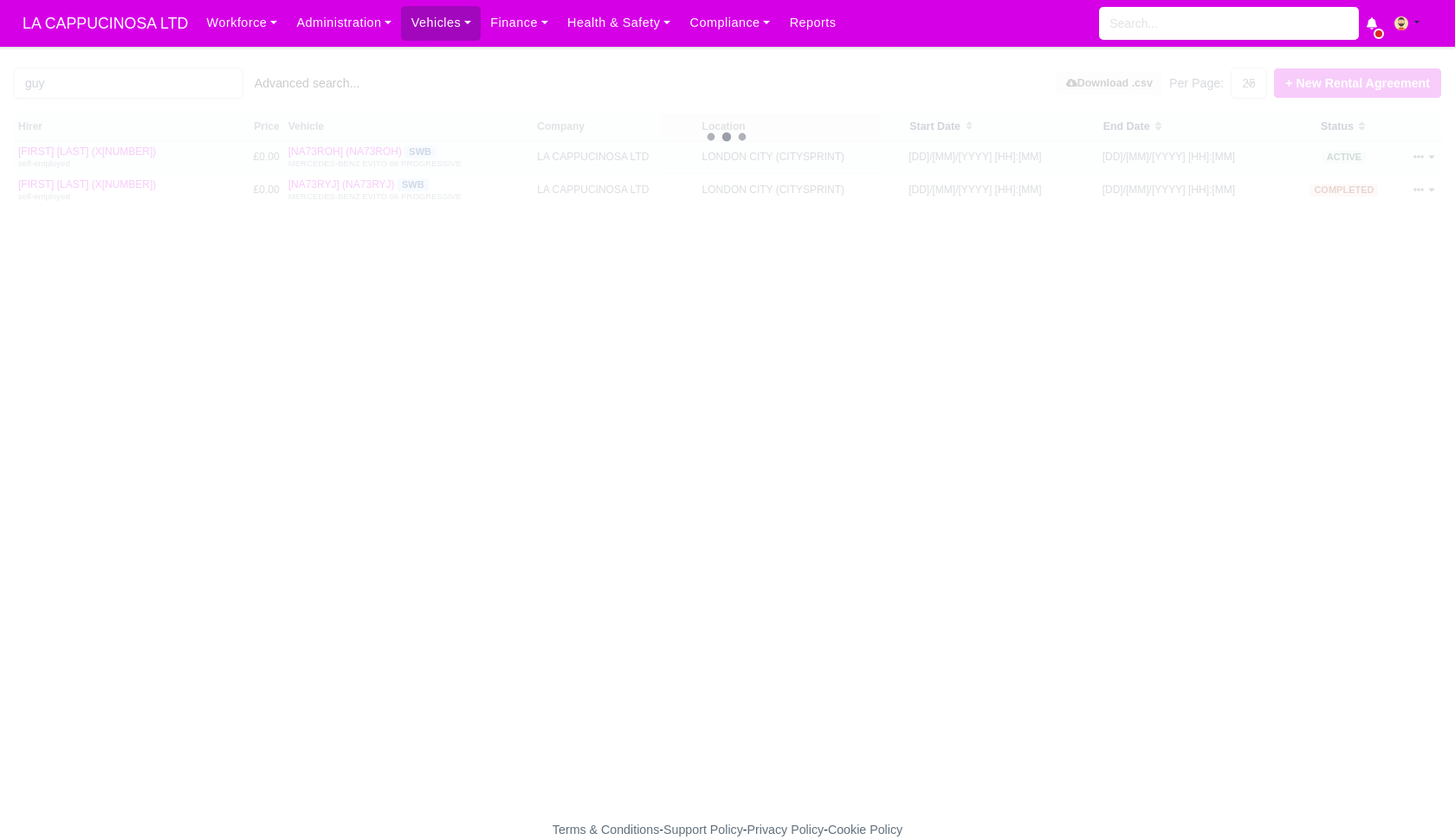 drag, startPoint x: 204, startPoint y: 80, endPoint x: 1422, endPoint y: 152, distance: 1220.1262 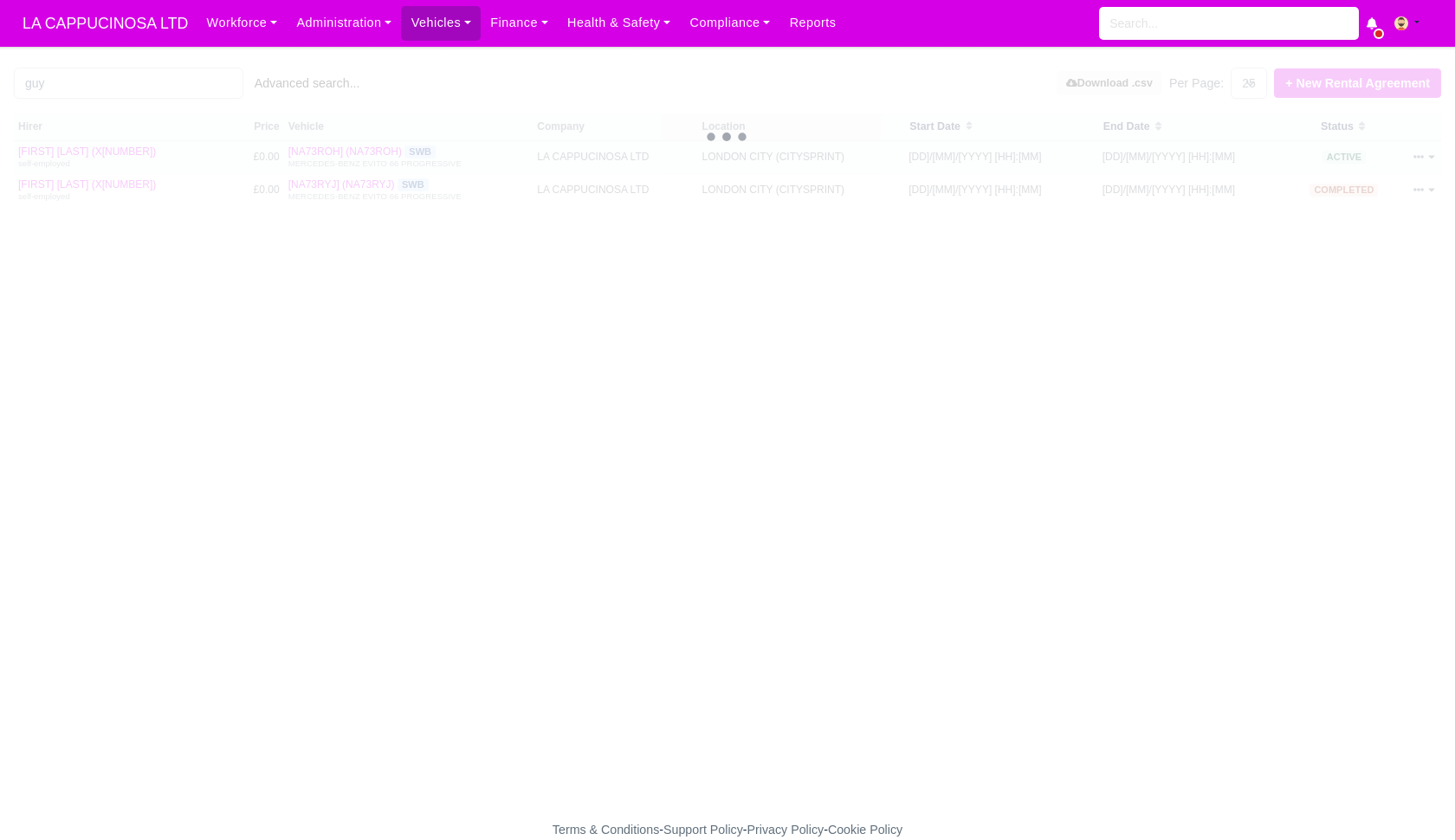 click 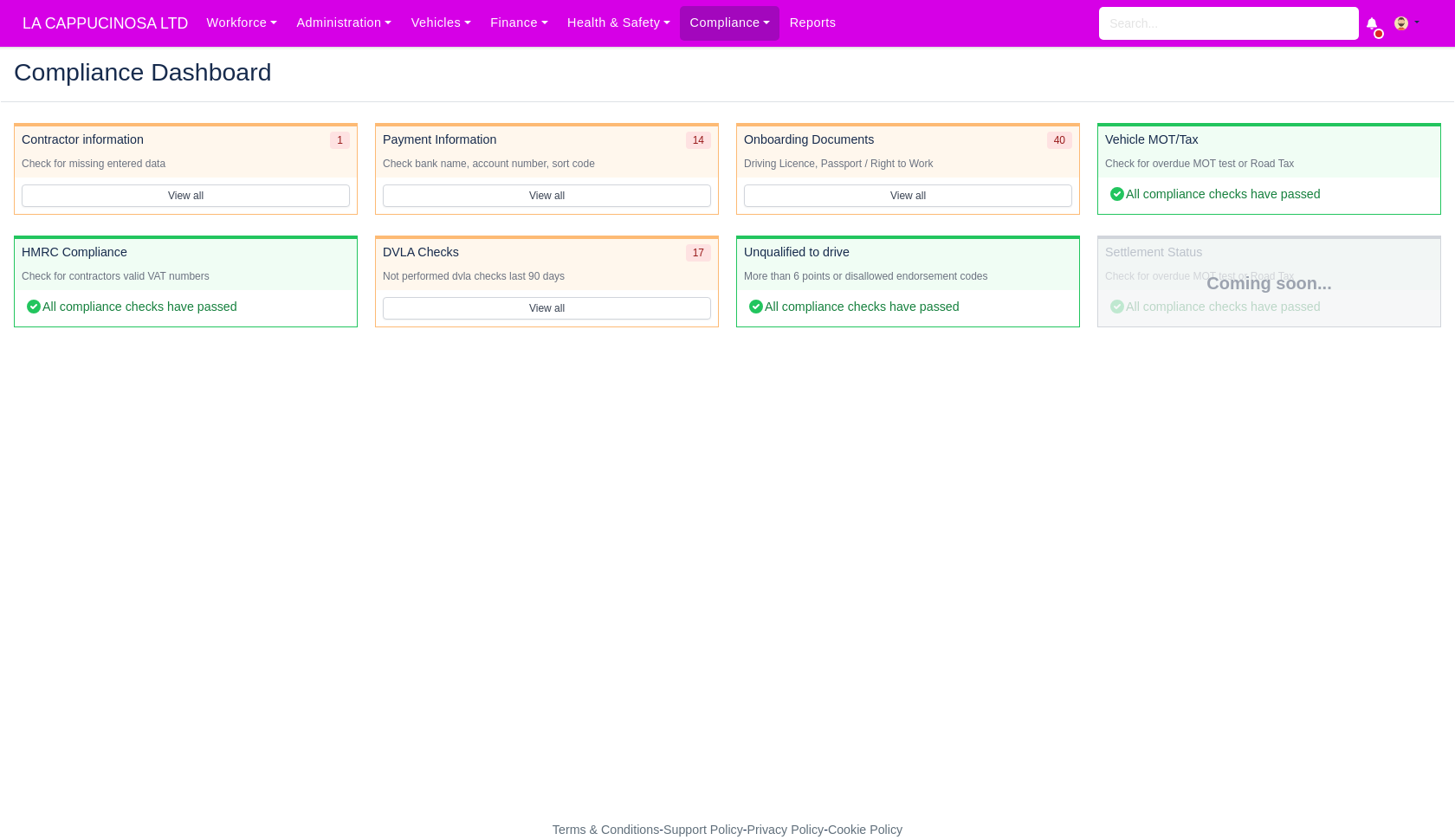 scroll, scrollTop: 0, scrollLeft: 0, axis: both 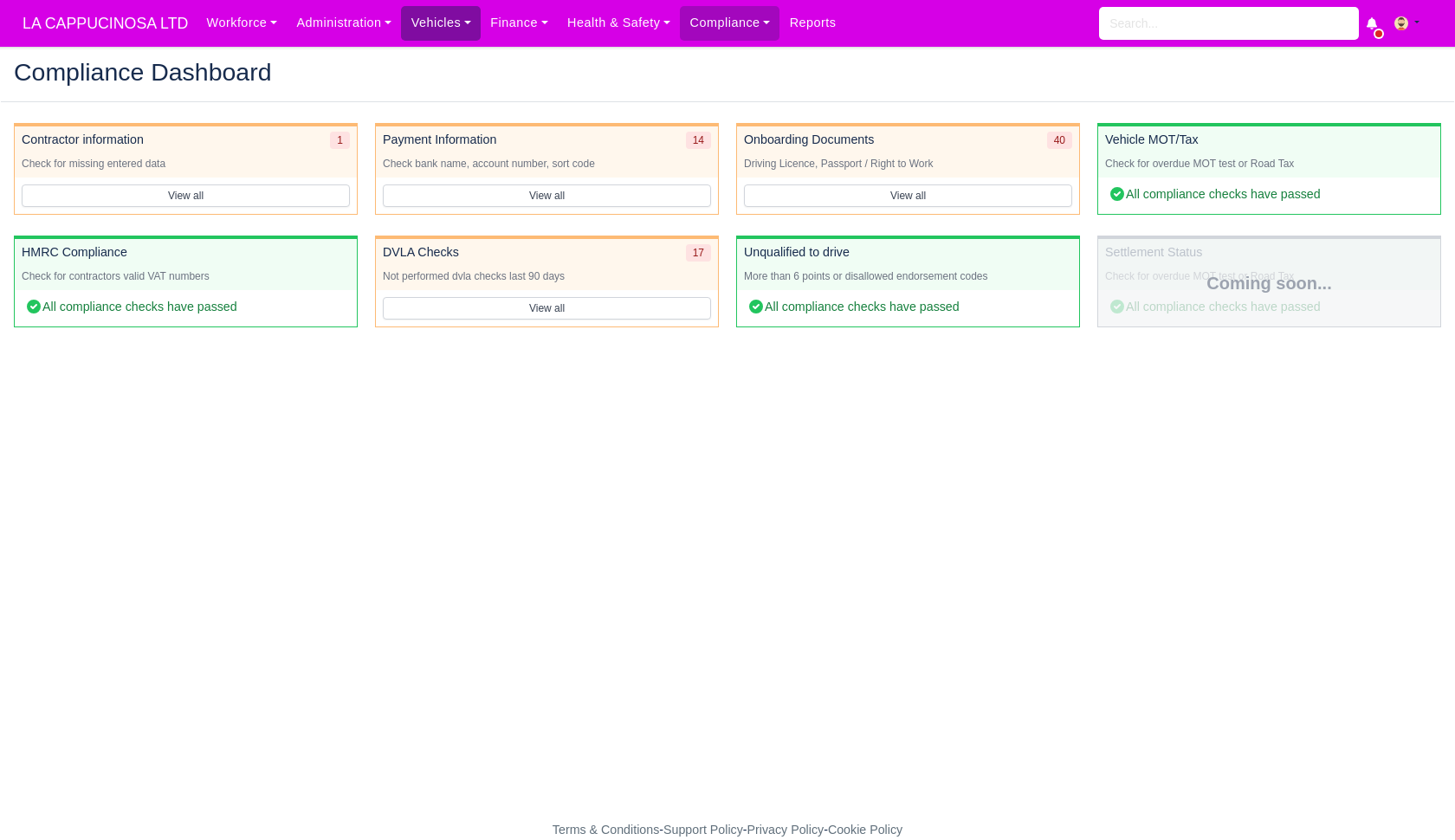click on "Vehicles" at bounding box center [441, 23] 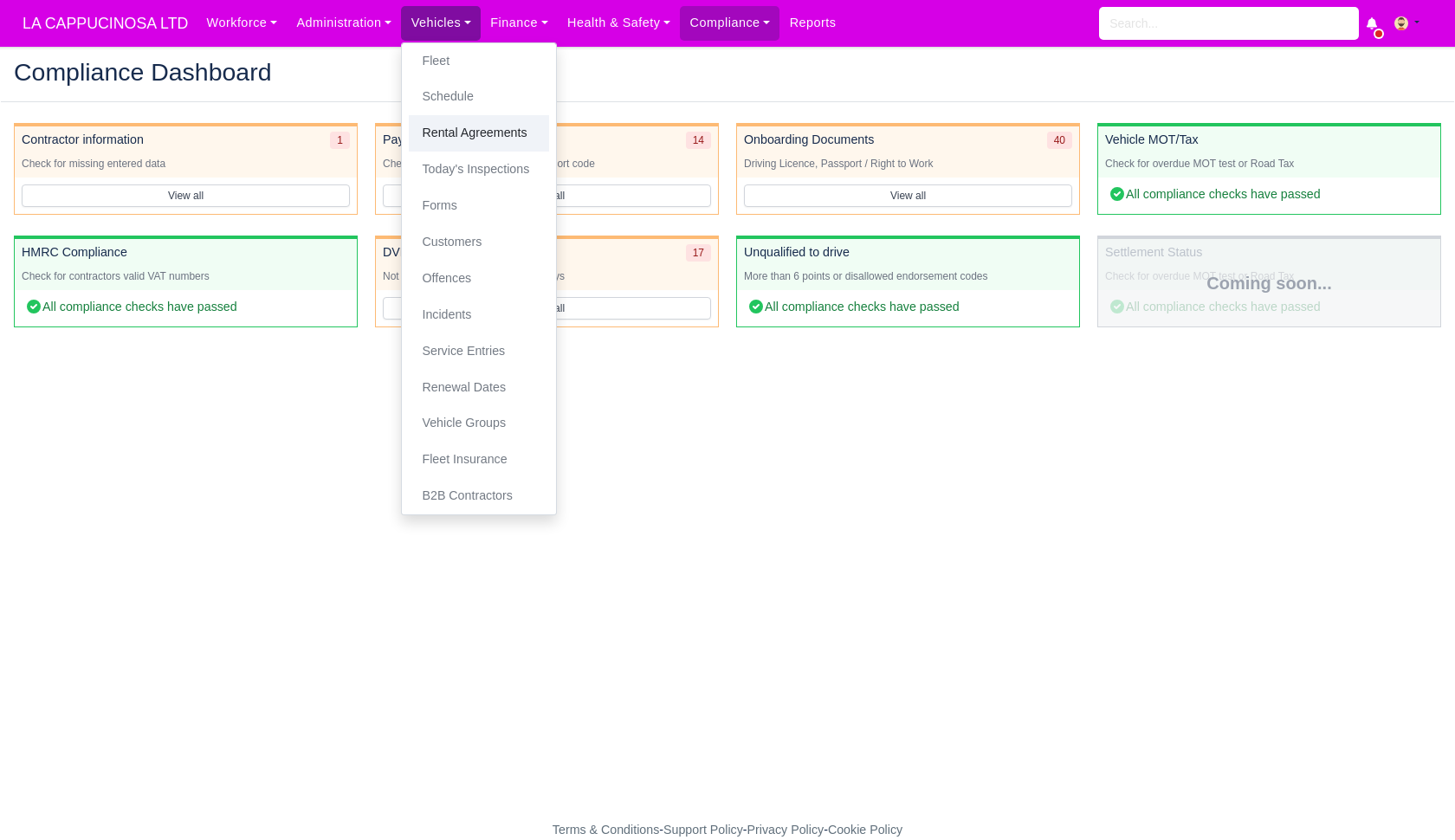click on "Rental Agreements" at bounding box center [479, 133] 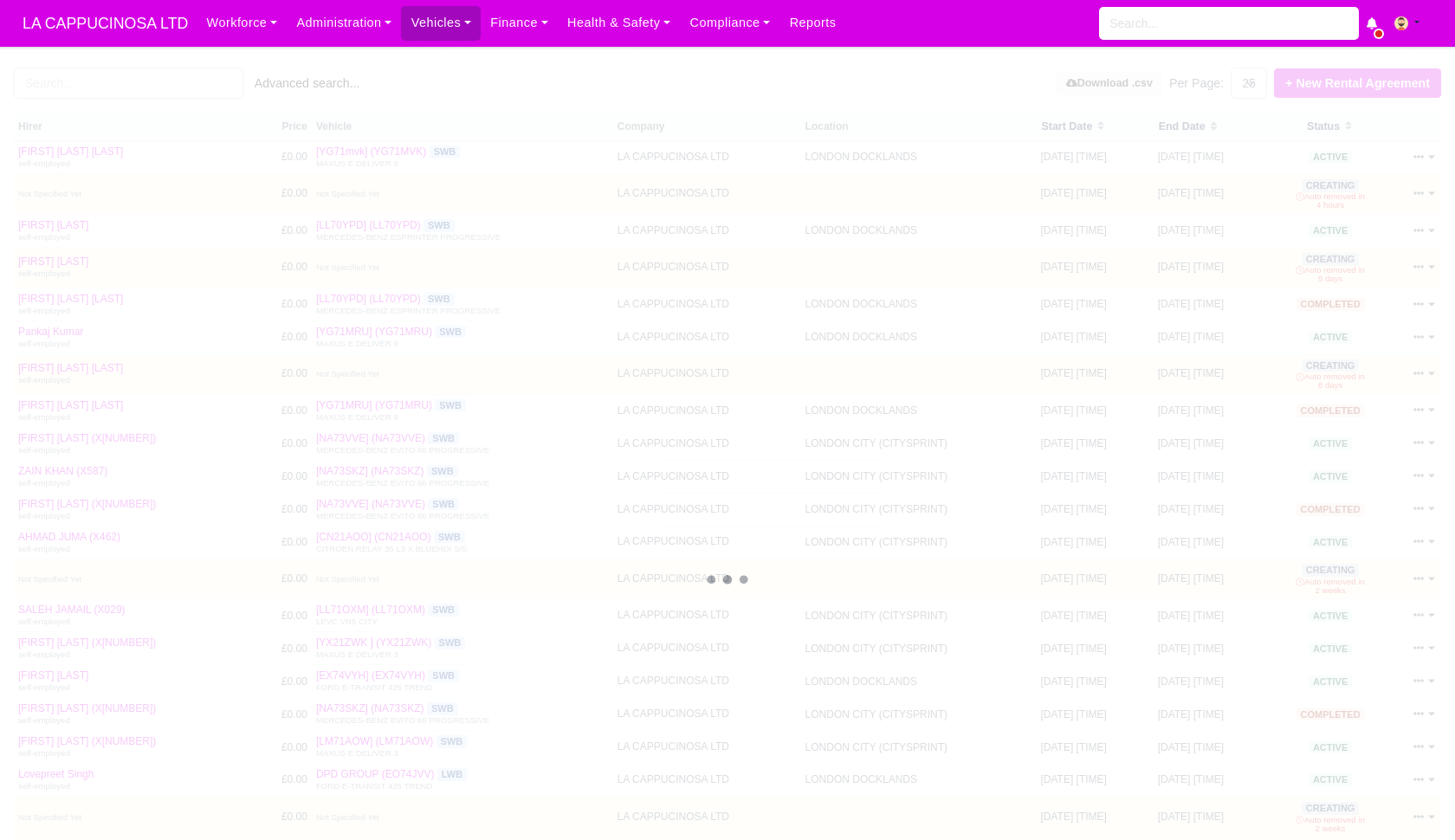 select on "25" 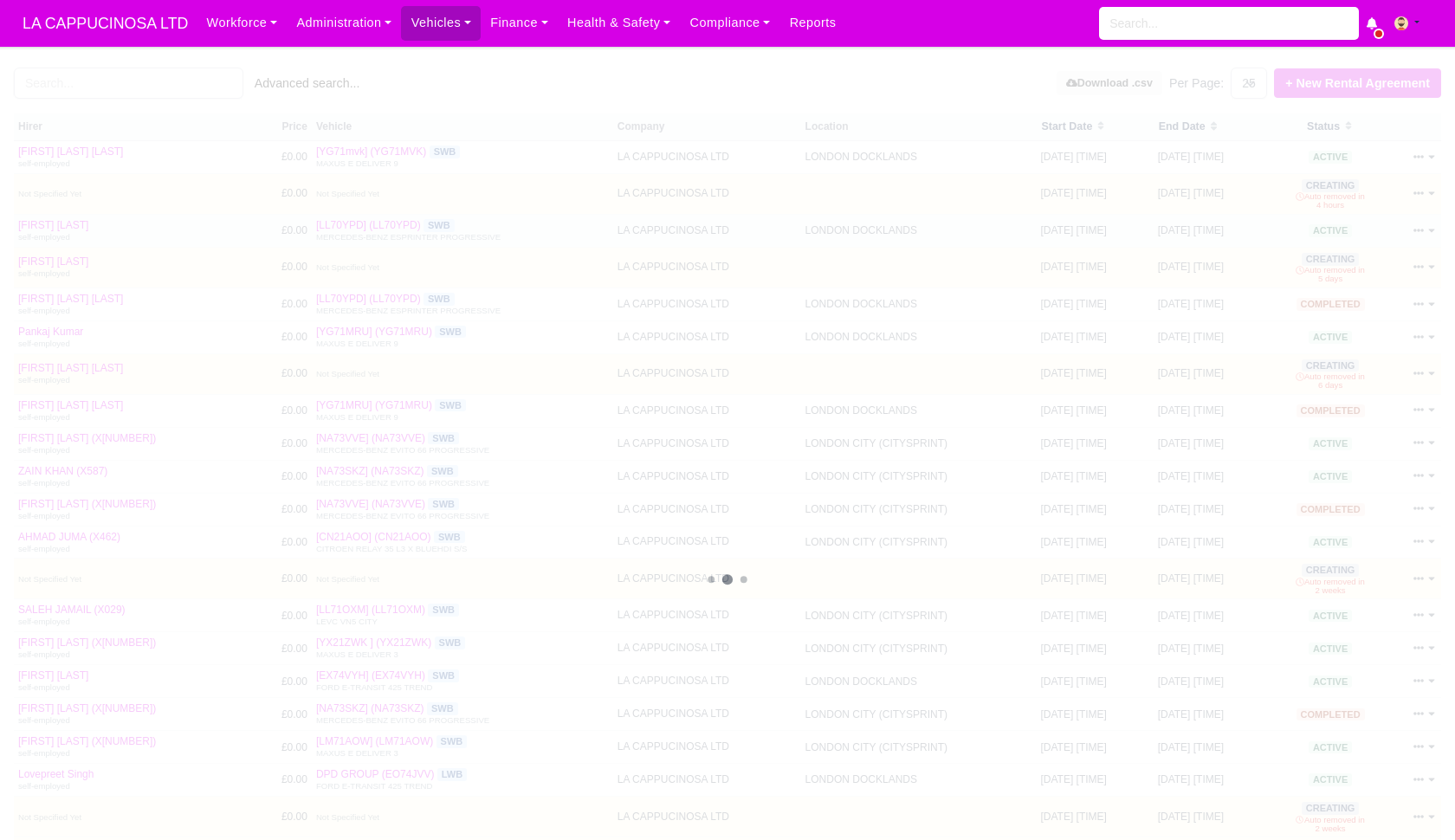 scroll, scrollTop: 0, scrollLeft: 0, axis: both 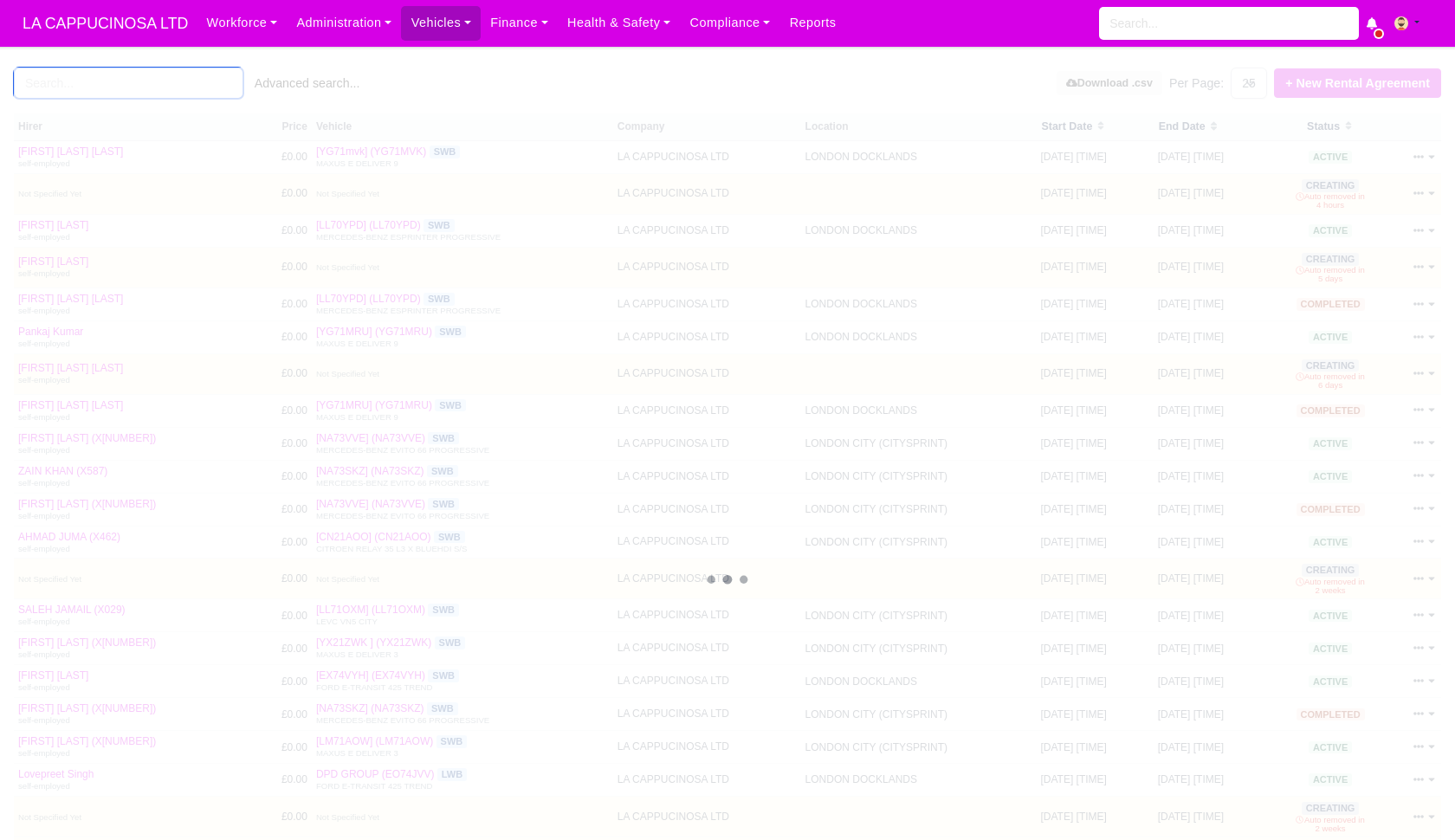 click at bounding box center [128, 83] 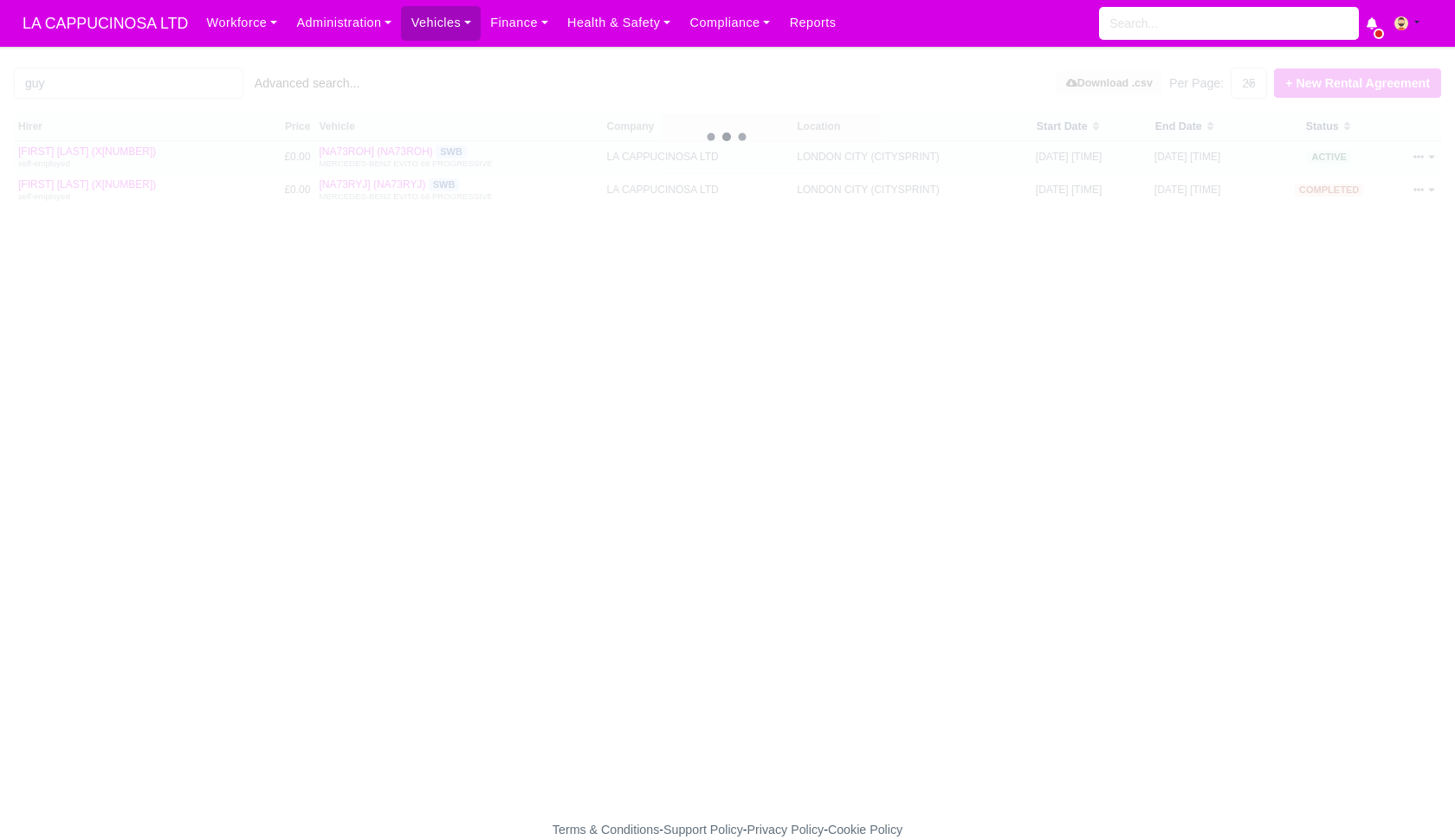 drag, startPoint x: 126, startPoint y: 86, endPoint x: 1425, endPoint y: 157, distance: 1300.9389 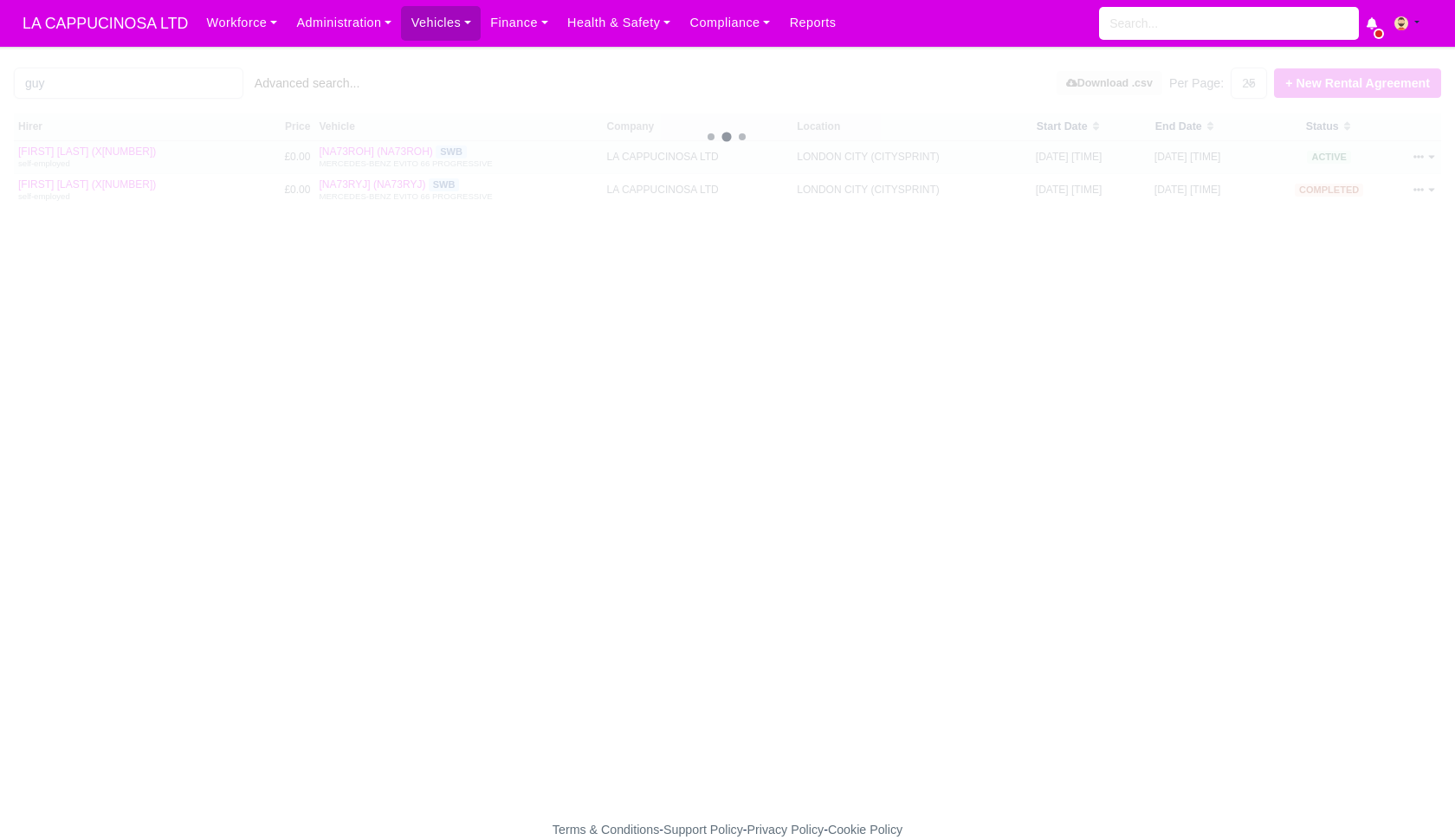 click at bounding box center (1415, 157) 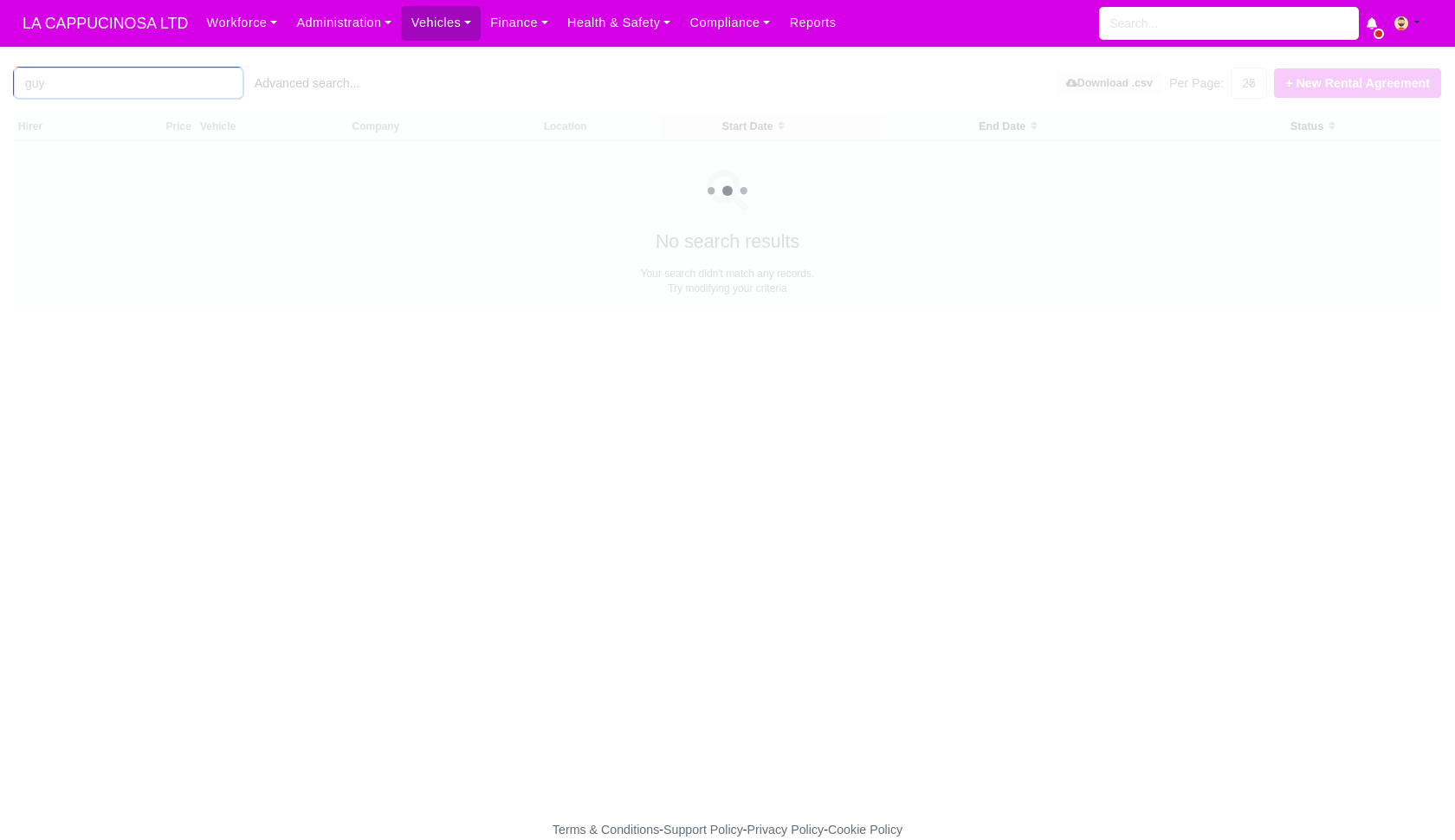 click on "guy" at bounding box center (128, 83) 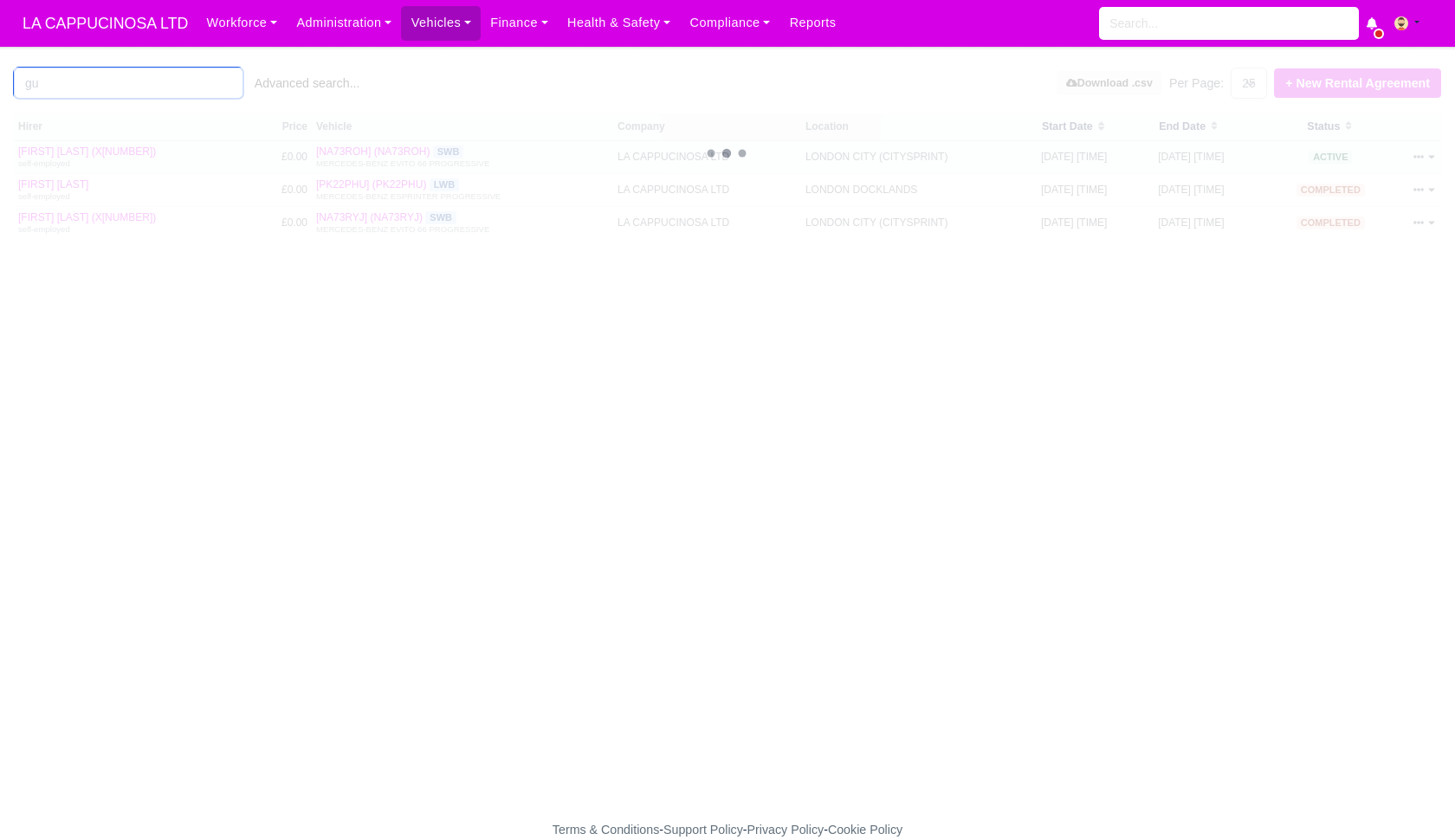 type on "gu" 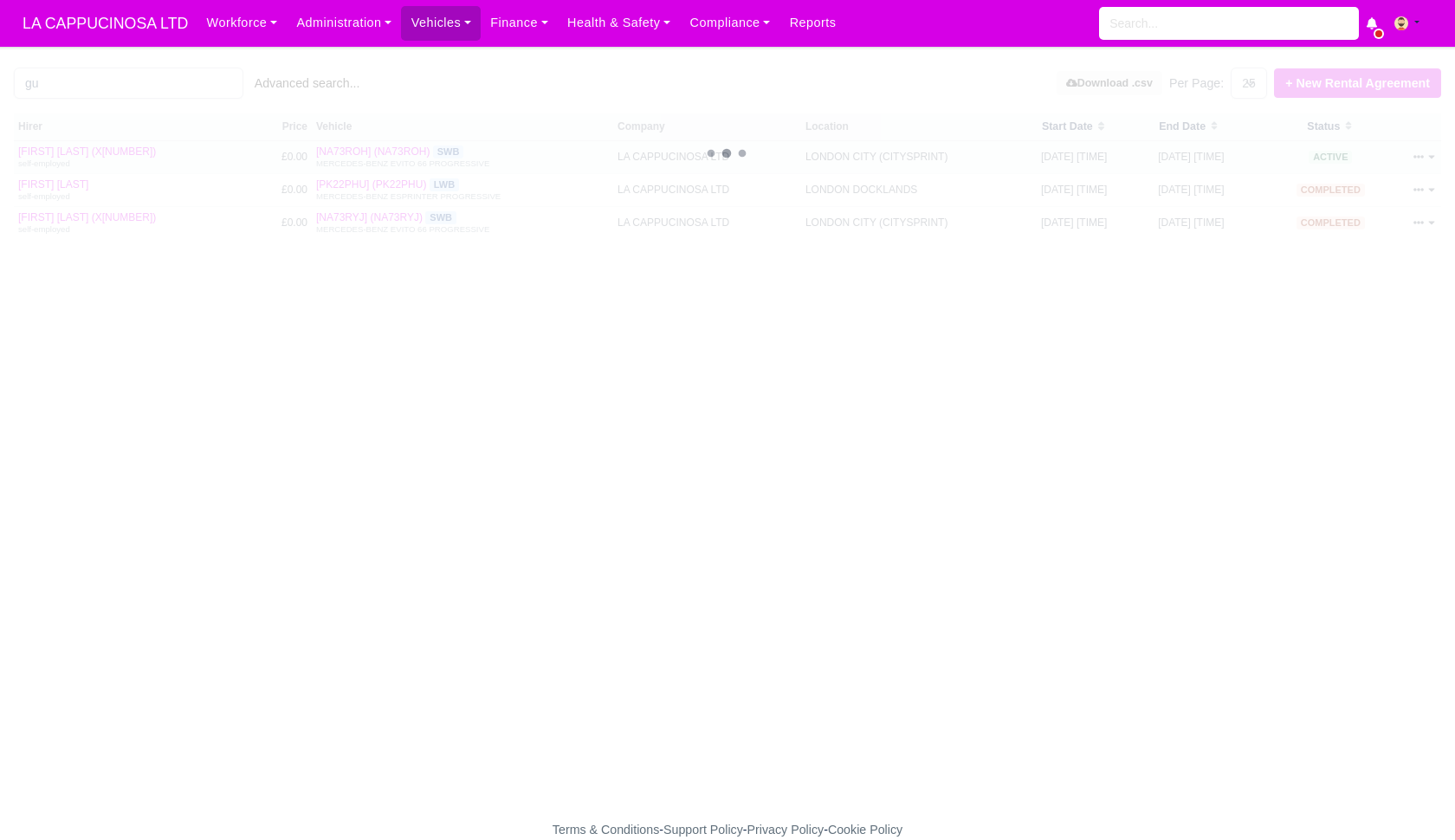 click 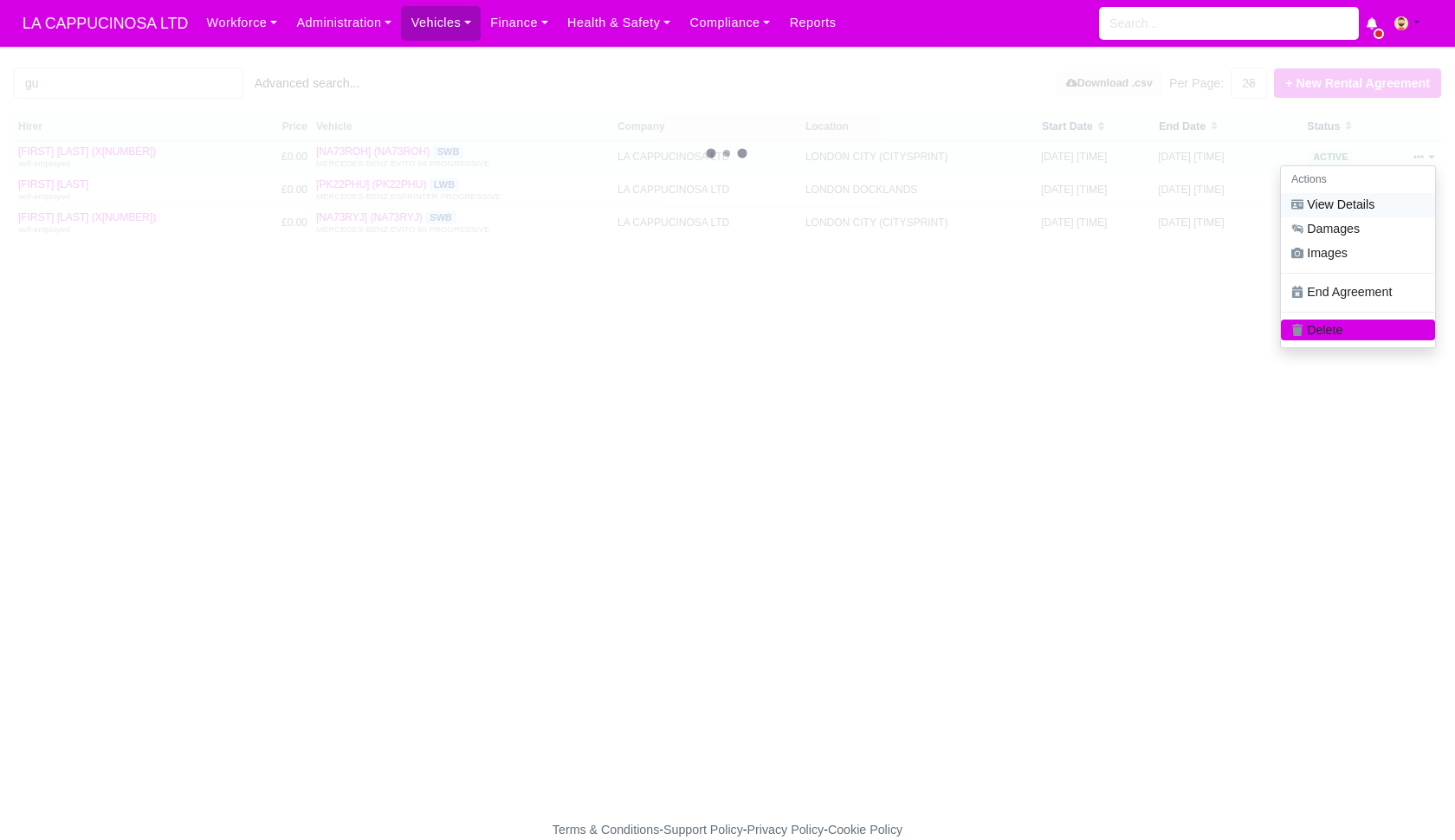 click on "View Details" at bounding box center [1358, 205] 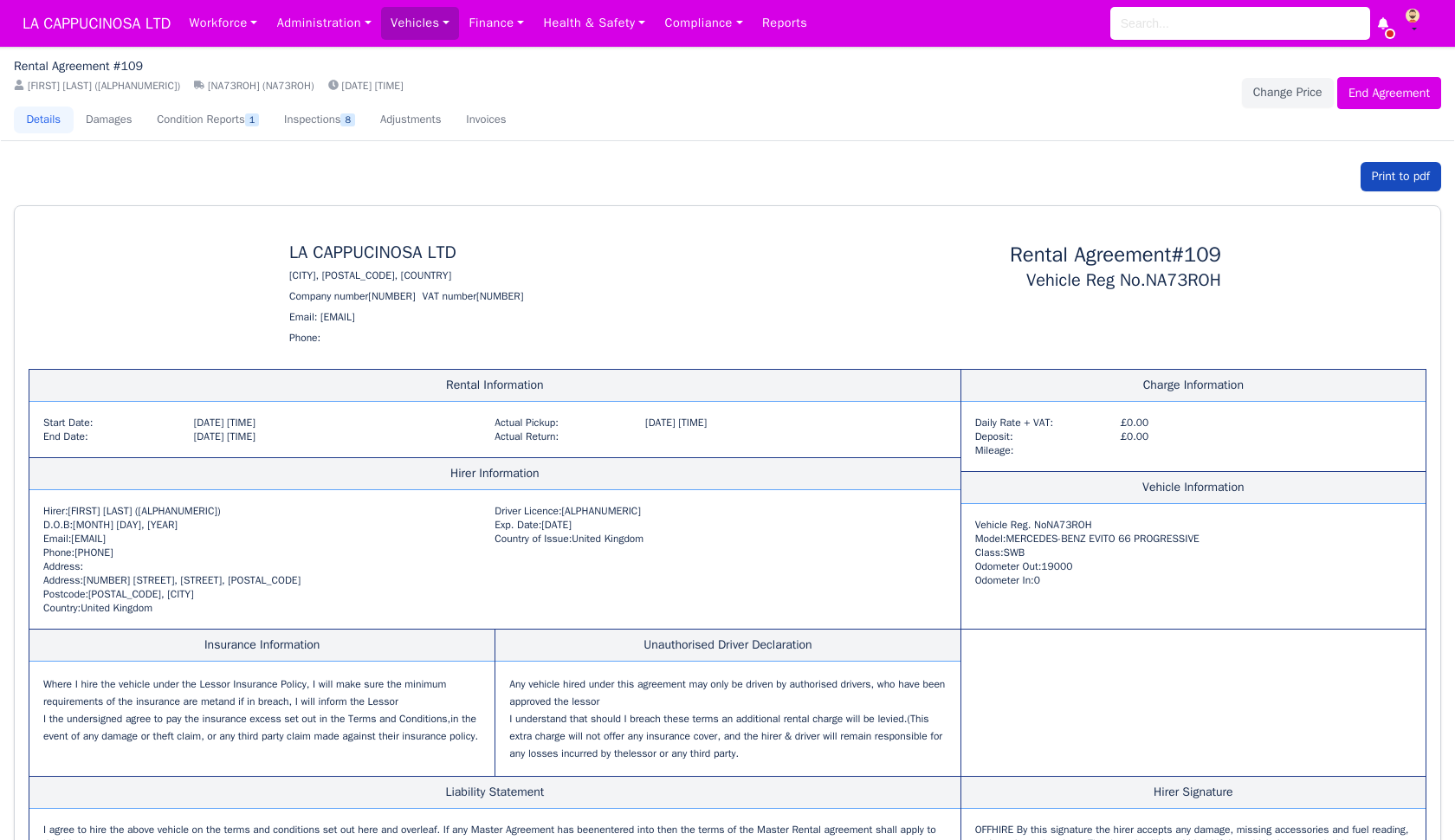 scroll, scrollTop: 0, scrollLeft: 0, axis: both 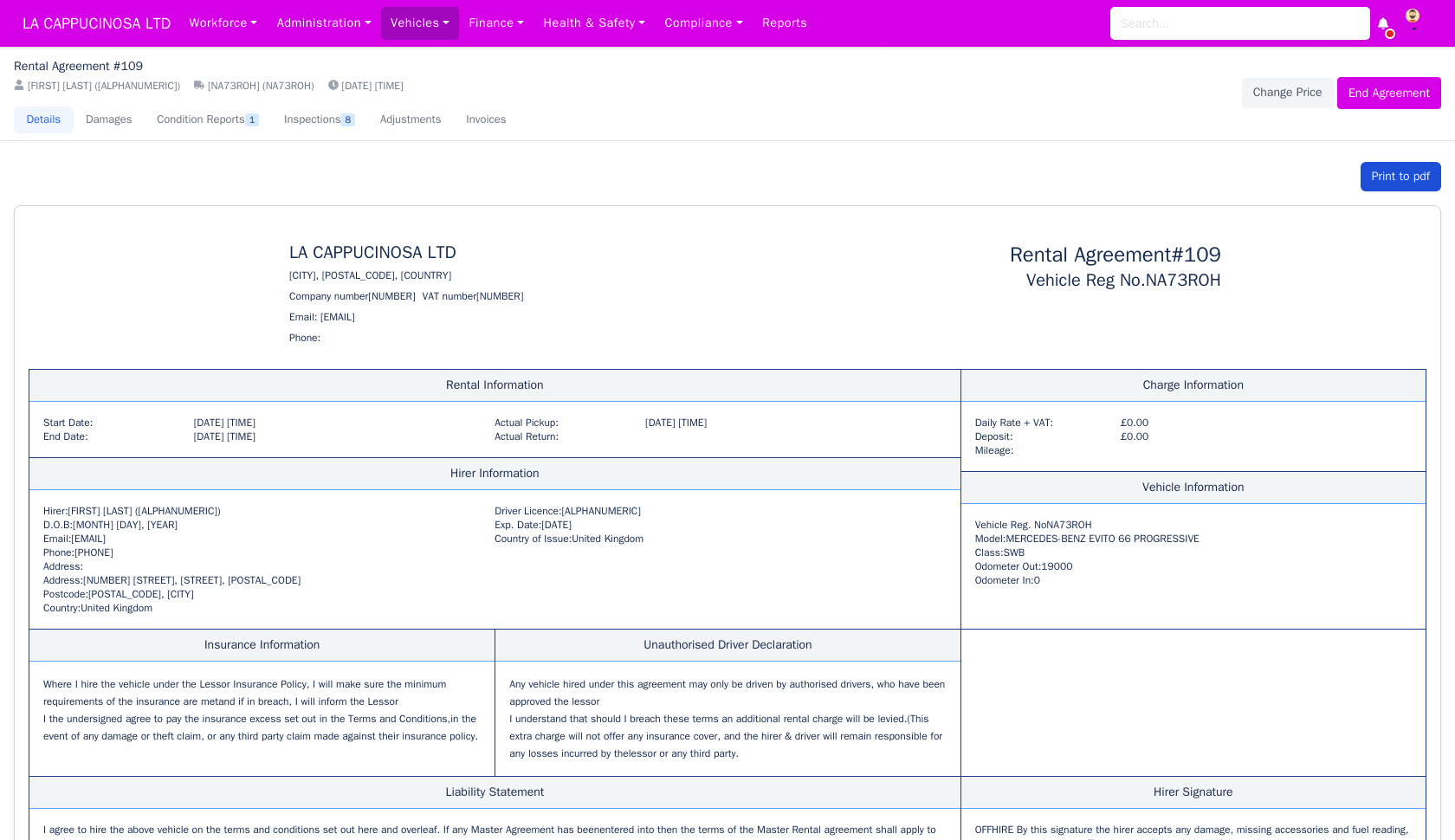 click on "Print to pdf" at bounding box center [1400, 177] 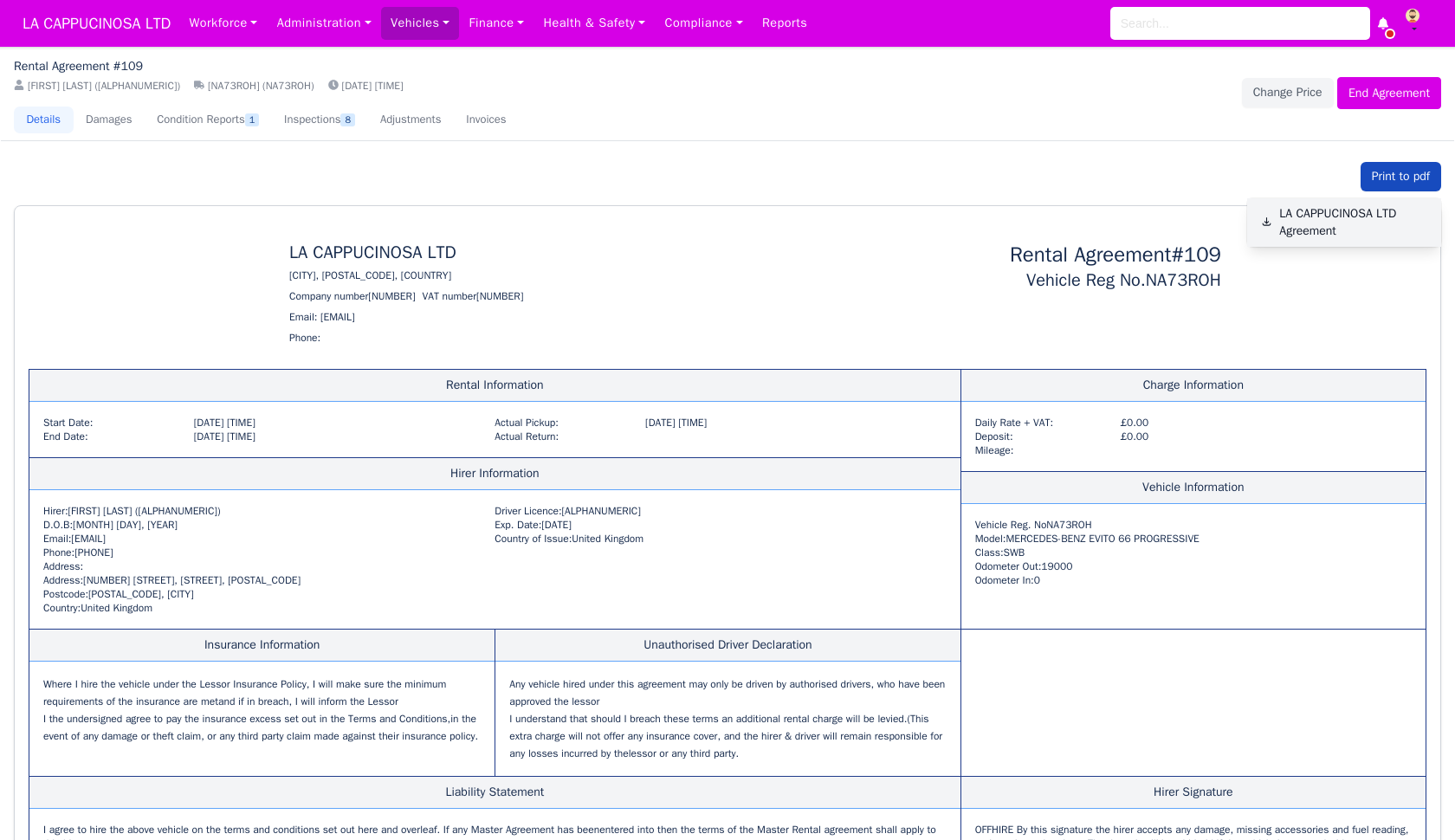 click on "LA CAPPUCINOSA LTD Agreement" at bounding box center [1344, 223] 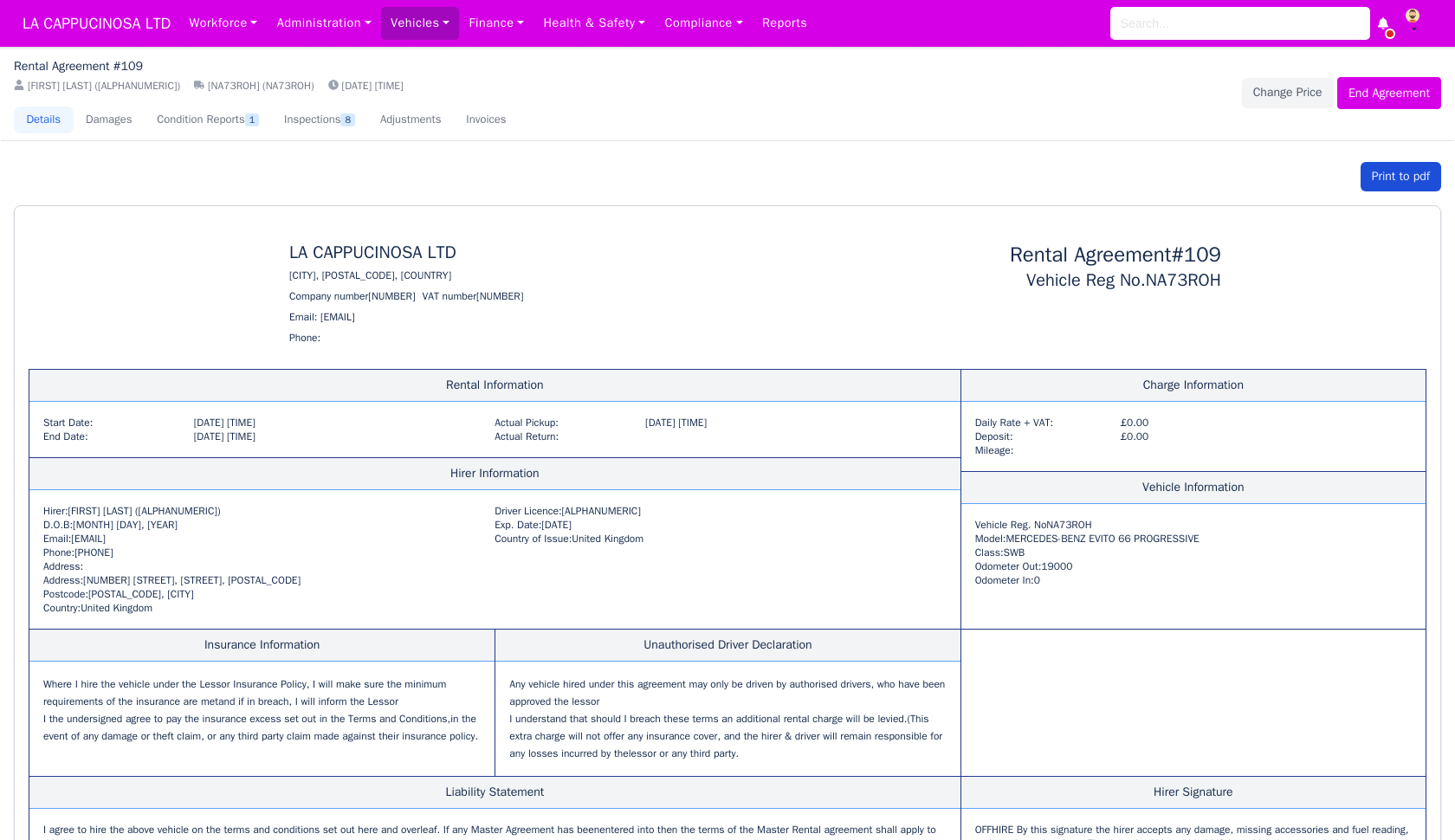 click on "Print to pdf" at bounding box center [1400, 177] 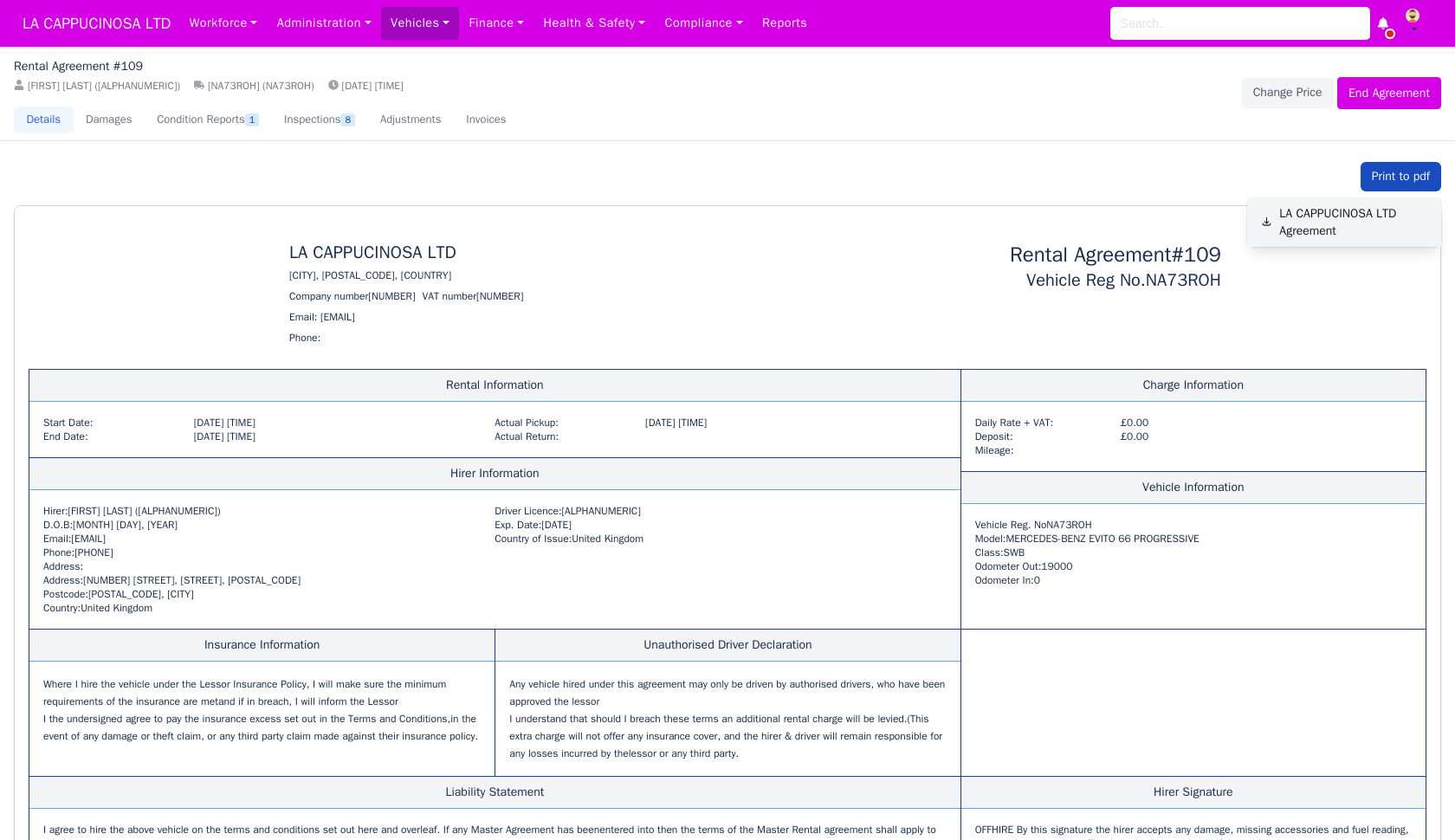 click on "LA CAPPUCINOSA LTD Agreement" at bounding box center [1344, 223] 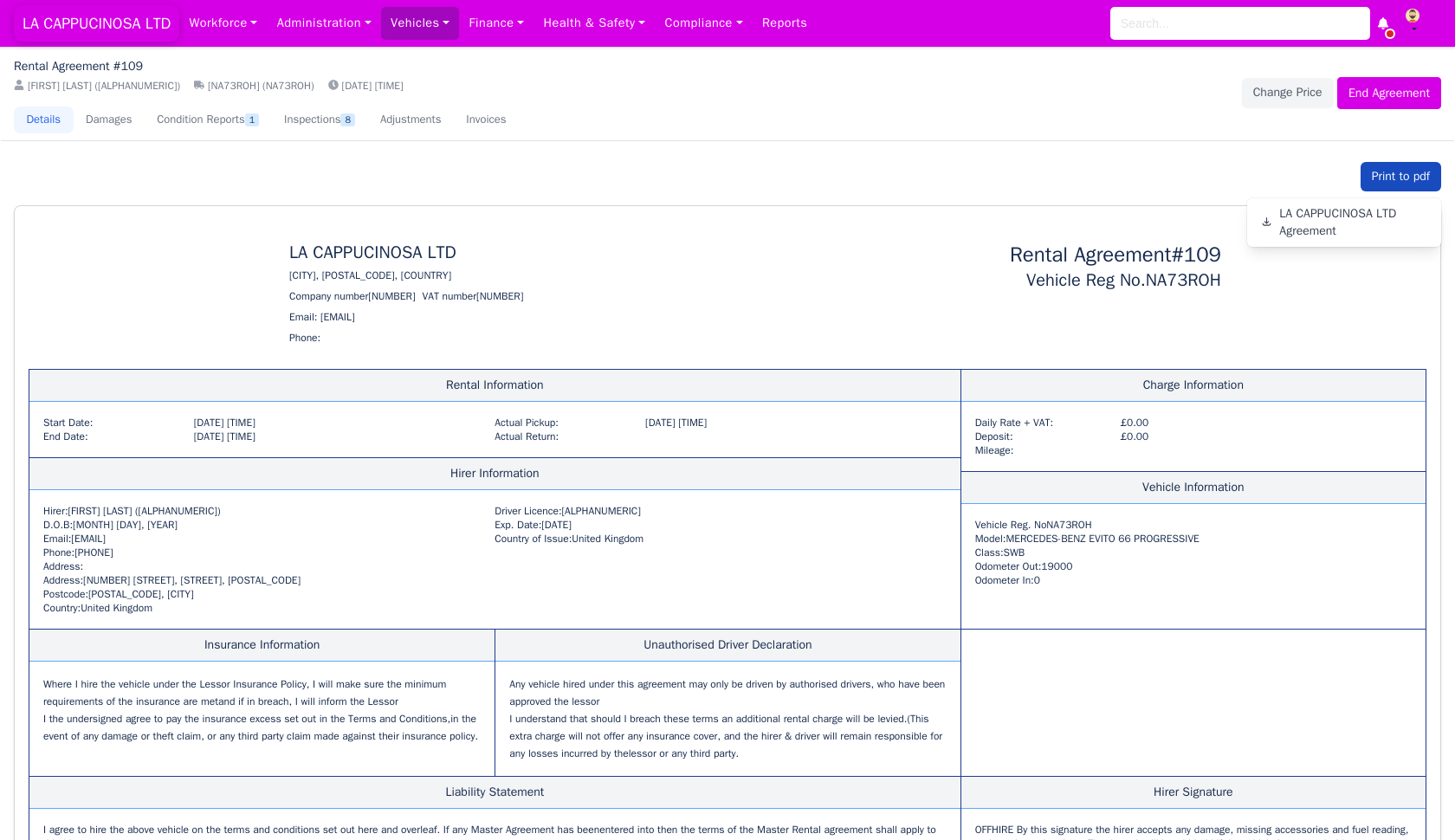 click on "LA CAPPUCINOSA LTD" at bounding box center [96, 23] 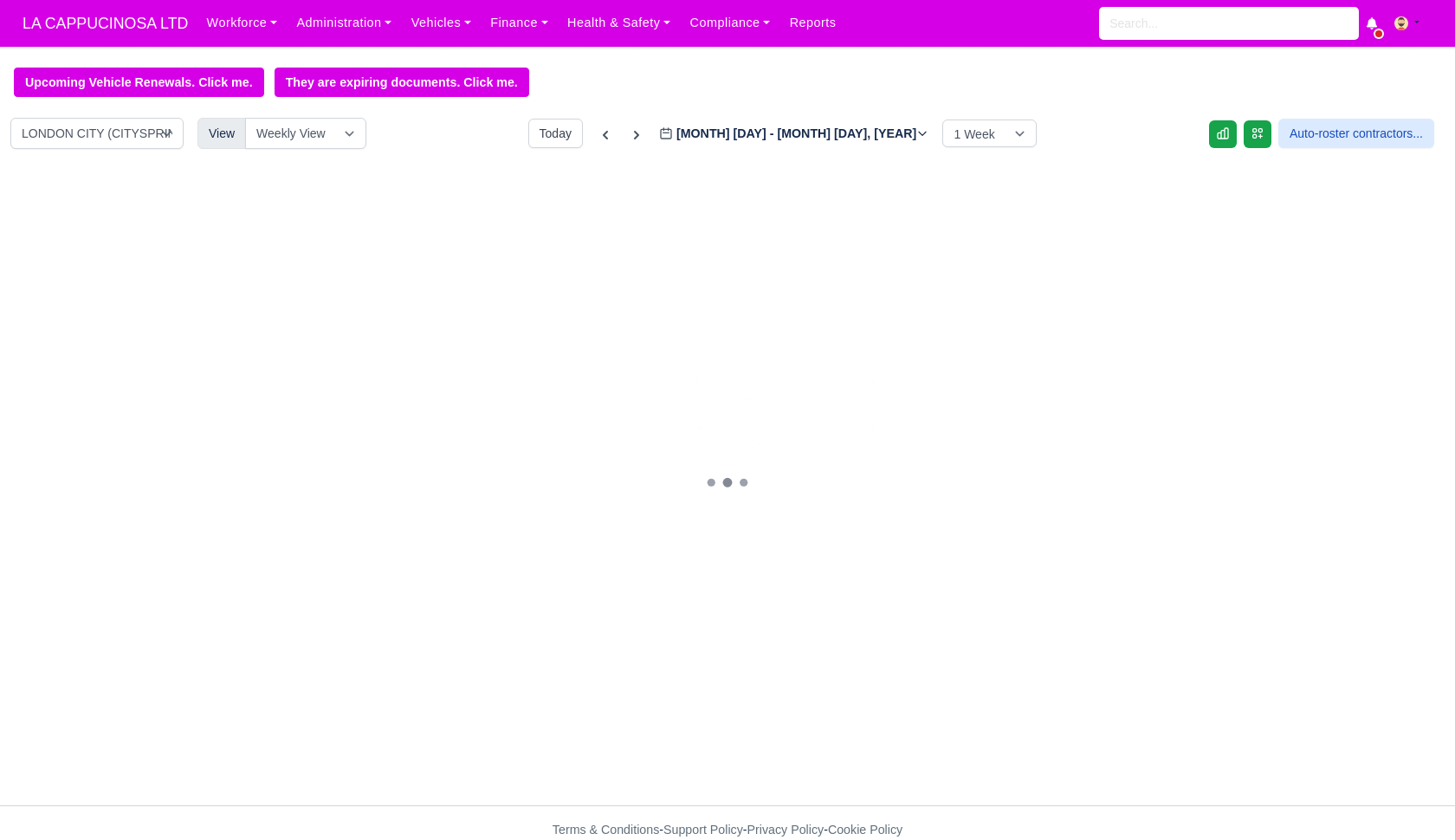 scroll, scrollTop: 0, scrollLeft: 0, axis: both 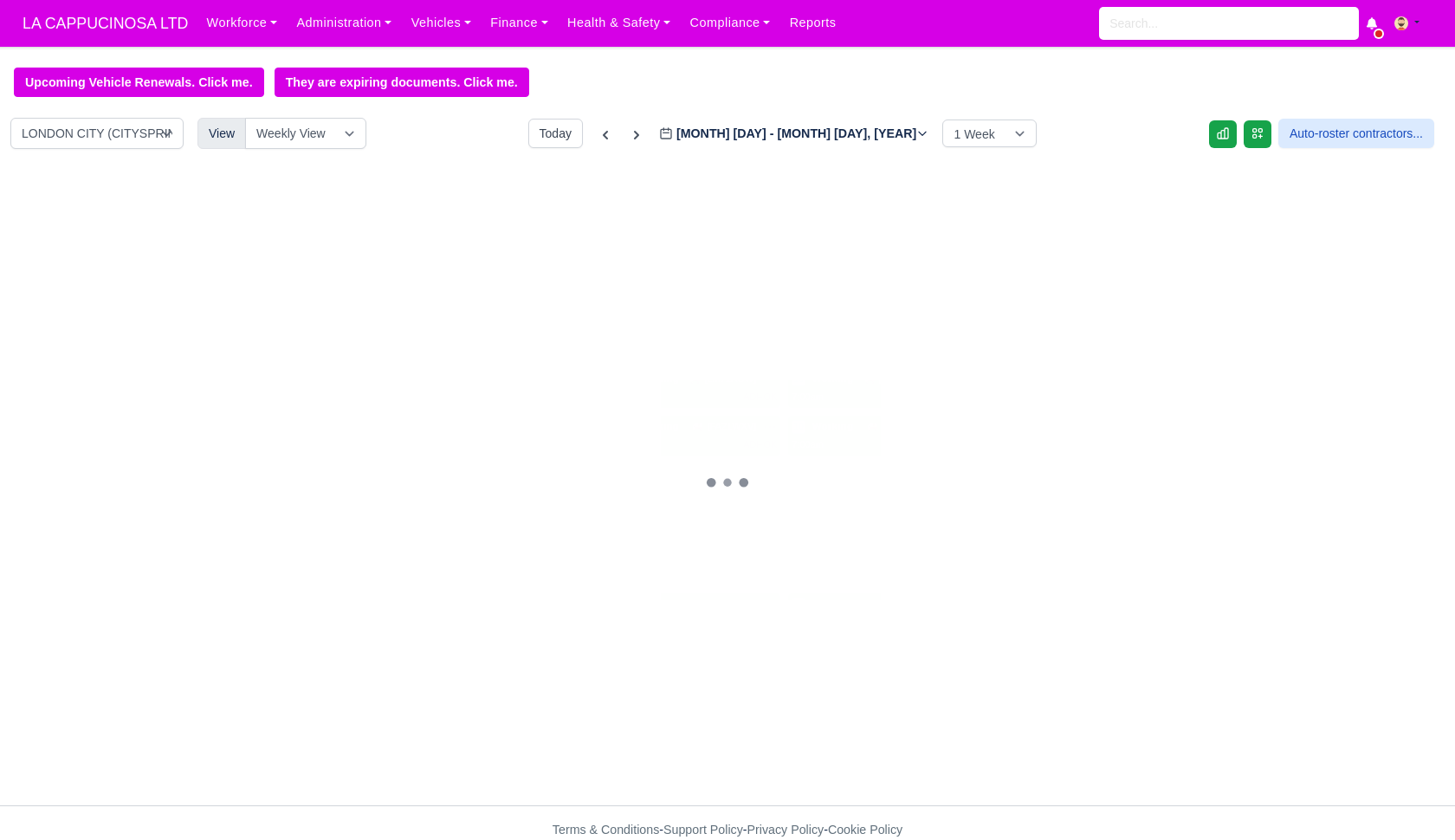 click on "[FIRST] [LAST] ([ALPHANUMERIC])" at bounding box center [65, 606] 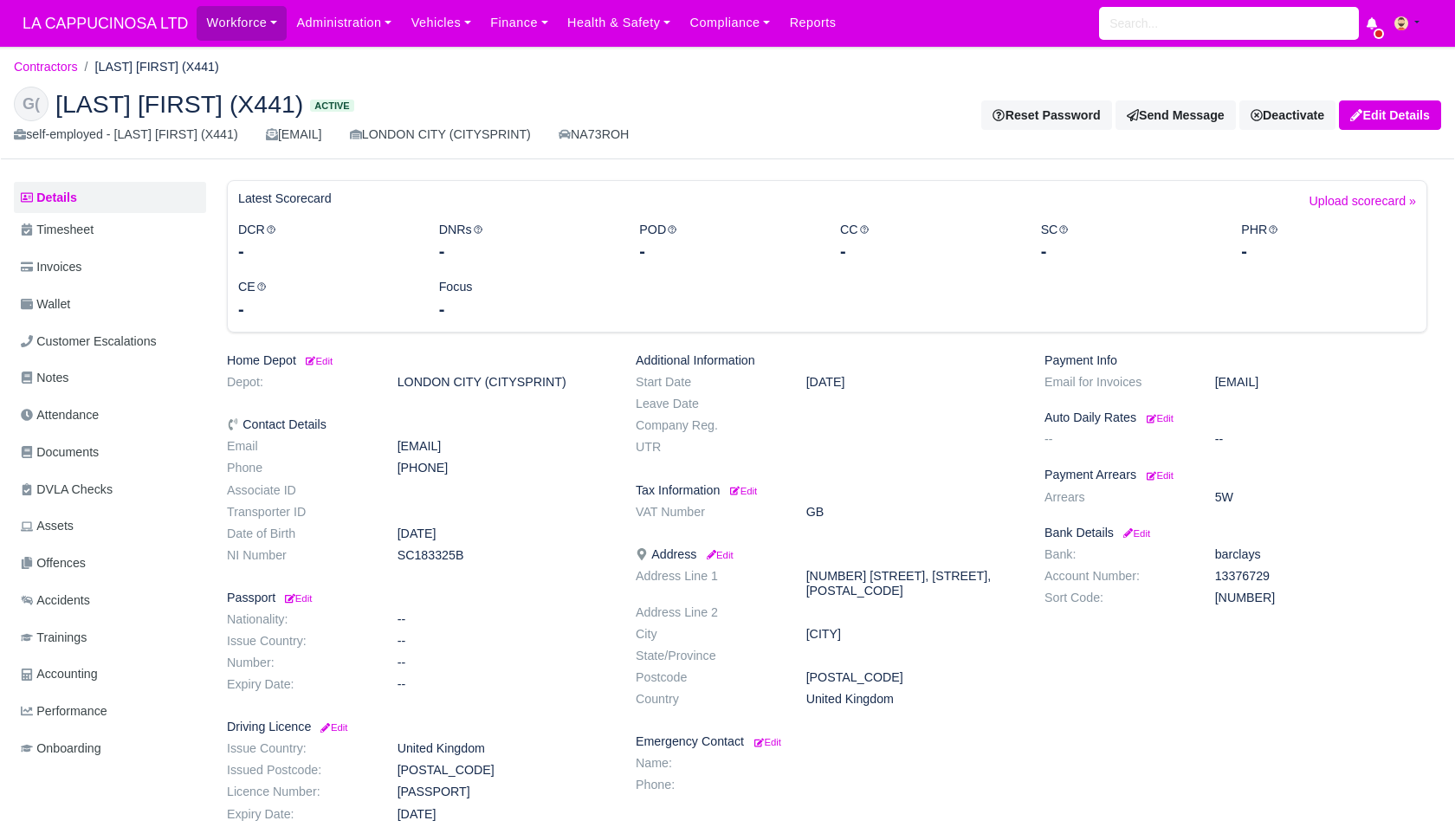 scroll, scrollTop: 0, scrollLeft: 0, axis: both 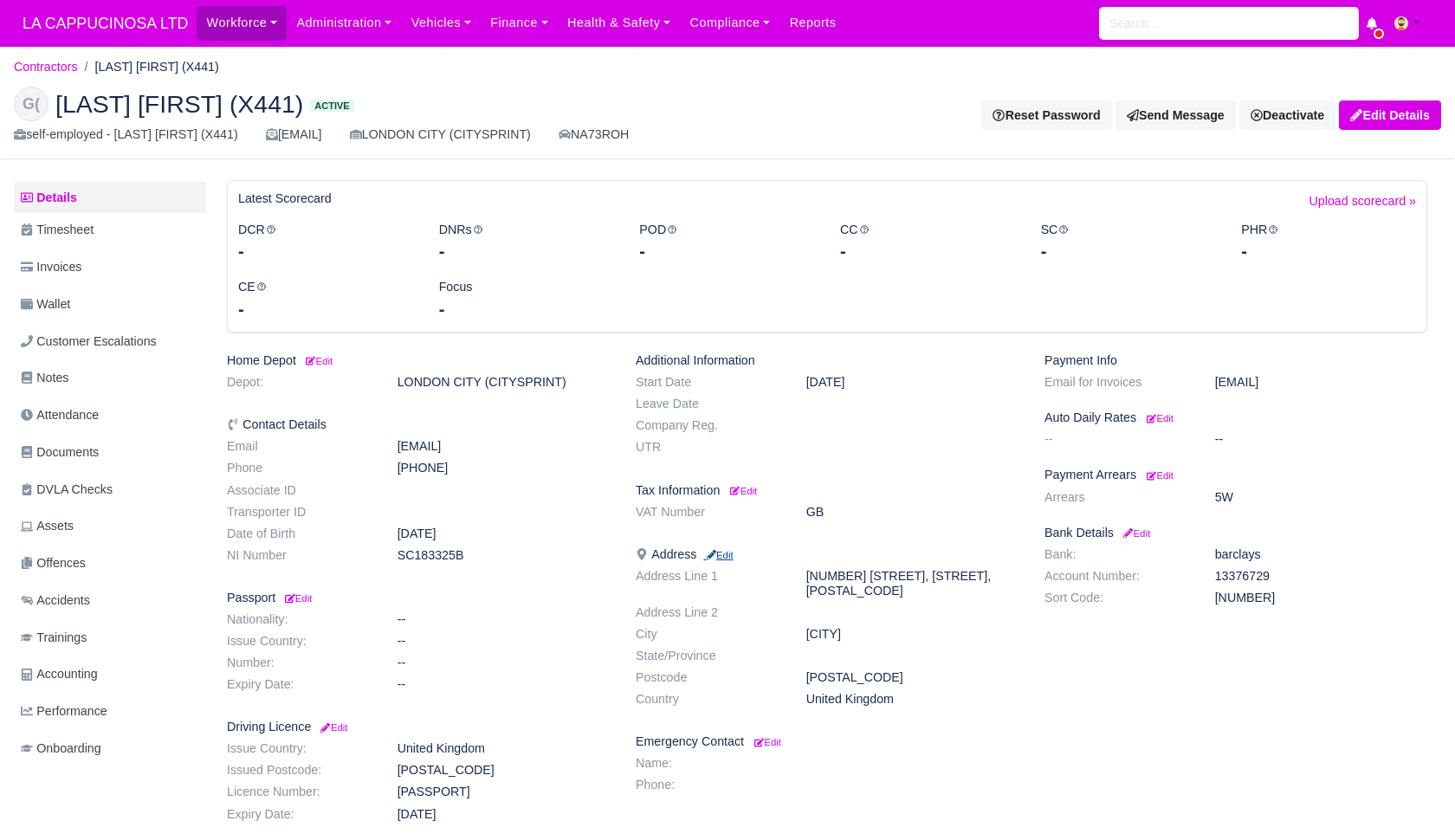 click on "Edit" at bounding box center [718, 555] 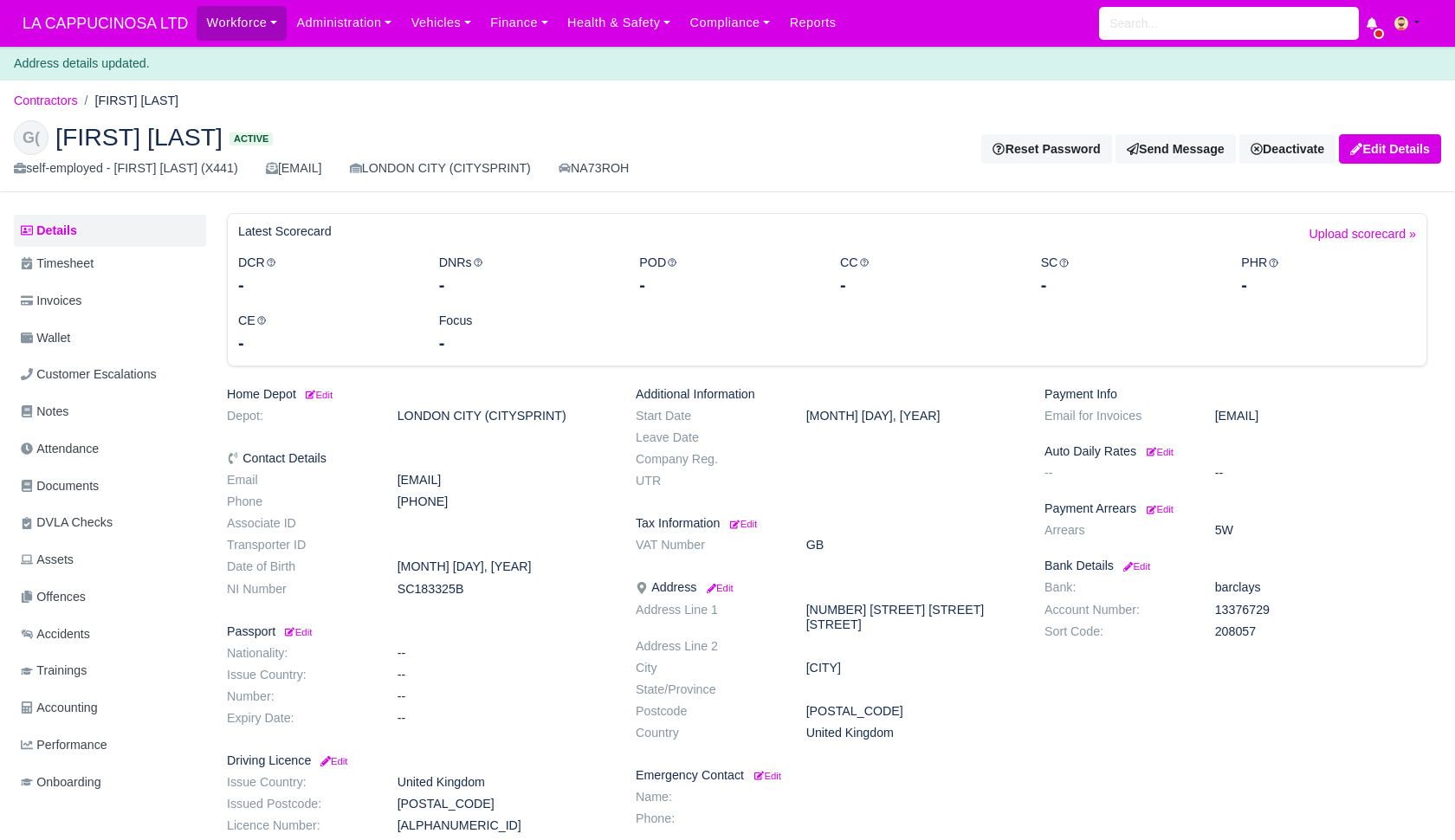 scroll, scrollTop: 0, scrollLeft: 0, axis: both 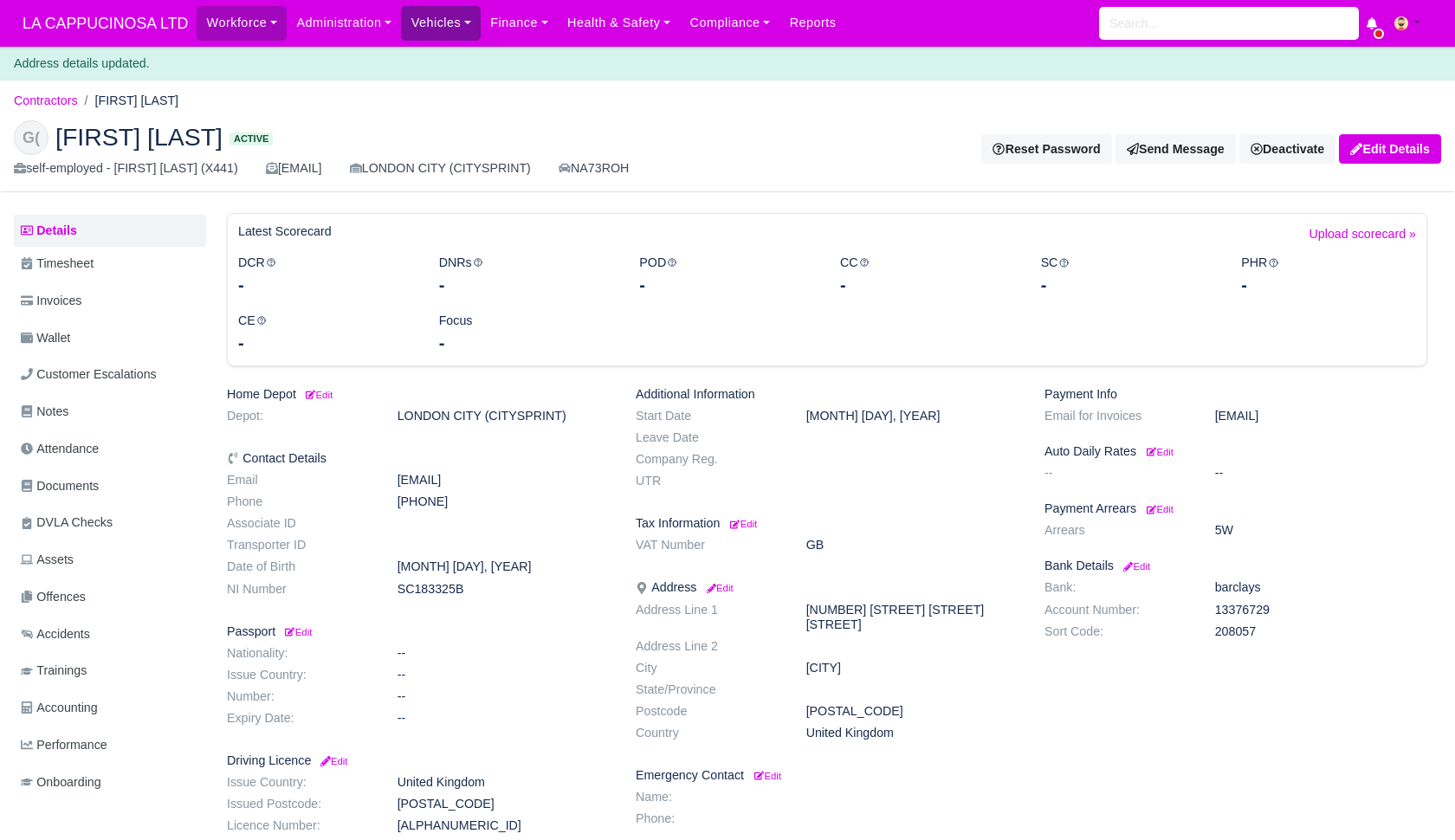 click on "Vehicles" at bounding box center (441, 23) 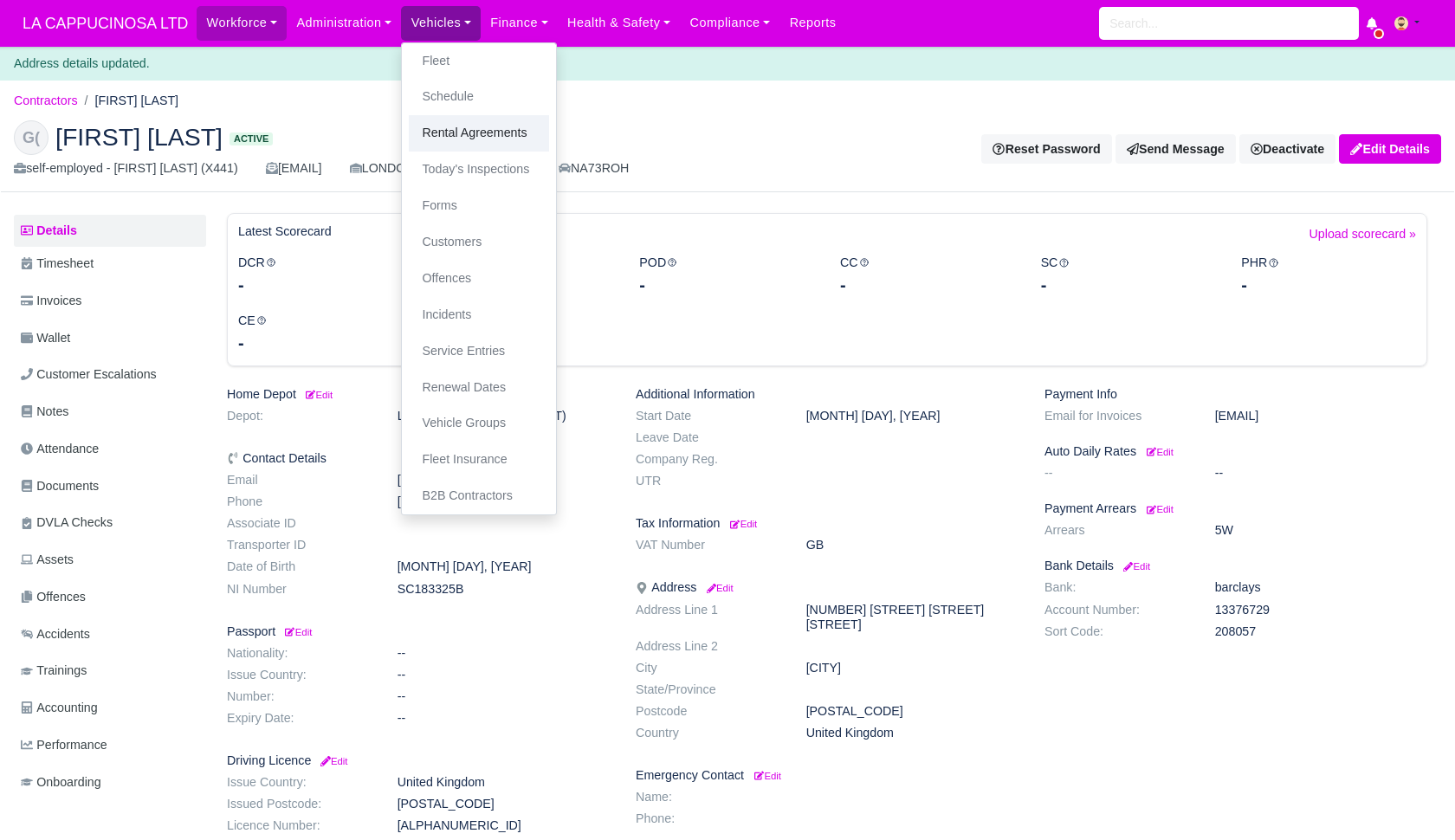 click on "Rental Agreements" at bounding box center (479, 133) 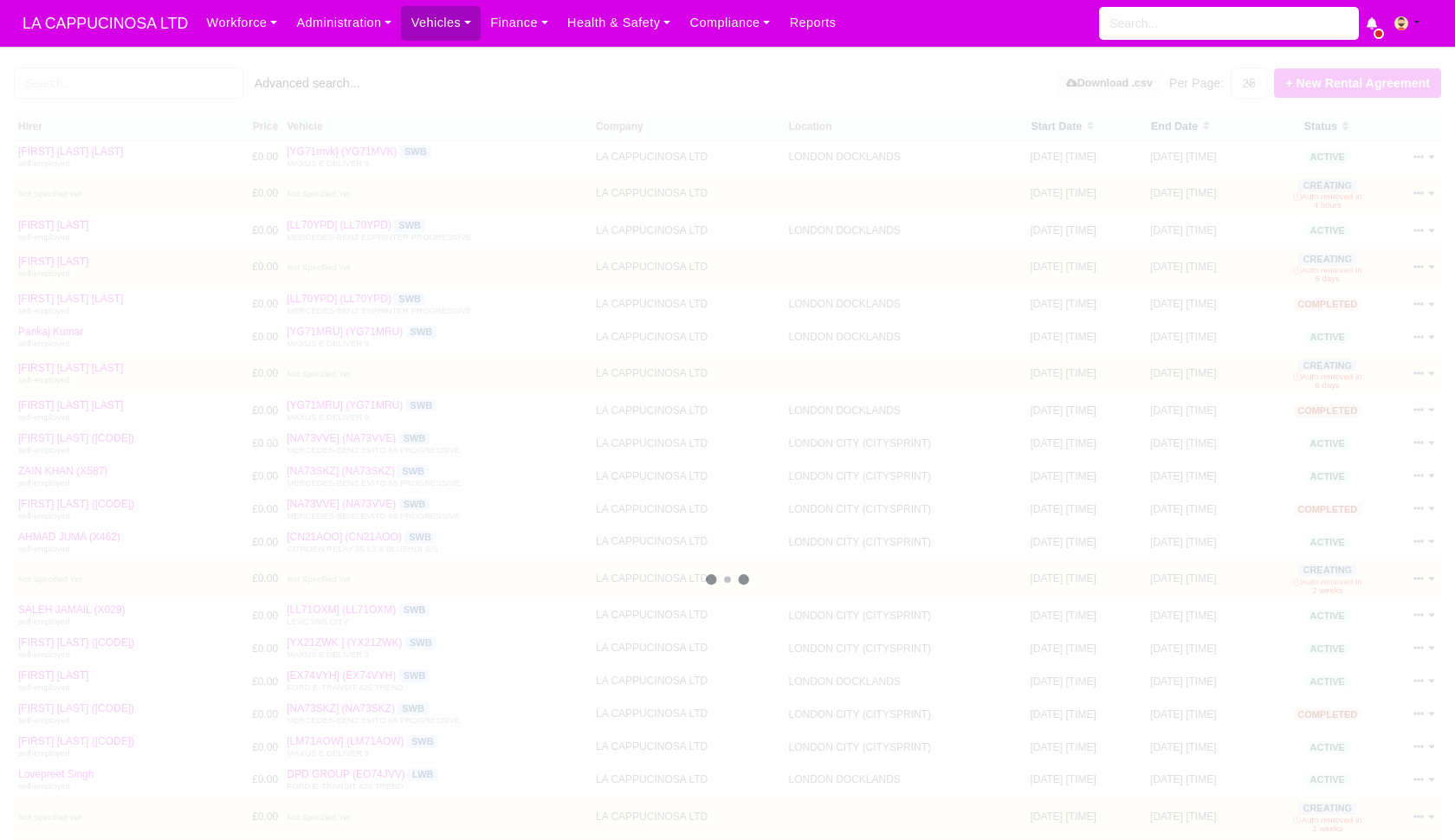 select on "25" 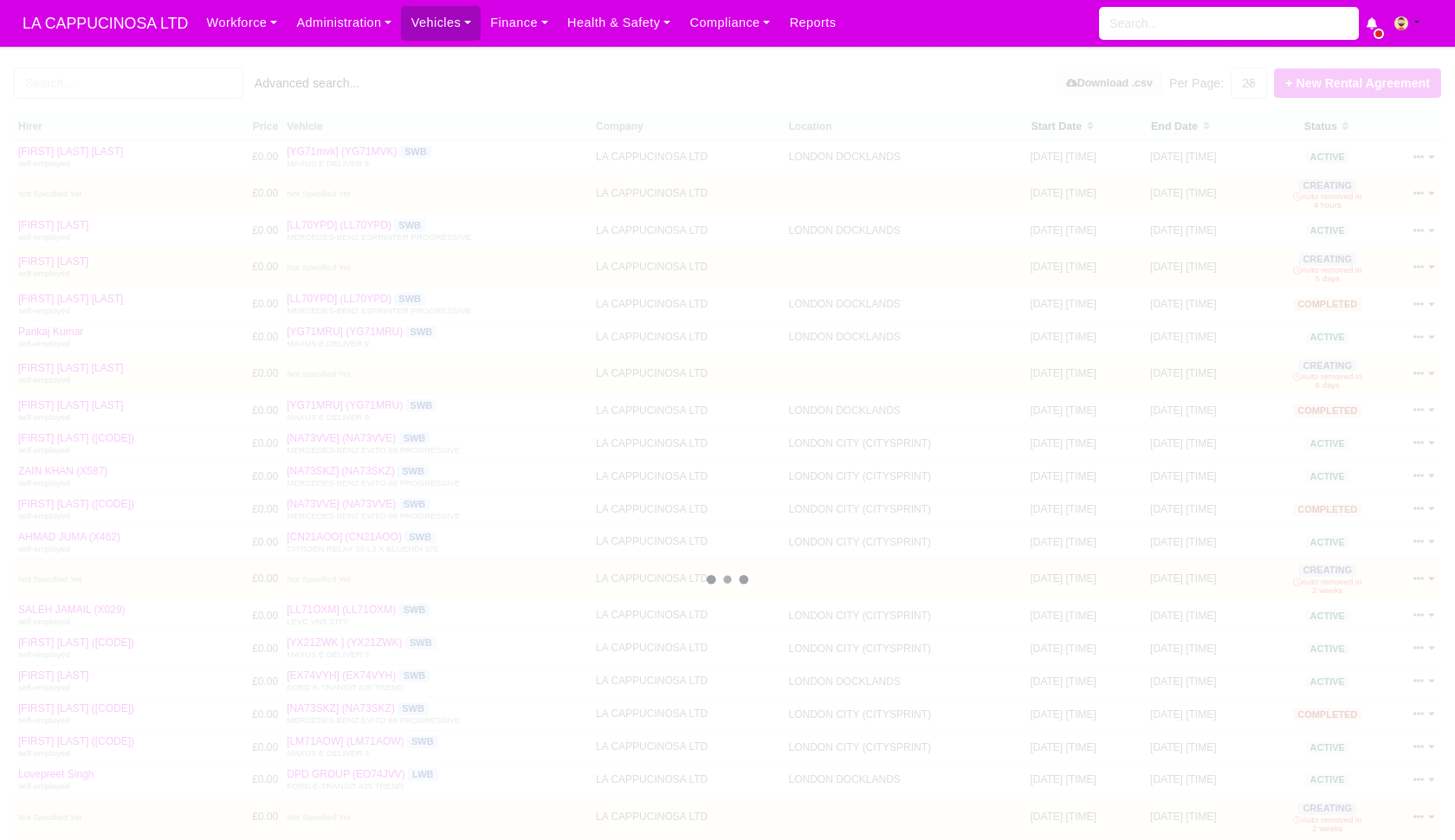 scroll, scrollTop: 0, scrollLeft: 0, axis: both 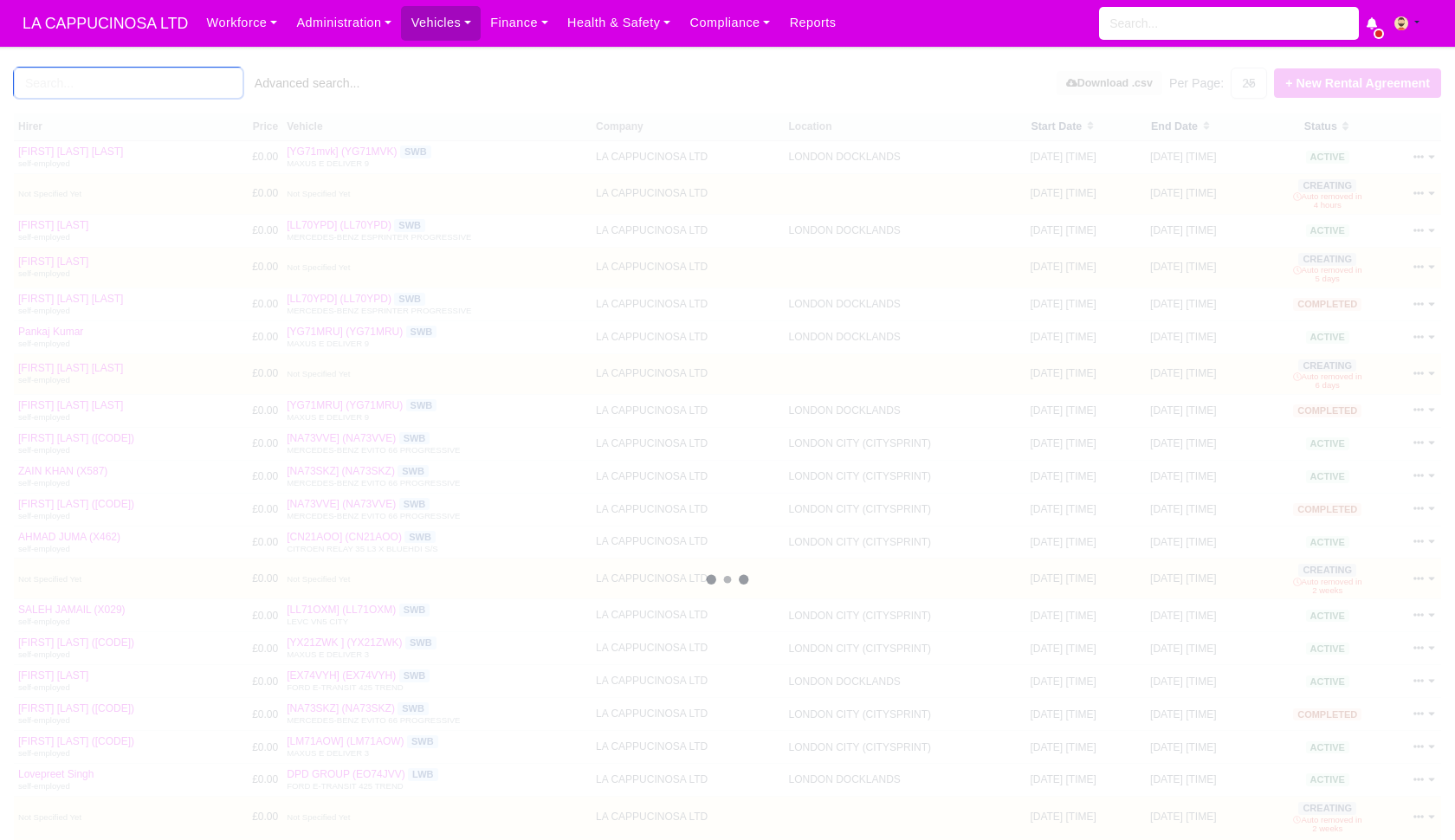 click at bounding box center (128, 83) 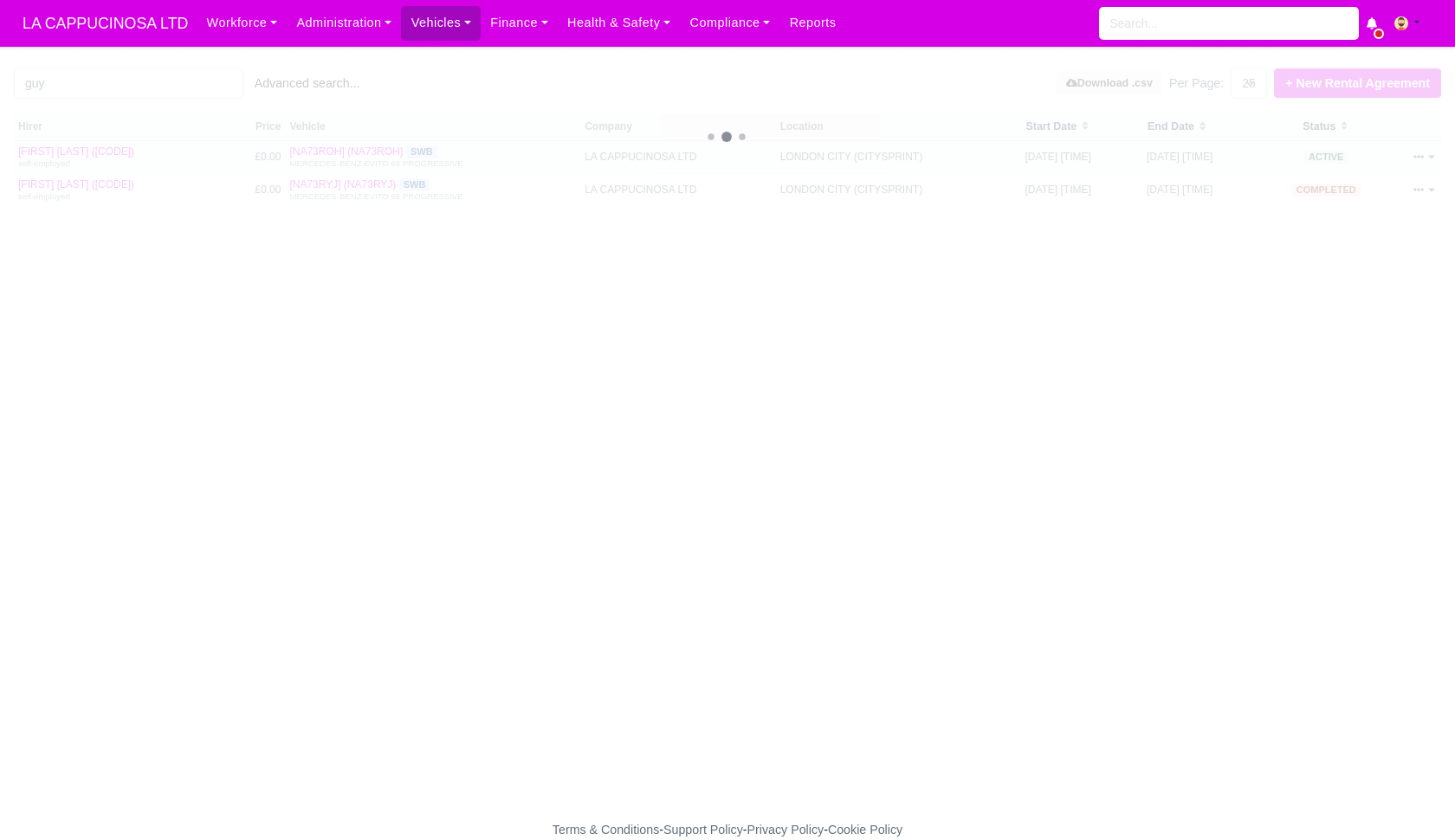 drag, startPoint x: 146, startPoint y: 86, endPoint x: 1421, endPoint y: 160, distance: 1277.1456 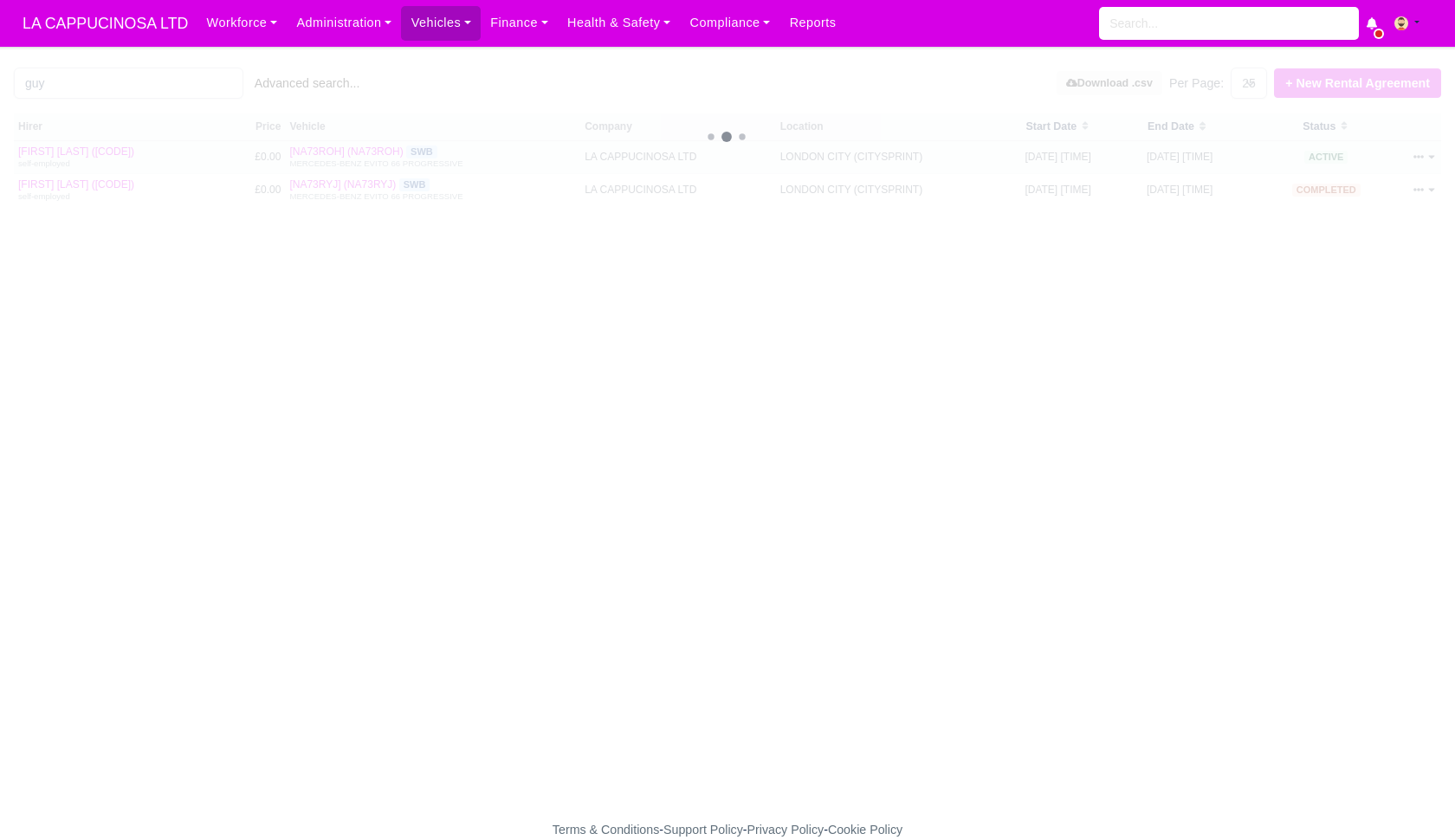 click 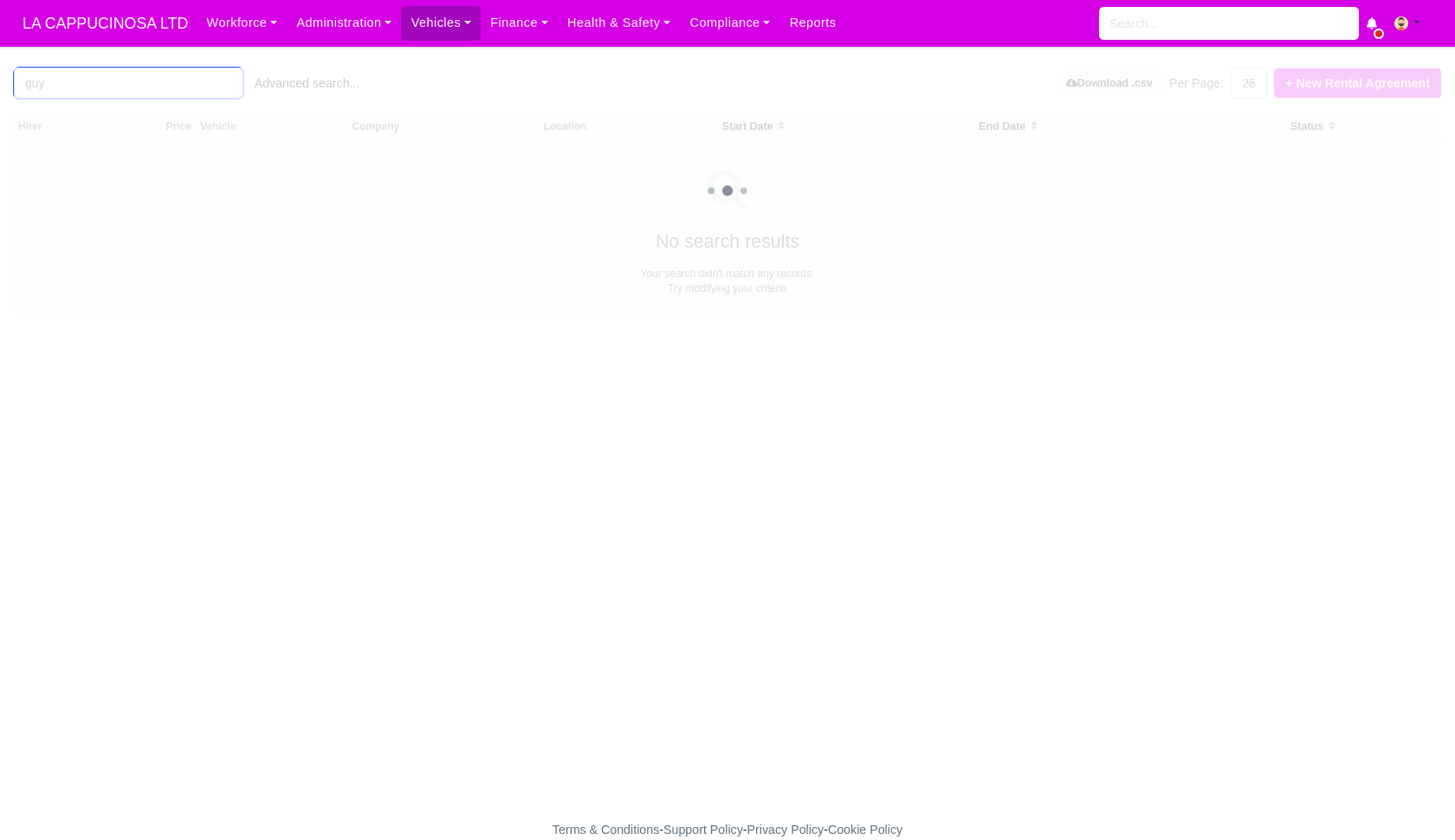 click on "guy" at bounding box center [128, 83] 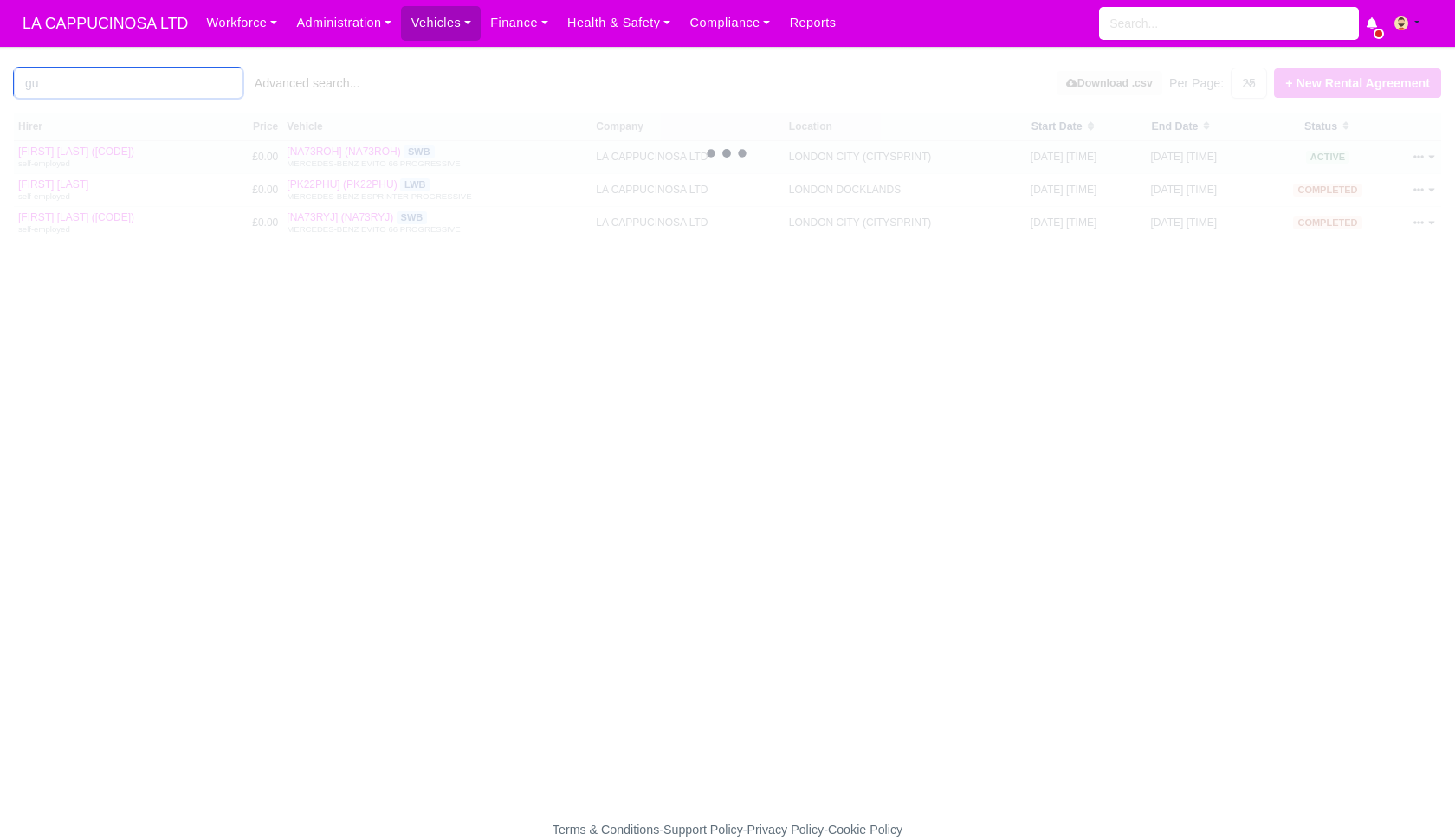 type on "gu" 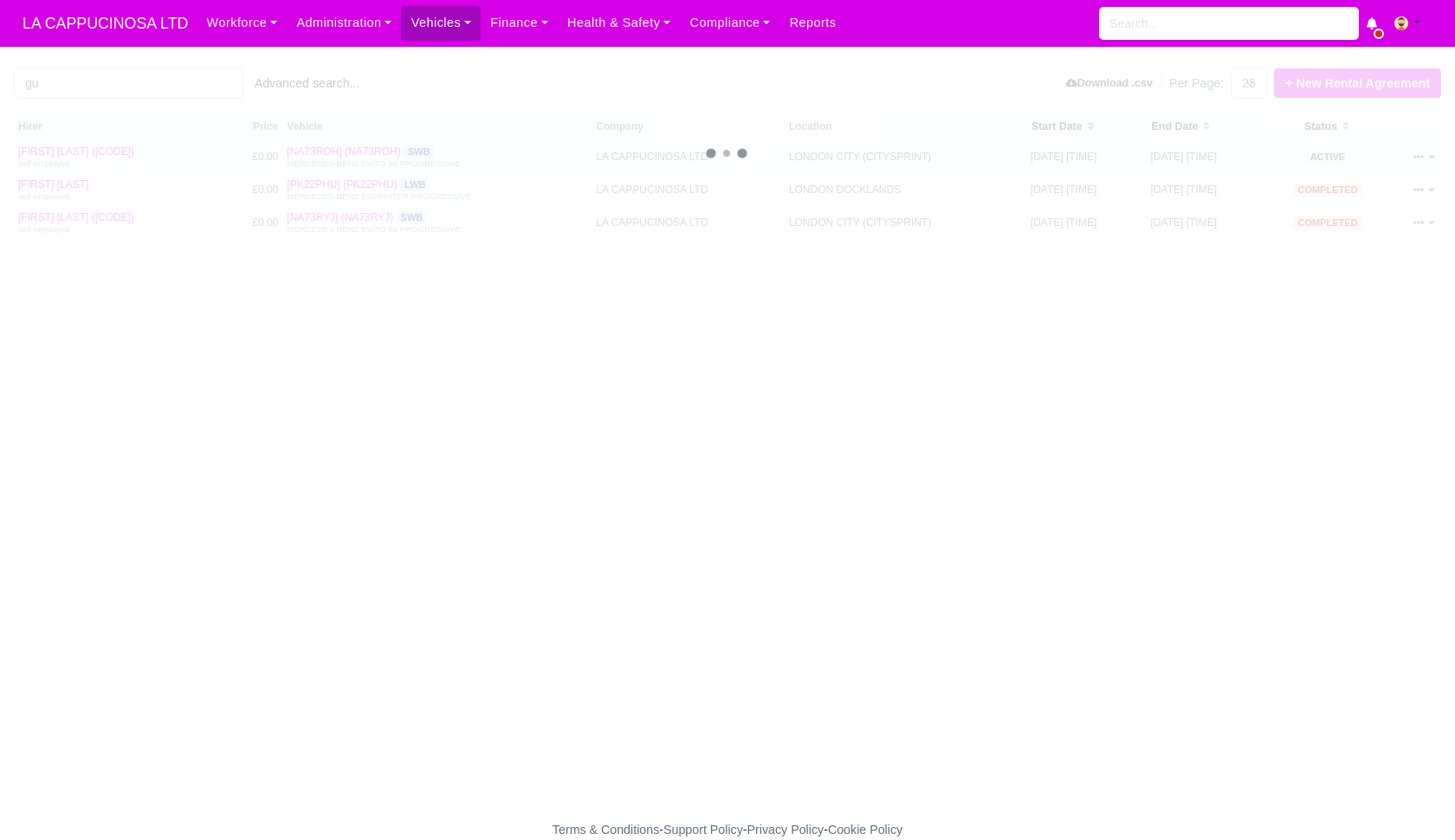 click on "gu
Advanced search...
Download .csv
Per Page:
10
25
50
+ New Rental Agreement
Hirer
Price
Vehicle
Company
Location
Start Date
End Date" at bounding box center (728, 443) 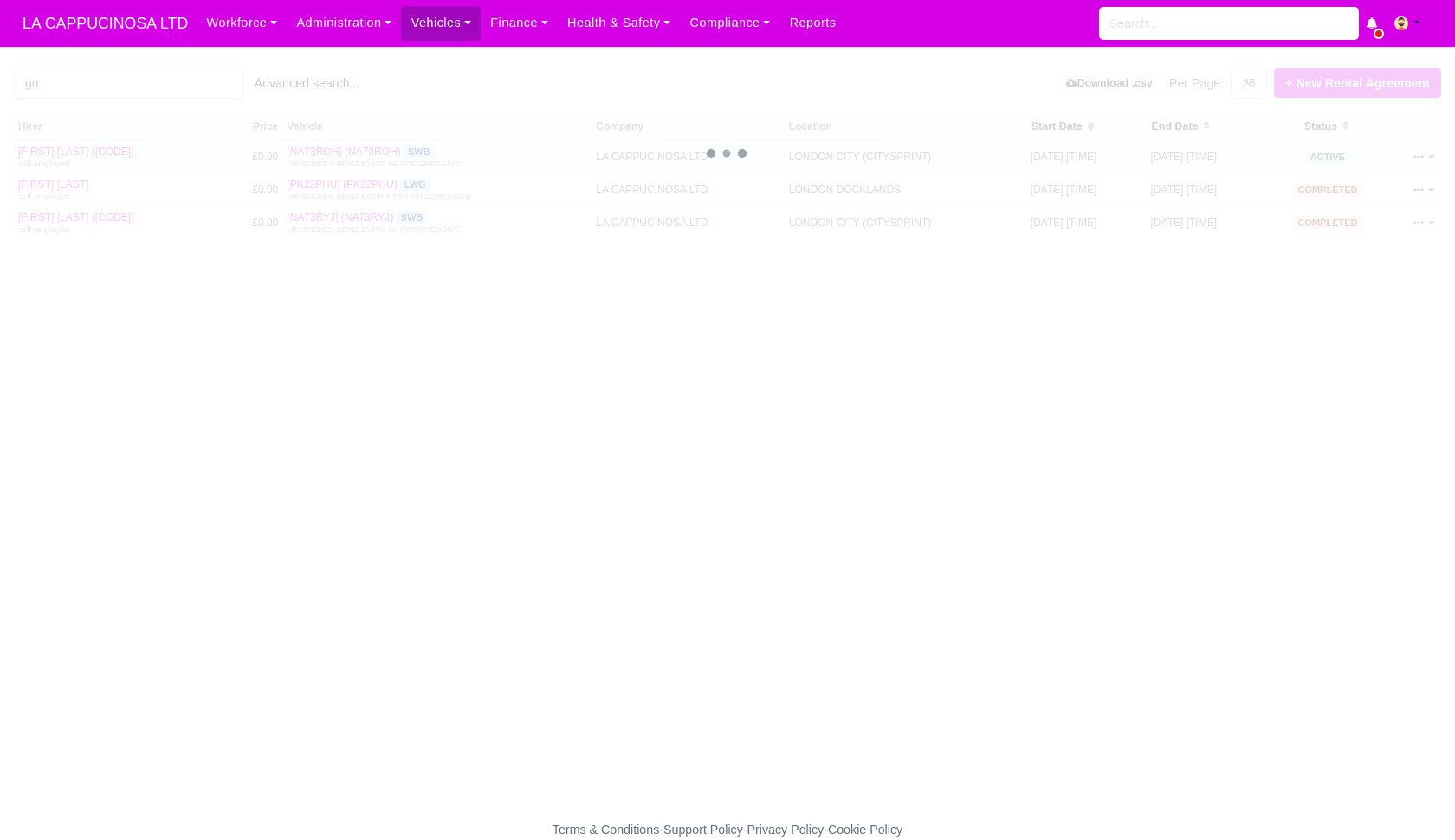 click 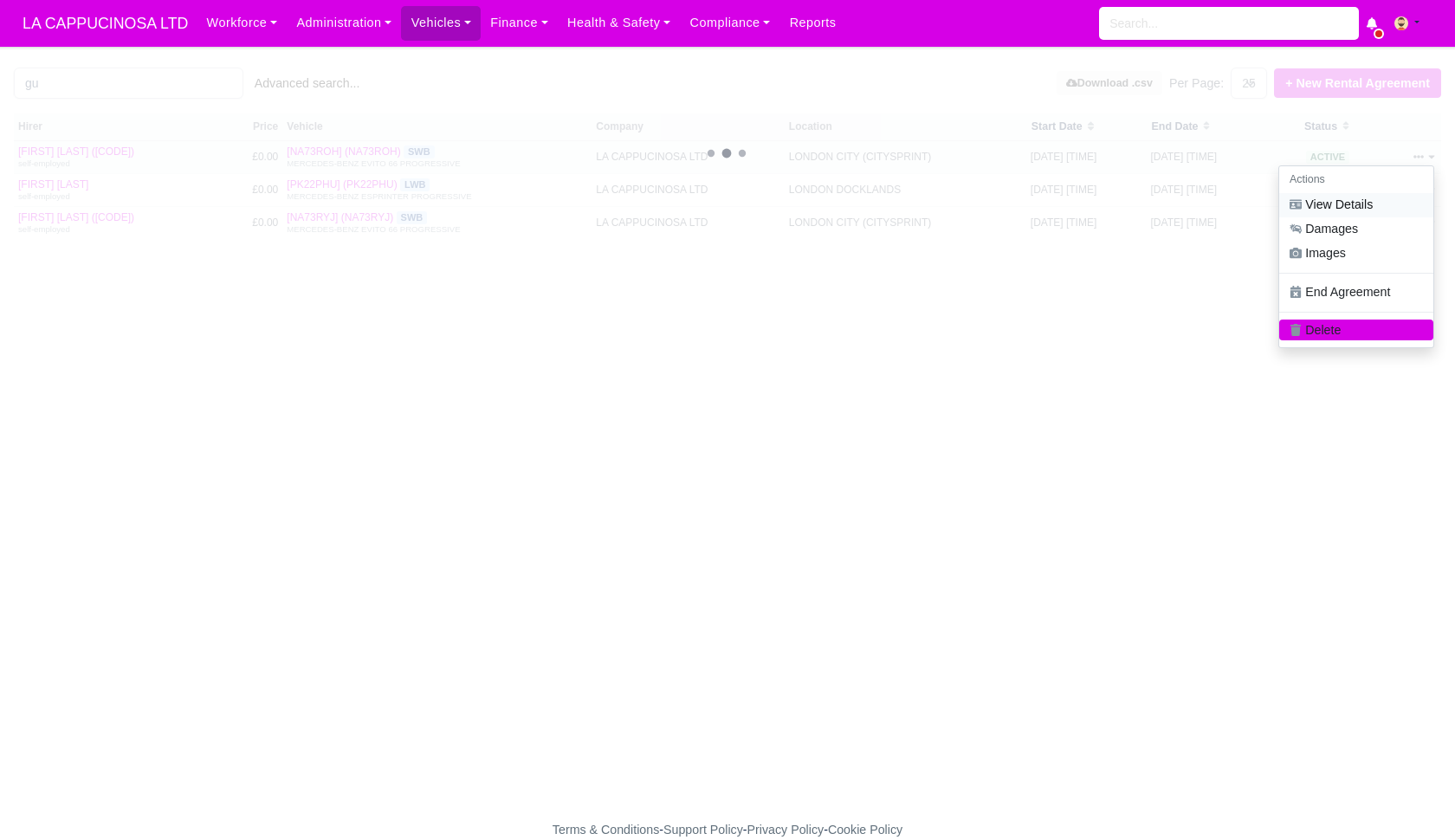 click on "View Details" at bounding box center (1356, 205) 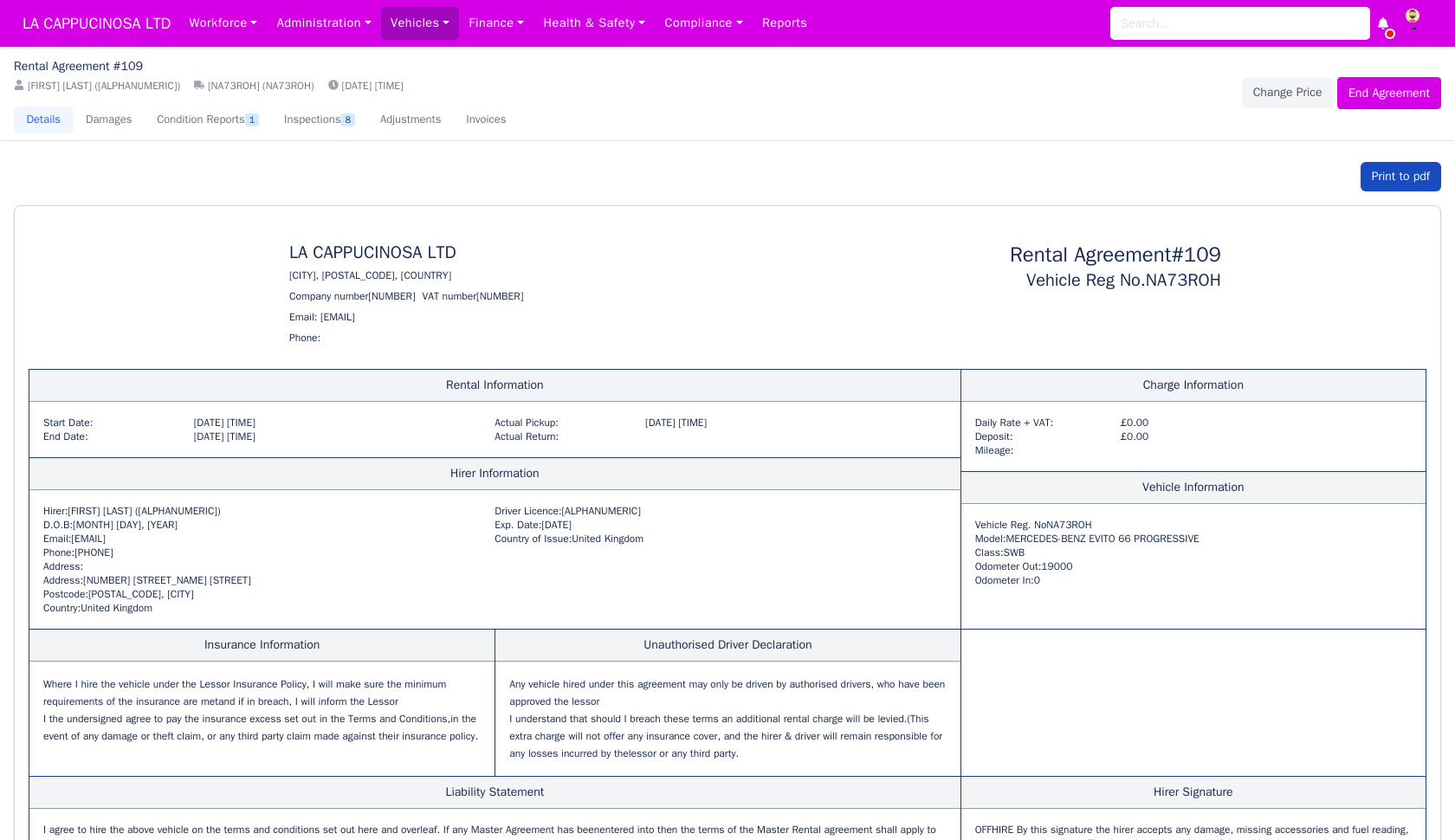 scroll, scrollTop: 0, scrollLeft: 0, axis: both 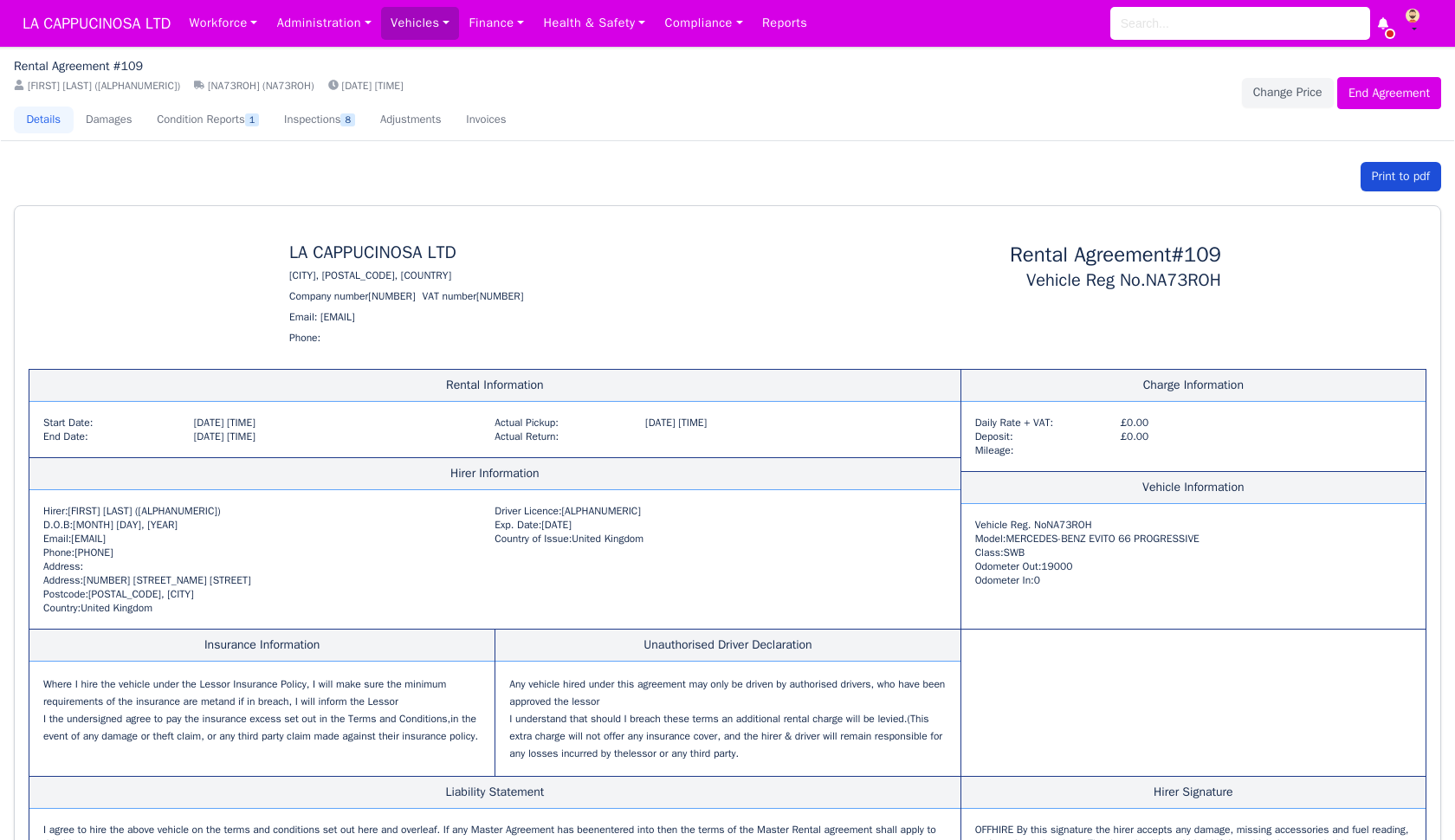 click on "Print to pdf" at bounding box center (1400, 177) 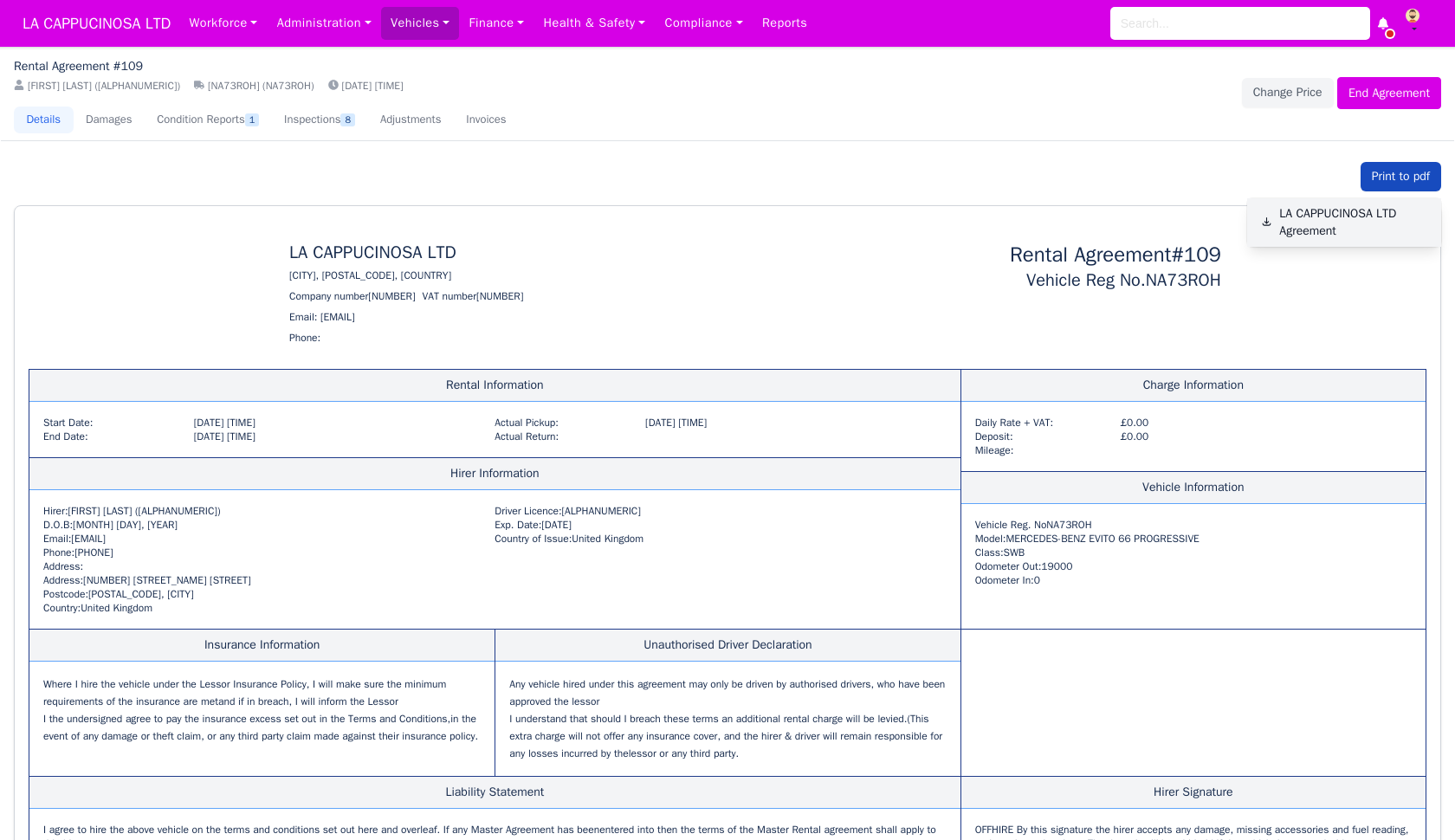 click on "LA CAPPUCINOSA LTD Agreement" at bounding box center (1344, 223) 